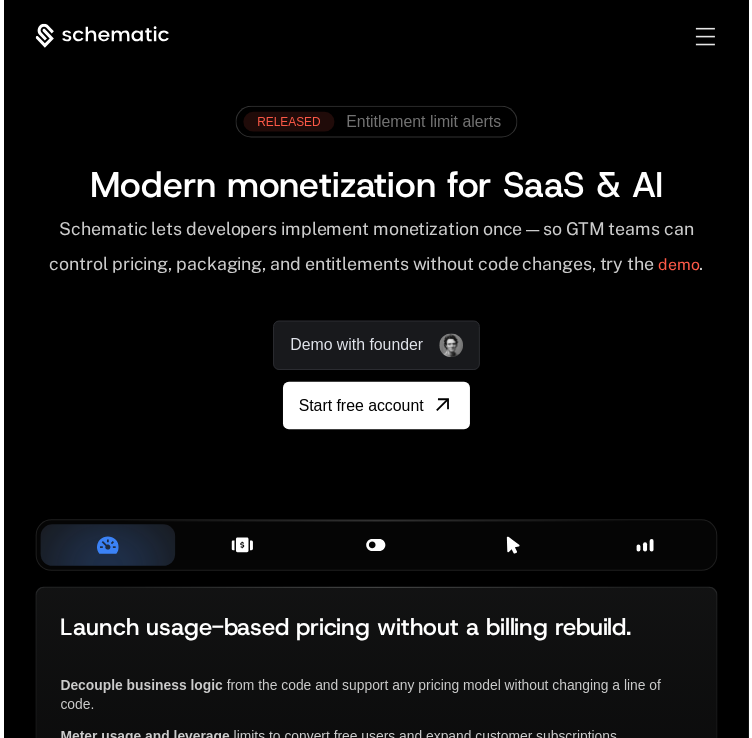 scroll, scrollTop: 0, scrollLeft: 0, axis: both 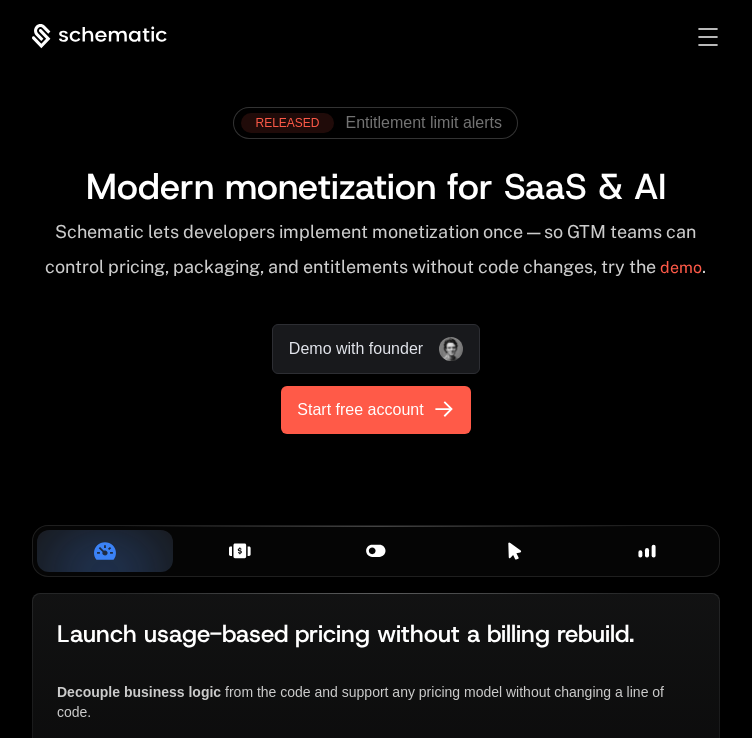 click on "Start free account" at bounding box center [360, 410] 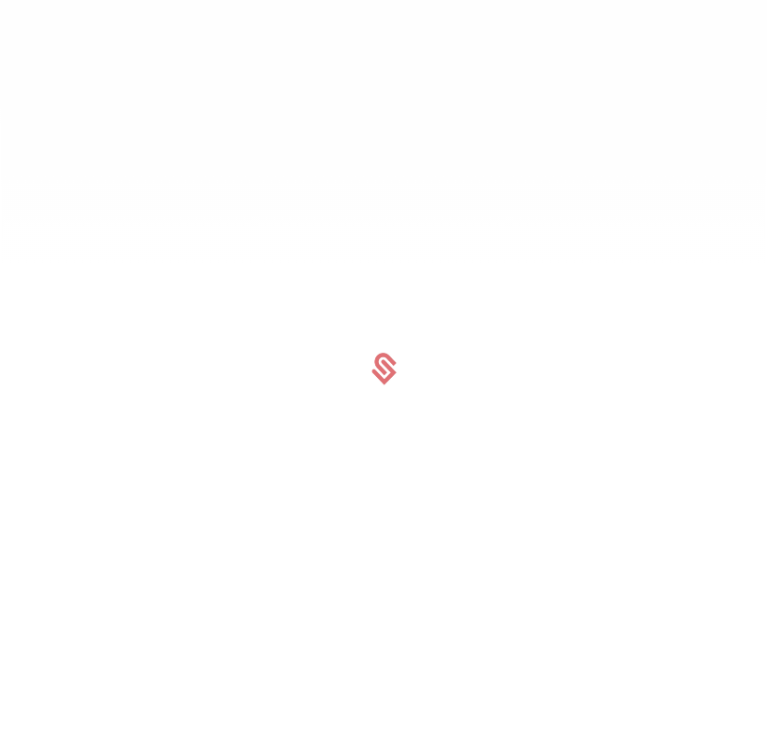 scroll, scrollTop: 0, scrollLeft: 0, axis: both 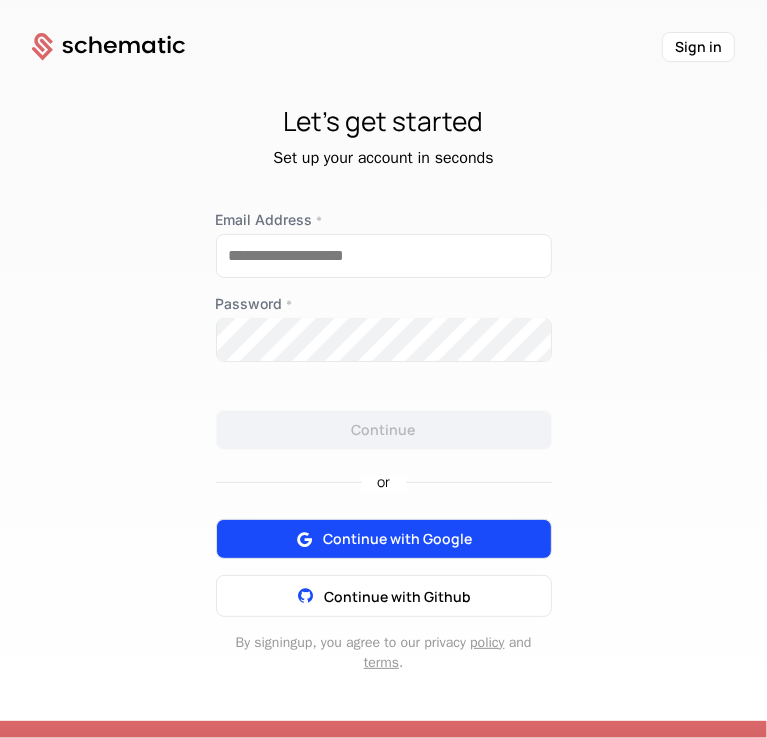click on "Continue with Google" at bounding box center [397, 539] 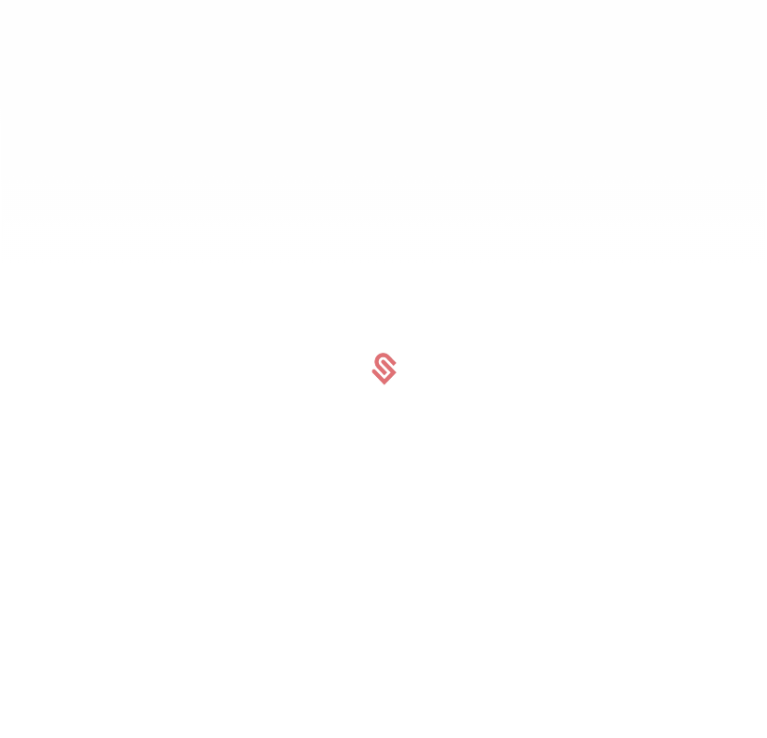 scroll, scrollTop: 0, scrollLeft: 0, axis: both 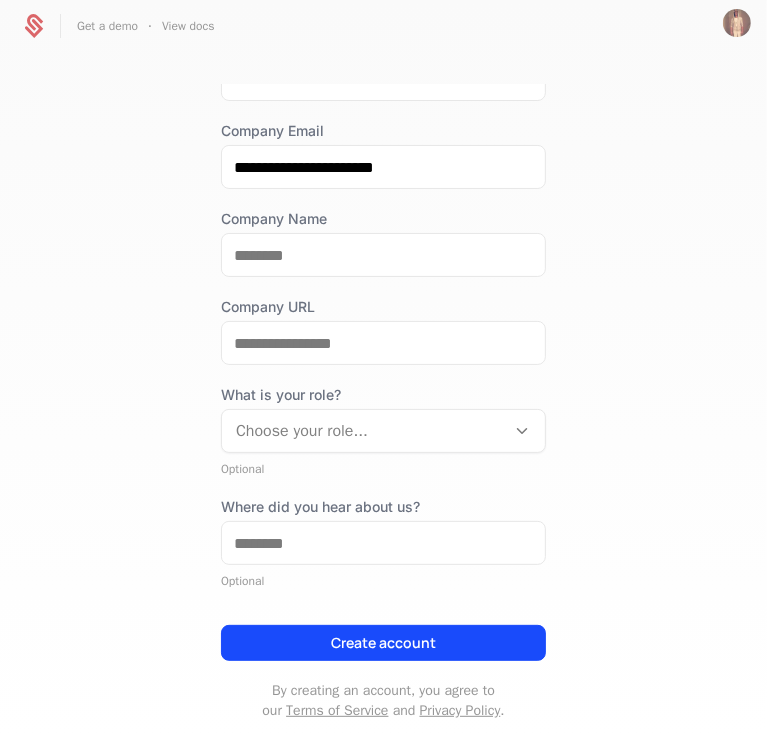 click at bounding box center (522, 431) 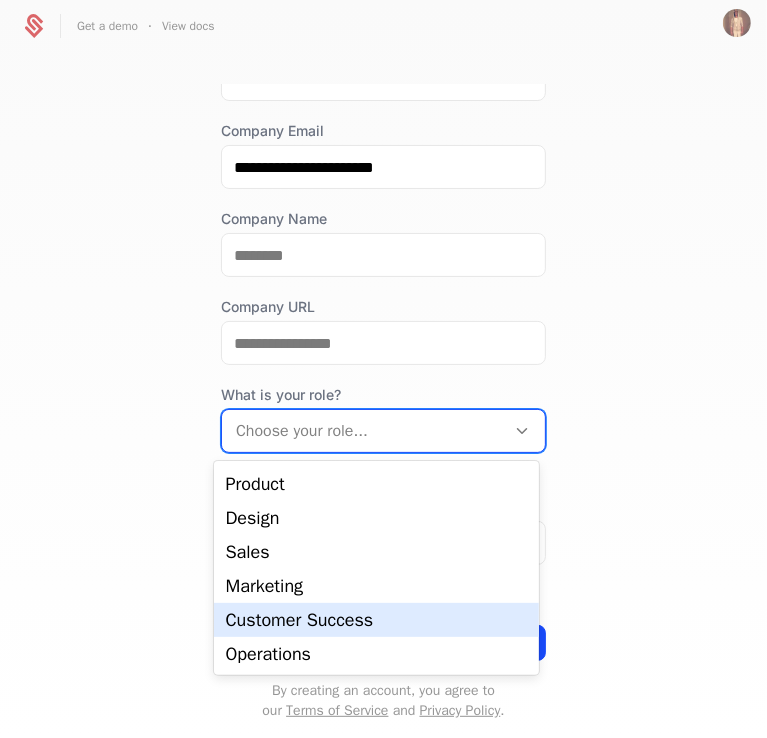 scroll, scrollTop: 0, scrollLeft: 0, axis: both 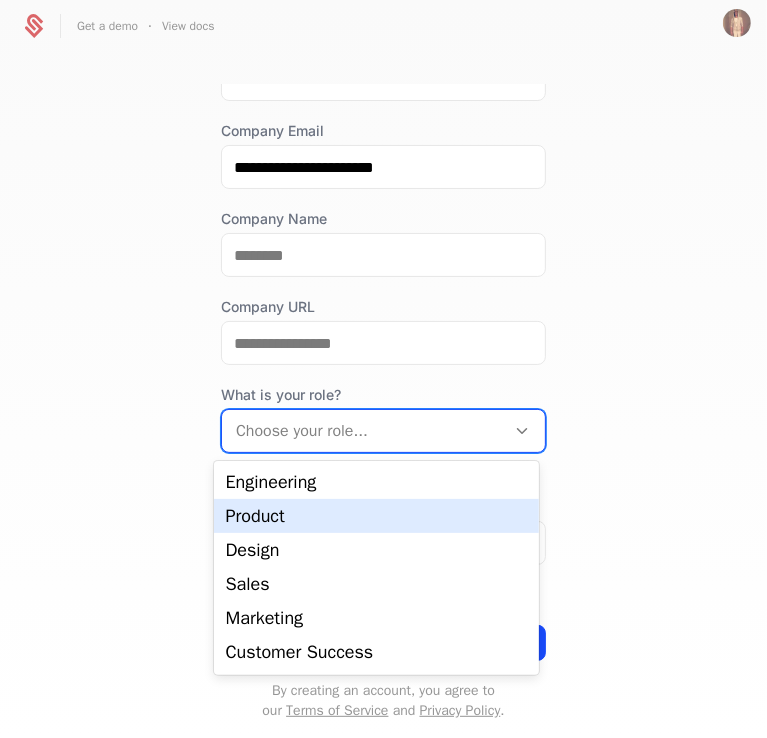 click on "Product" at bounding box center (376, 516) 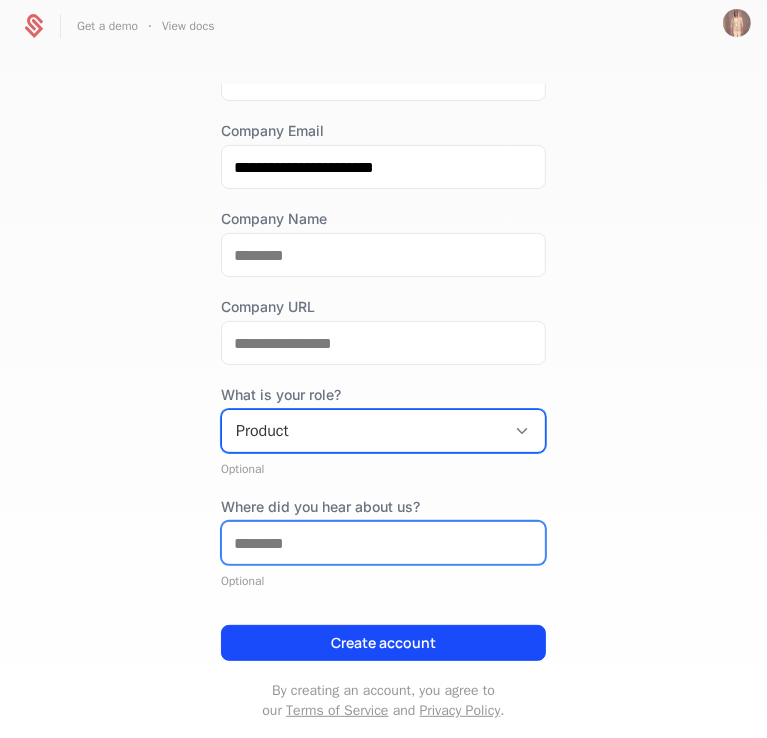 click on "Where did you hear about us?" at bounding box center [383, 543] 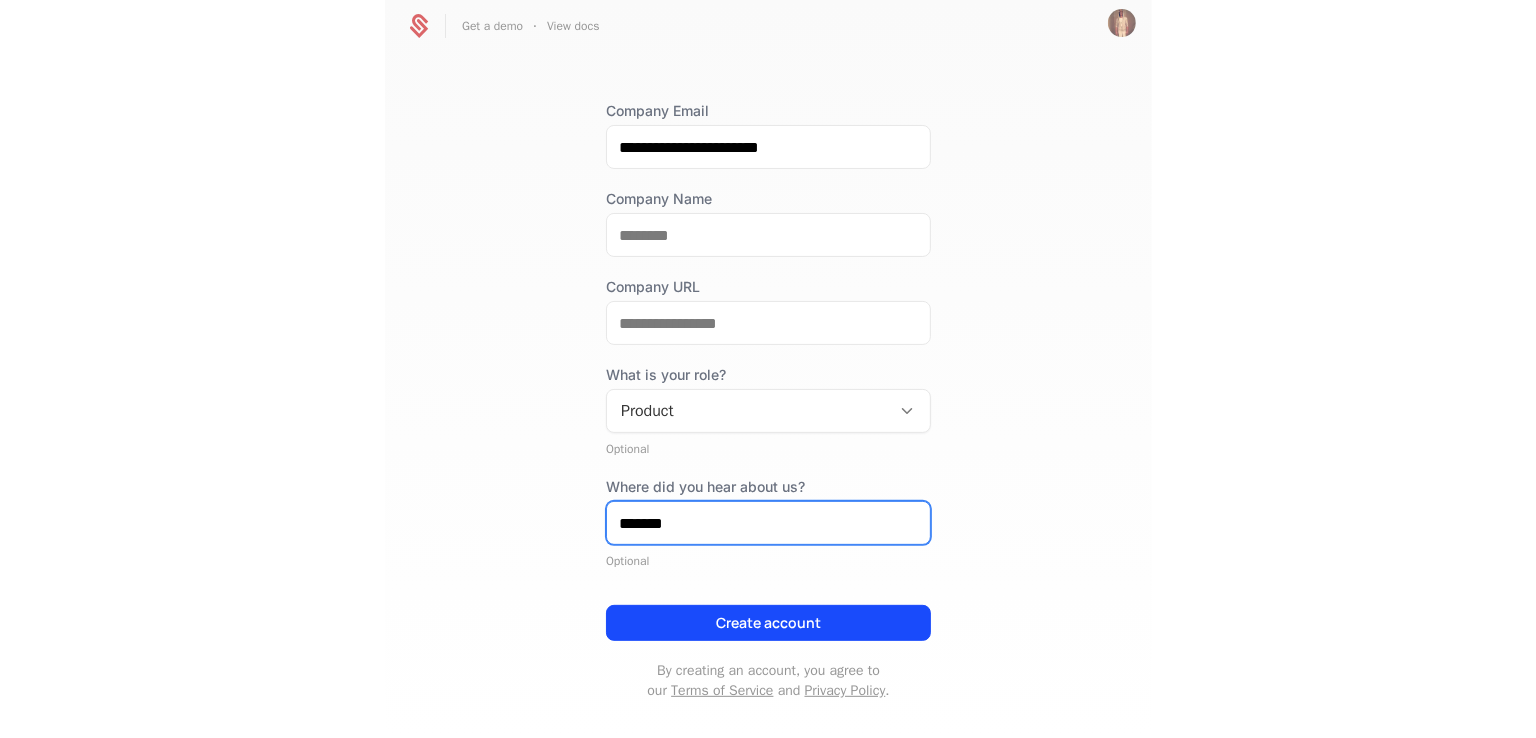 scroll, scrollTop: 196, scrollLeft: 0, axis: vertical 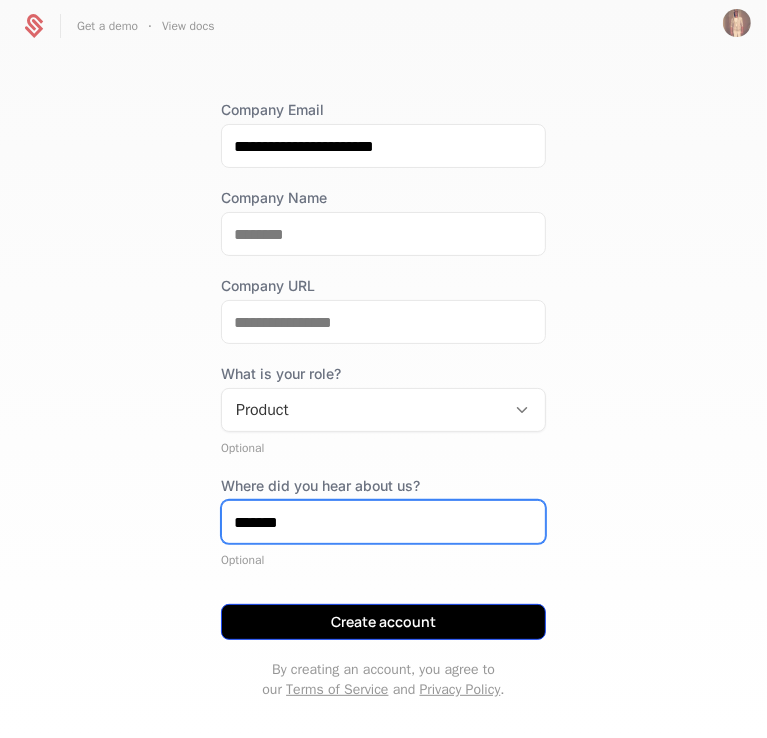 type on "*******" 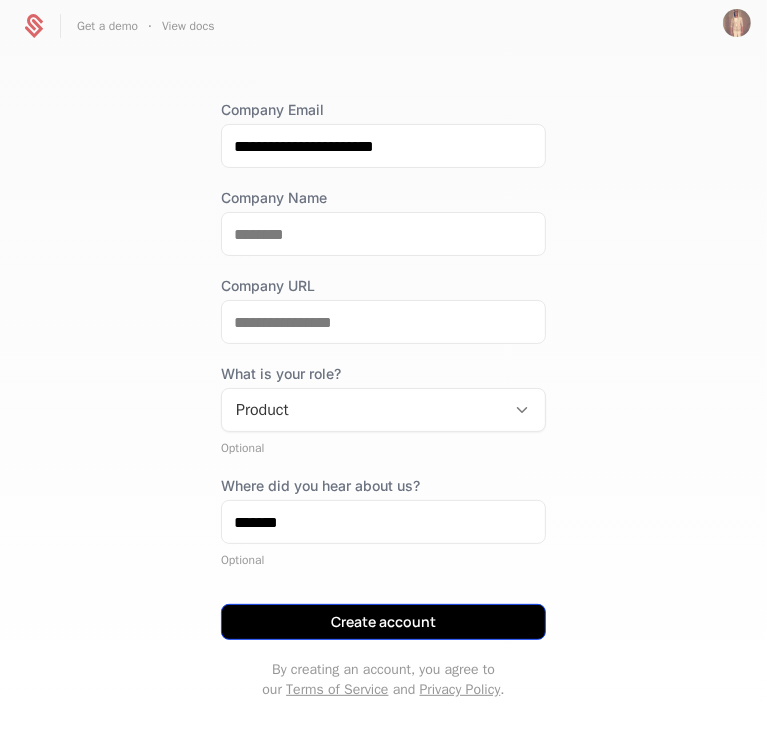 click on "Create account" at bounding box center [383, 622] 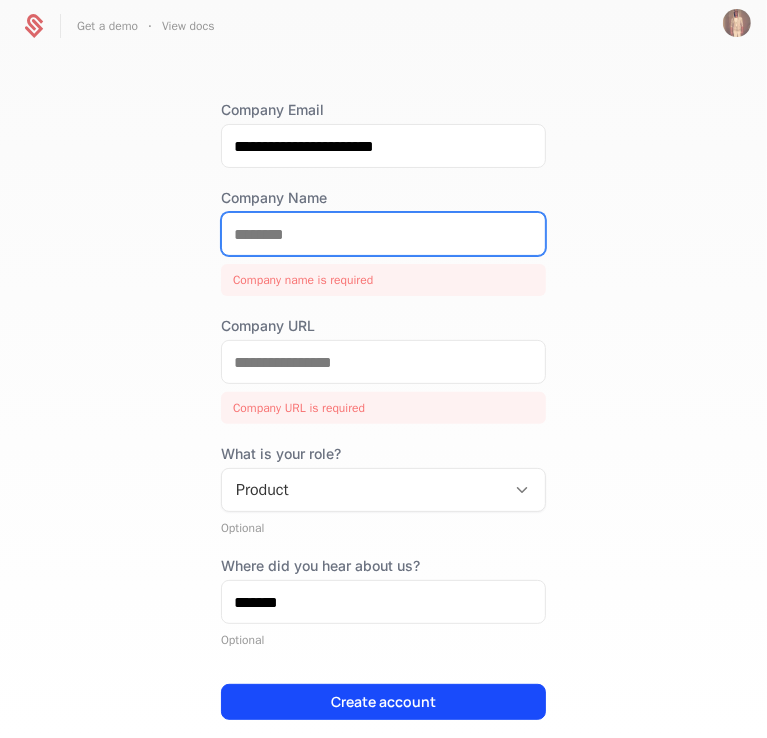 click on "Company Name" at bounding box center (383, 234) 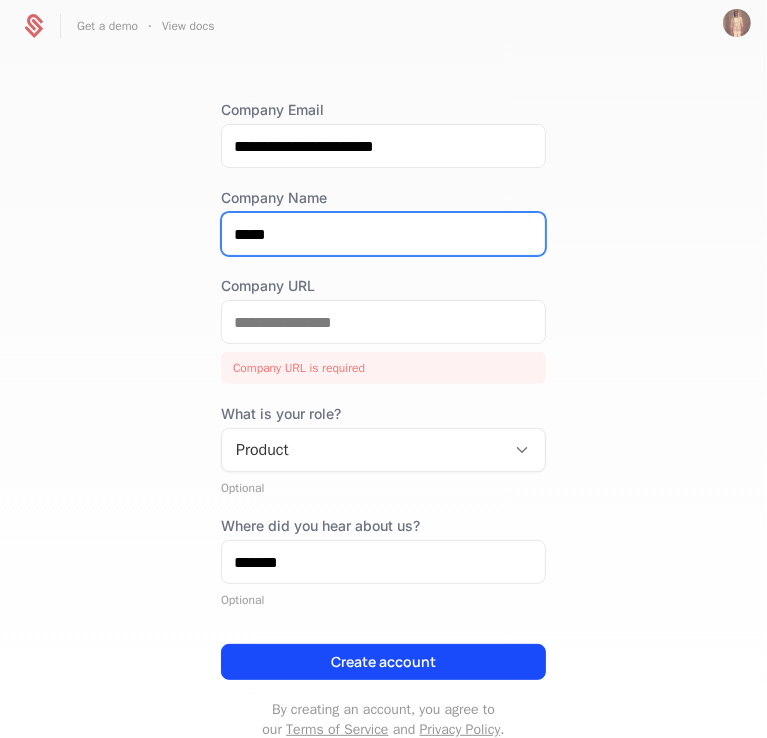type on "*****" 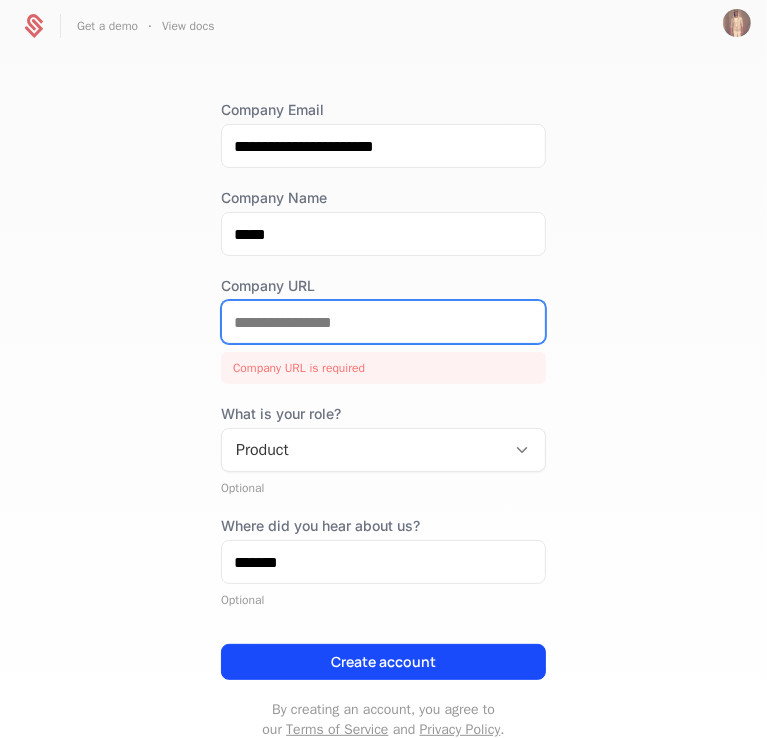 click on "Company URL" at bounding box center (383, 322) 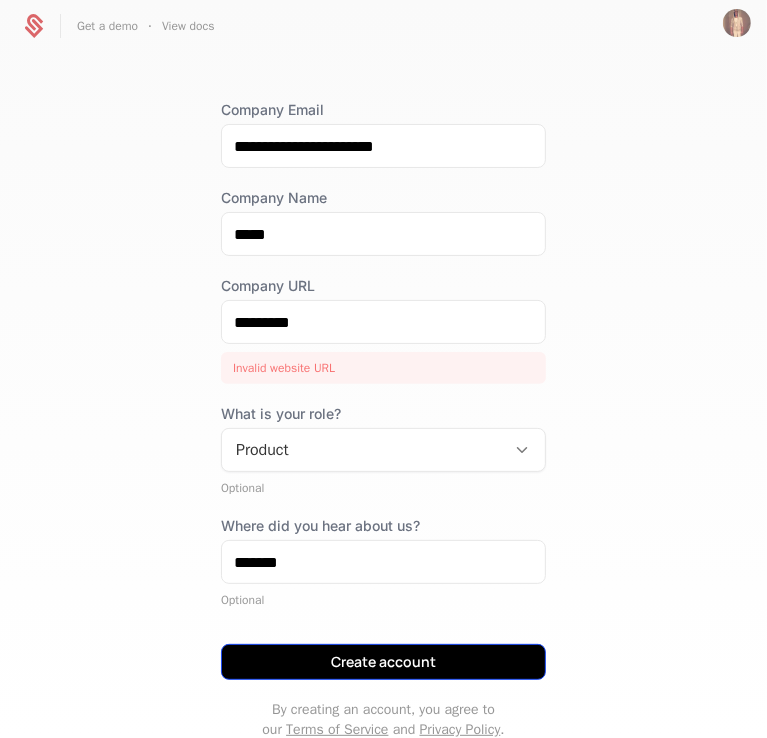 click on "Create account" at bounding box center [383, 662] 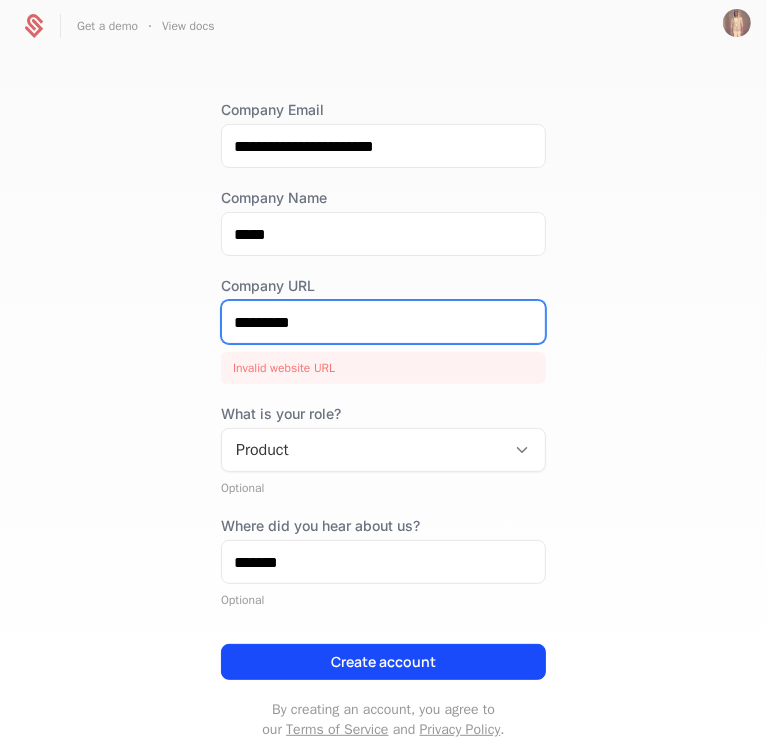 click on "*********" at bounding box center (383, 322) 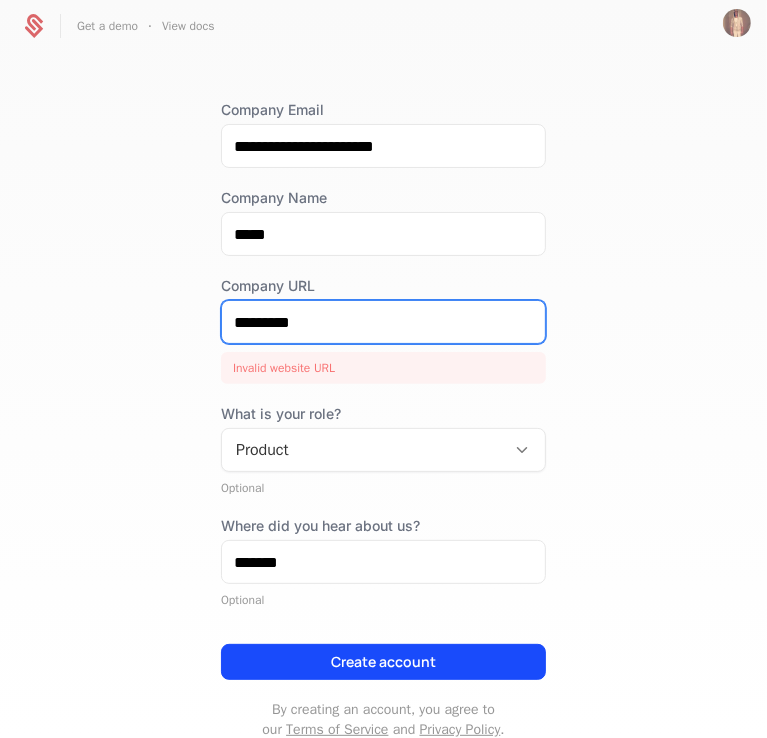 click on "*********" at bounding box center (383, 322) 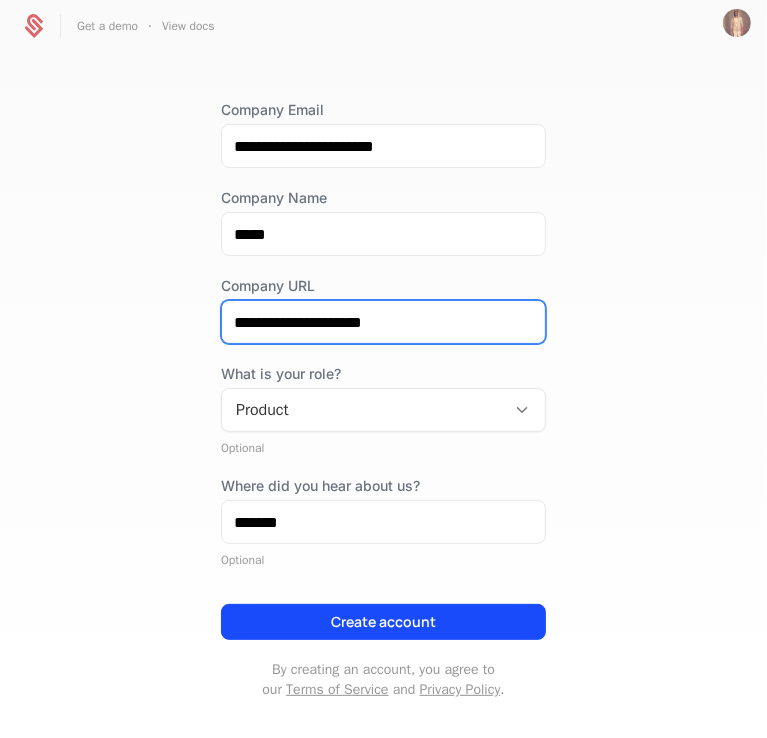 type on "**********" 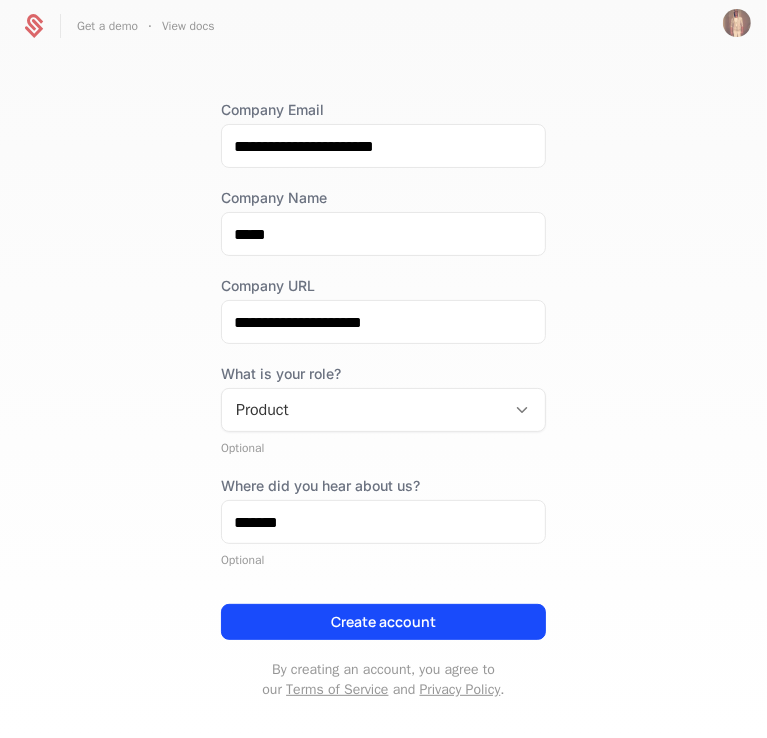 click on "**********" at bounding box center [383, 420] 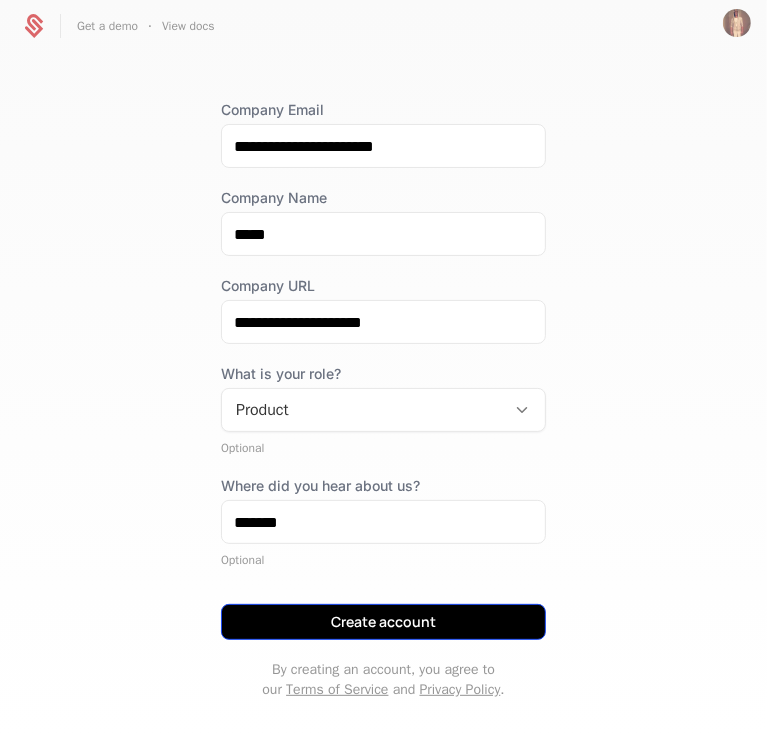 click on "Create account" at bounding box center [383, 622] 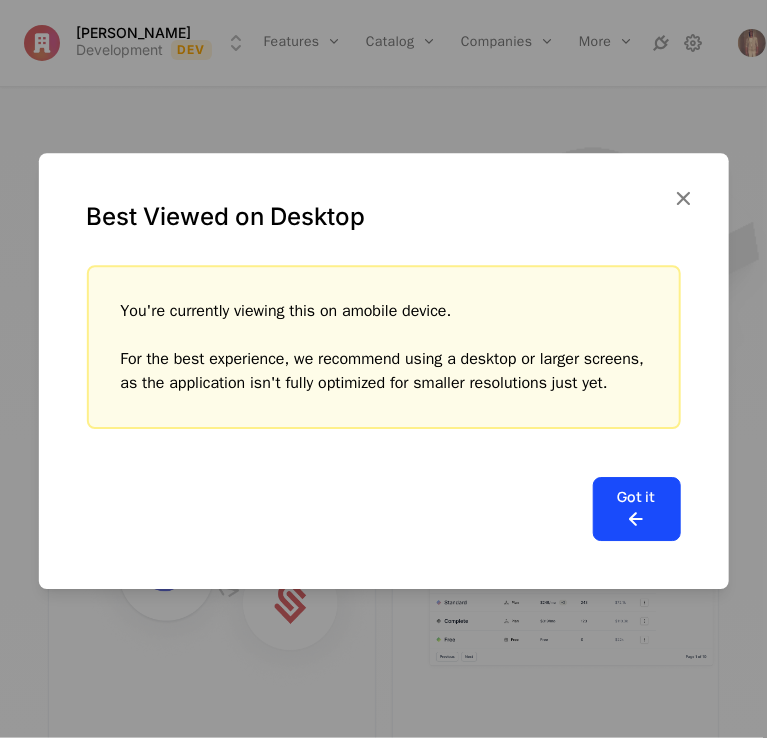click at bounding box center (637, 519) 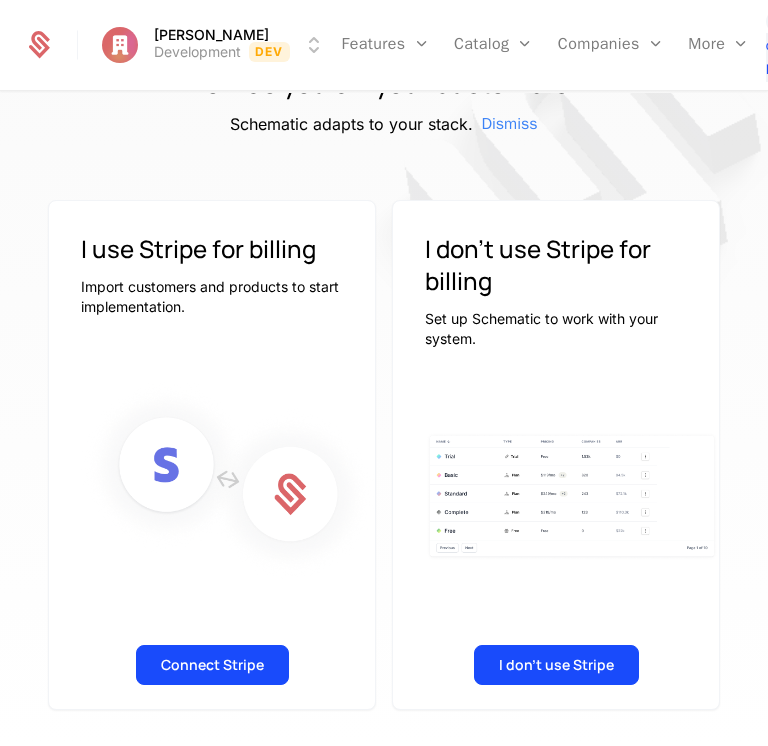 scroll, scrollTop: 123, scrollLeft: 0, axis: vertical 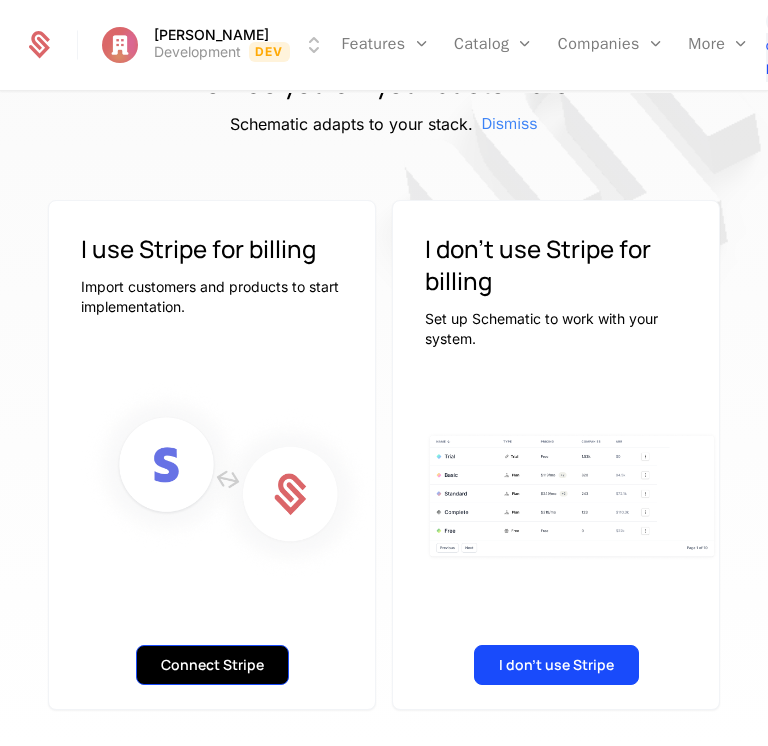 click on "Connect Stripe" at bounding box center (212, 665) 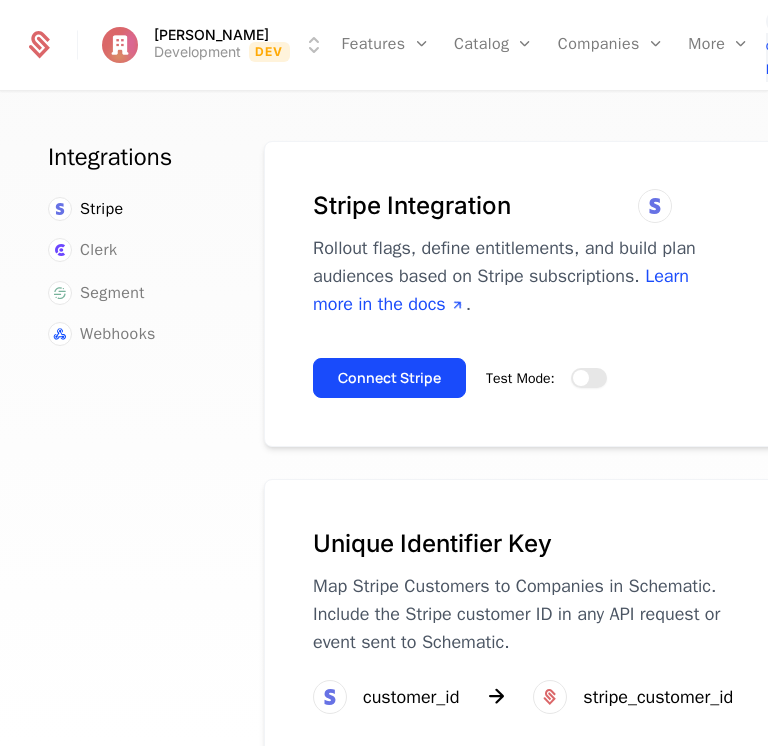 click on "Test Mode:" at bounding box center (589, 378) 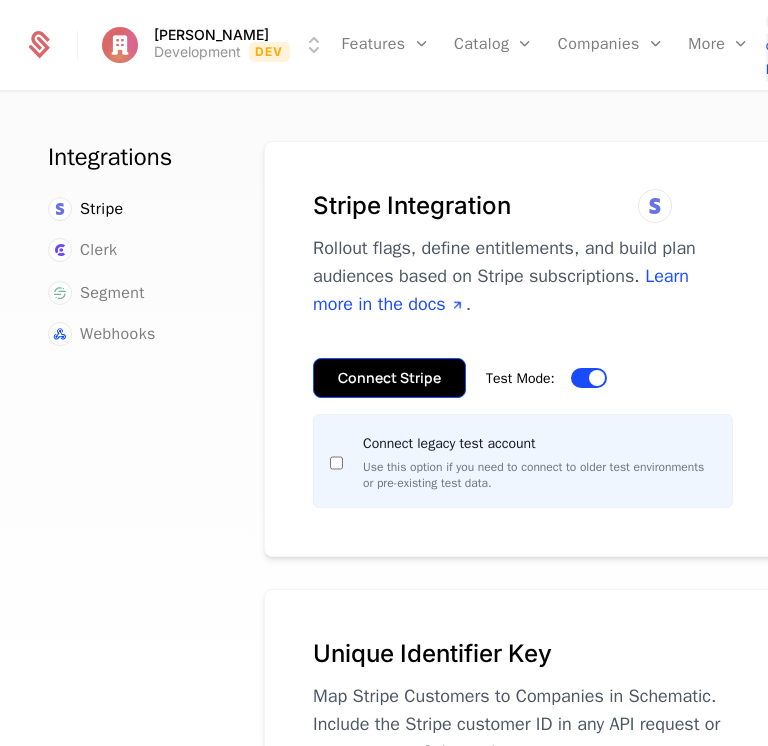click on "Connect Stripe" at bounding box center [389, 378] 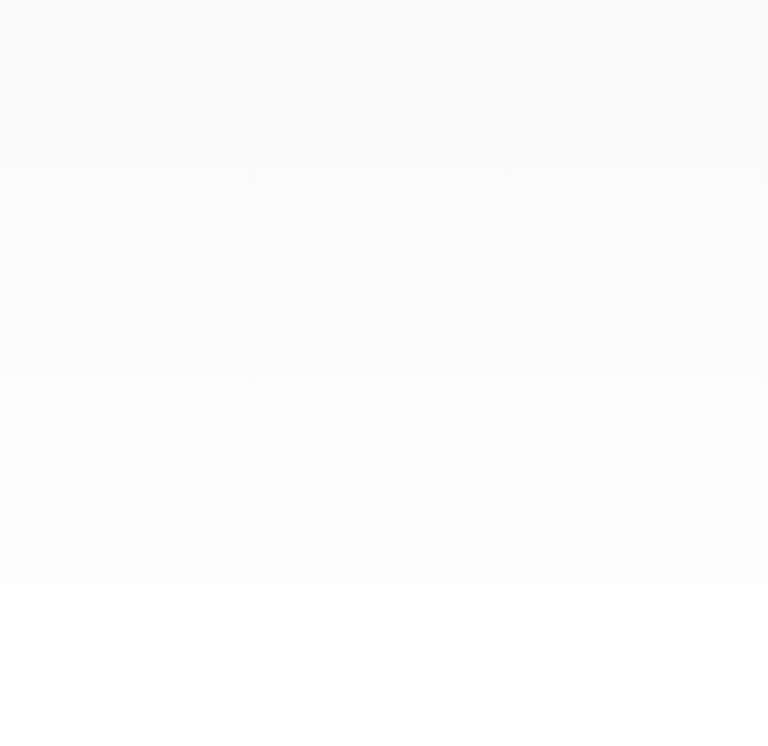 scroll, scrollTop: 0, scrollLeft: 0, axis: both 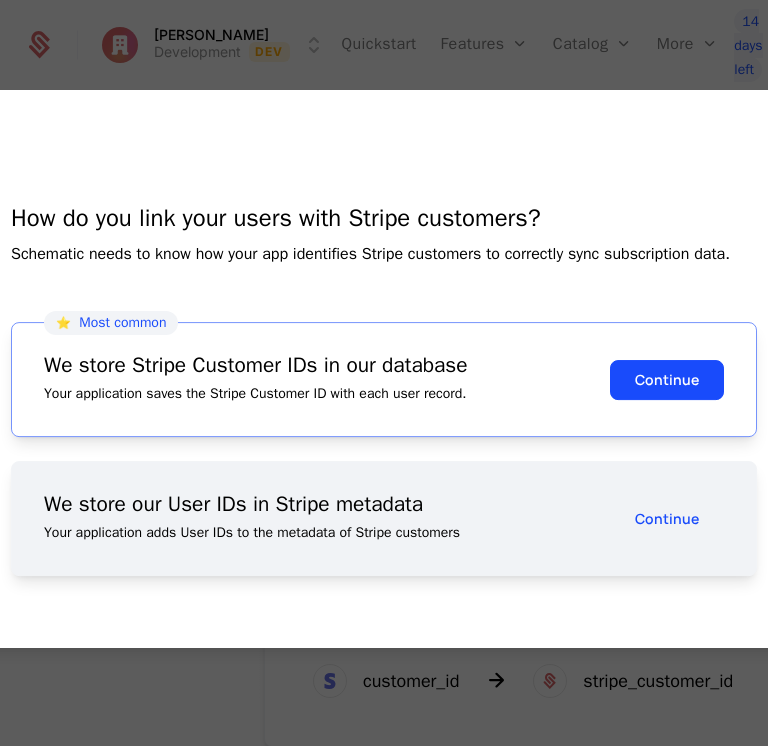 click at bounding box center [384, 373] 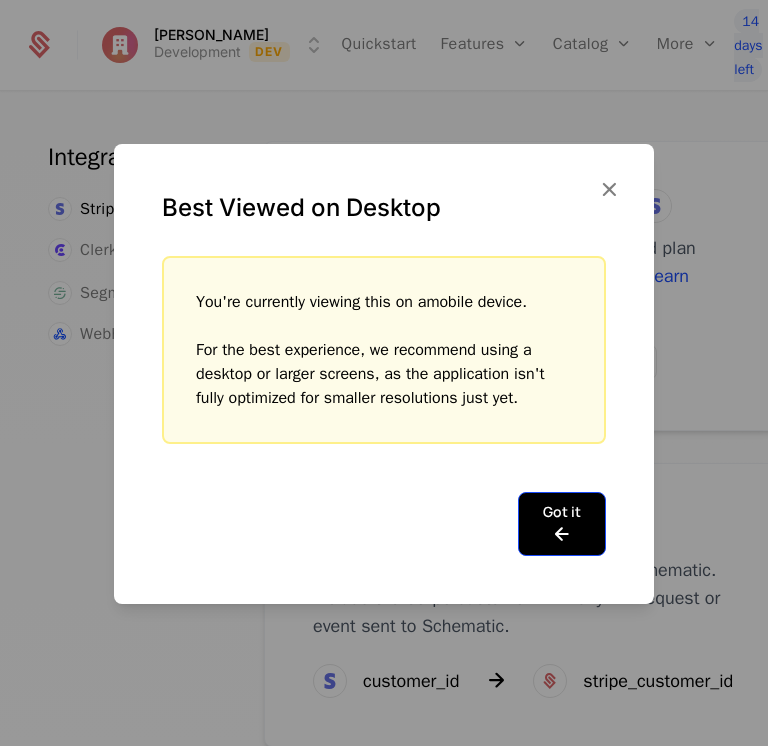 click on "Got it" at bounding box center (562, 524) 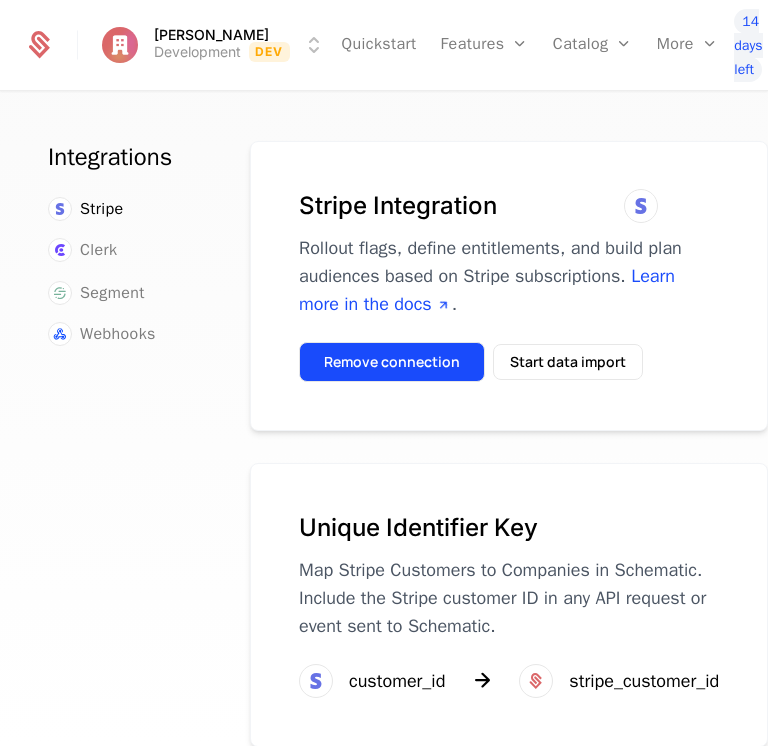 scroll, scrollTop: 0, scrollLeft: 0, axis: both 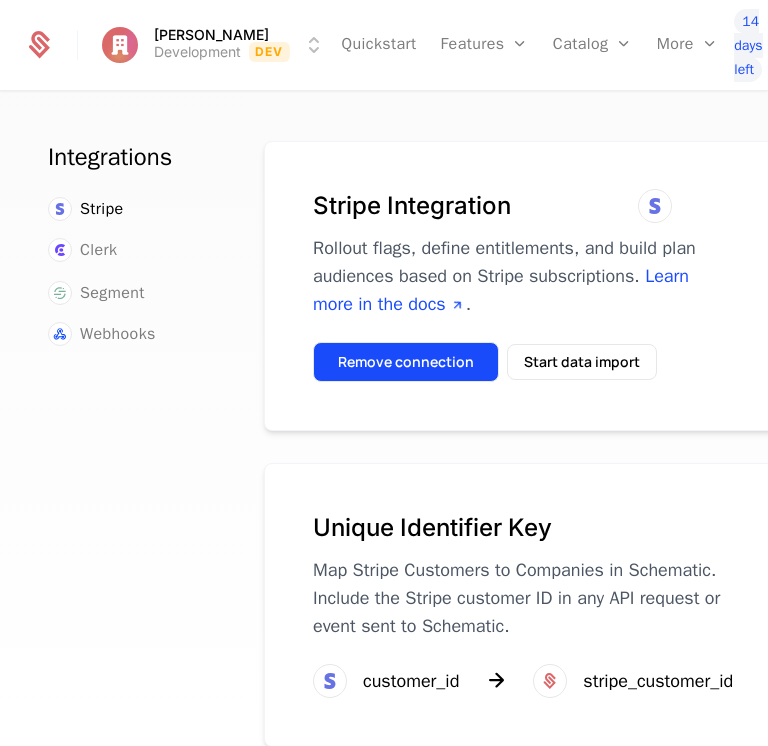click on "Remove connection" at bounding box center (406, 362) 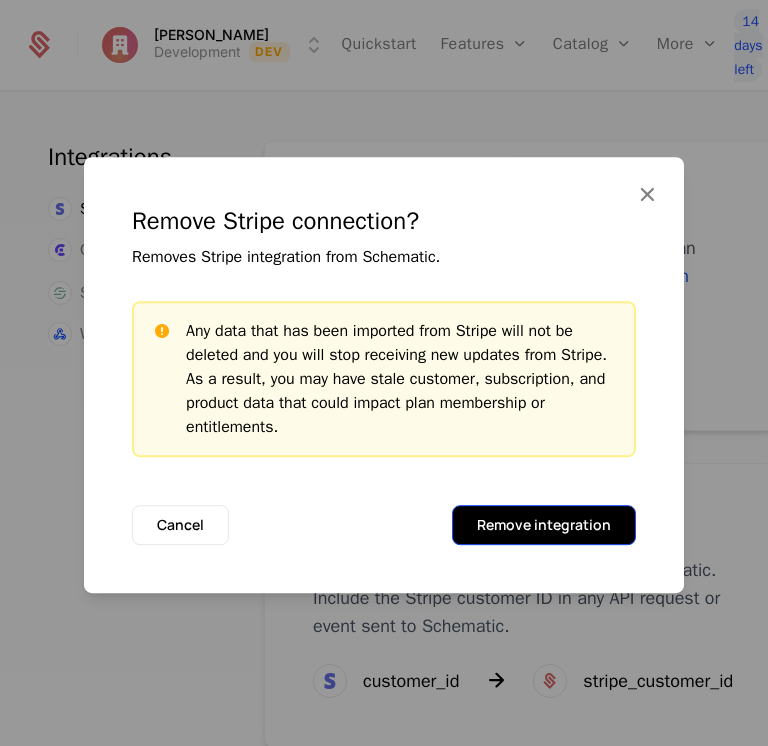 click on "Remove integration" at bounding box center (544, 525) 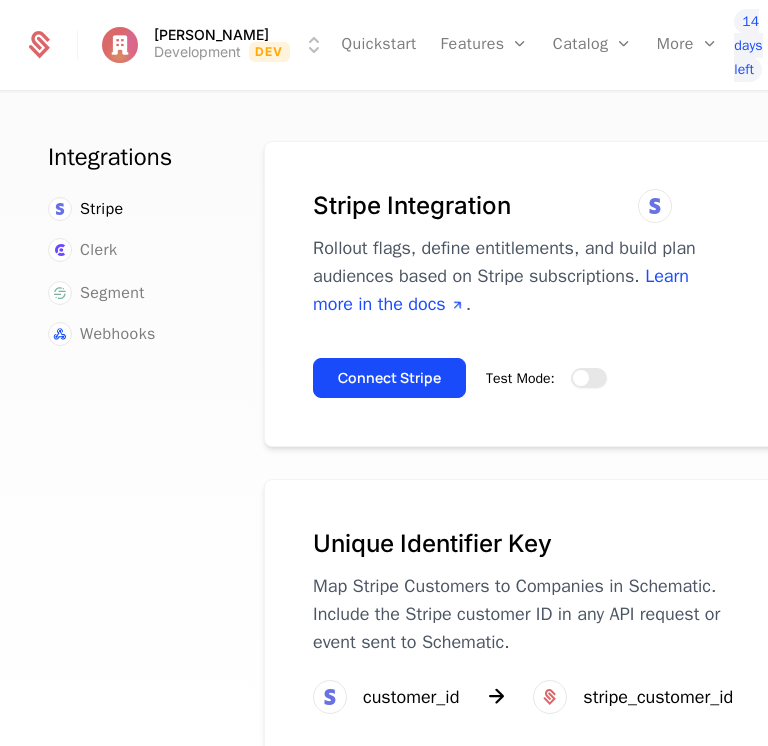 click at bounding box center (581, 378) 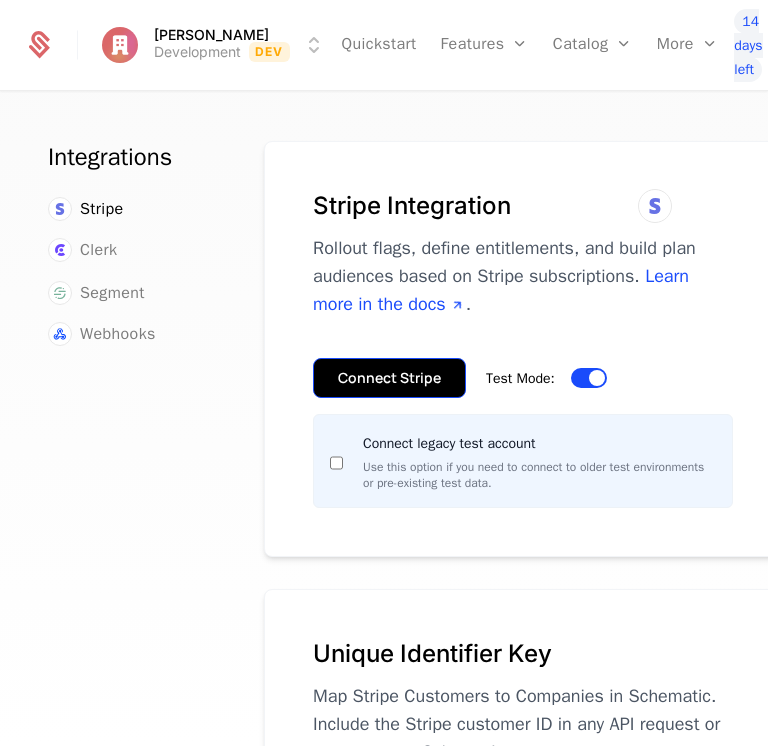 click on "Connect Stripe" at bounding box center (389, 378) 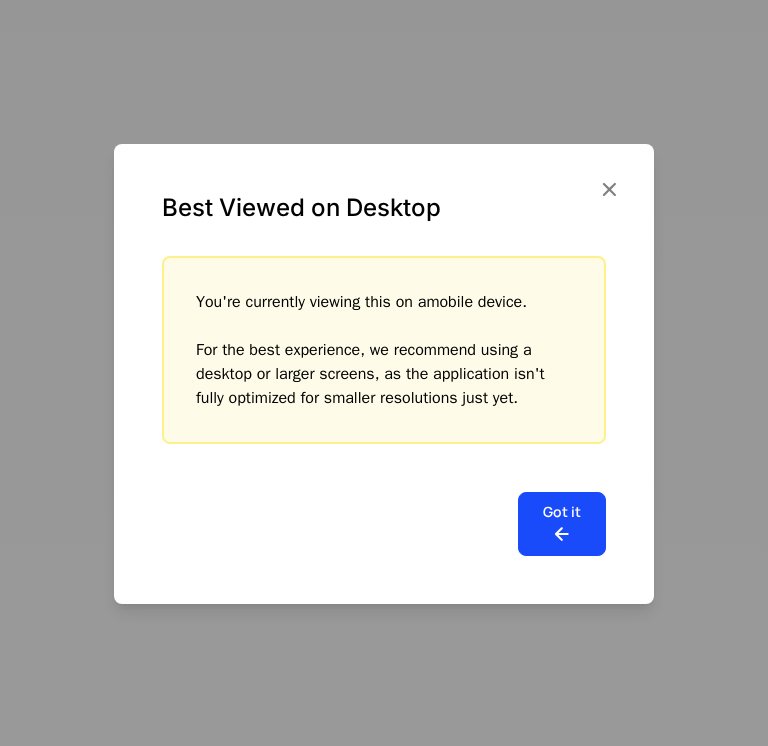 scroll, scrollTop: 0, scrollLeft: 0, axis: both 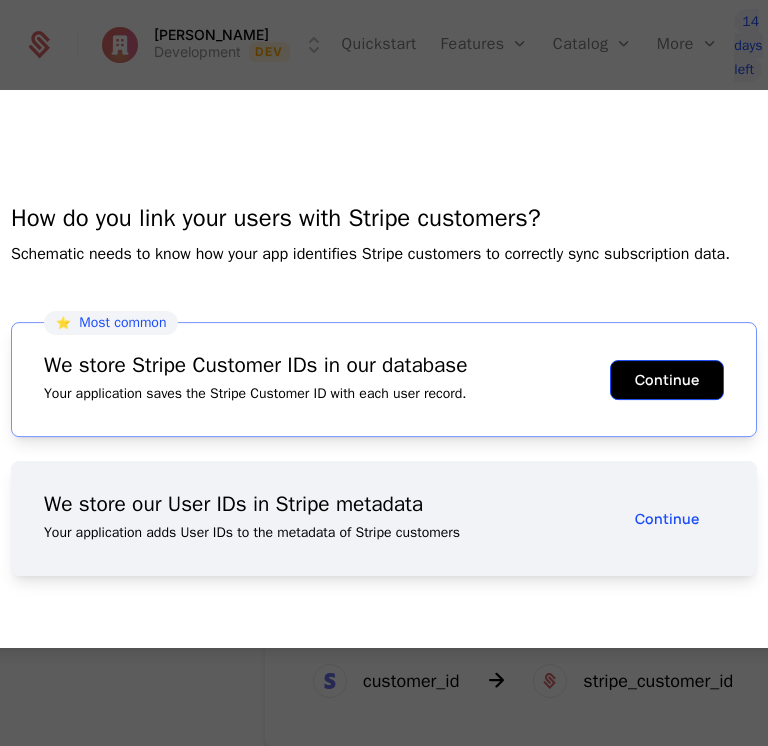 click on "Continue" at bounding box center (667, 380) 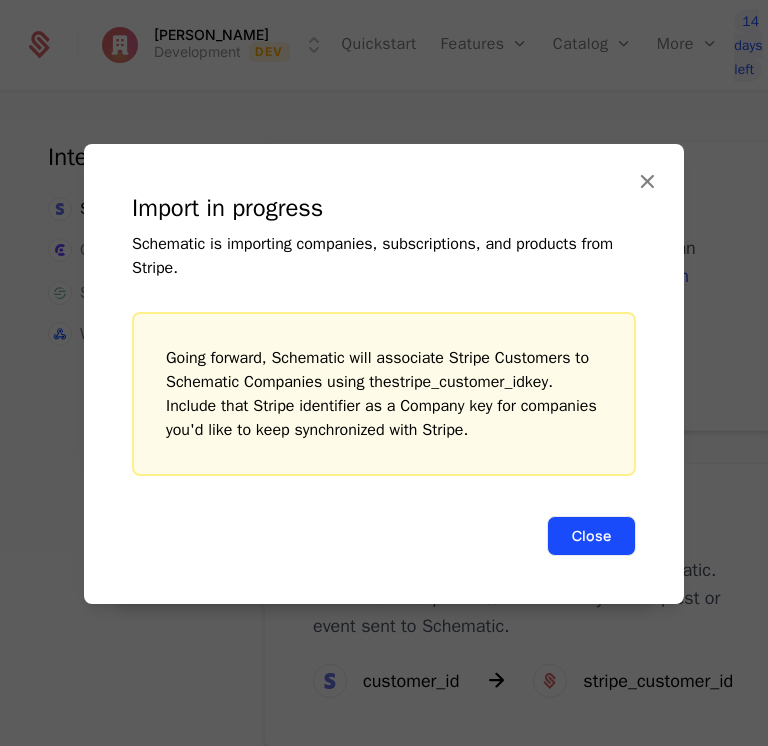click on "Close" at bounding box center [591, 536] 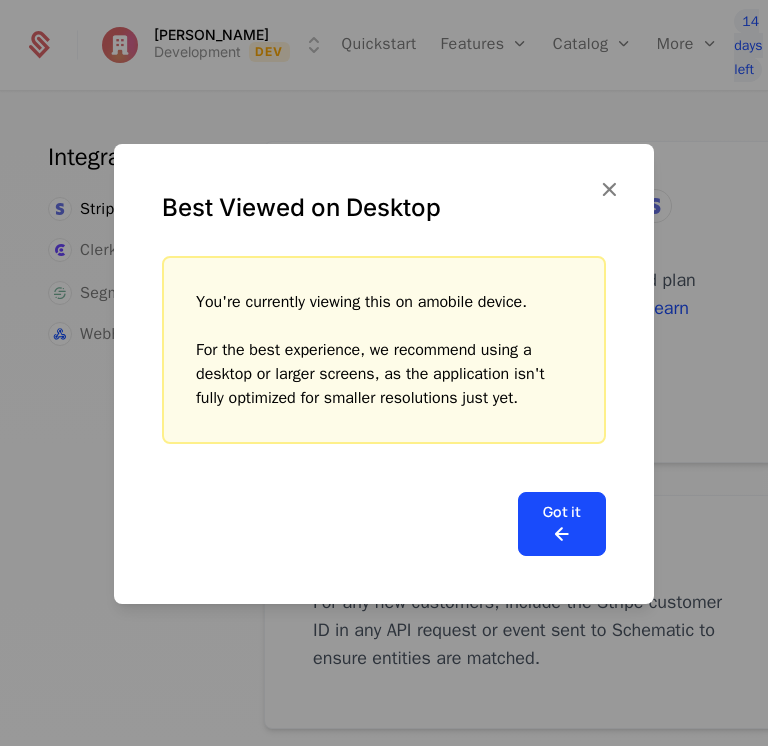 click at bounding box center (562, 534) 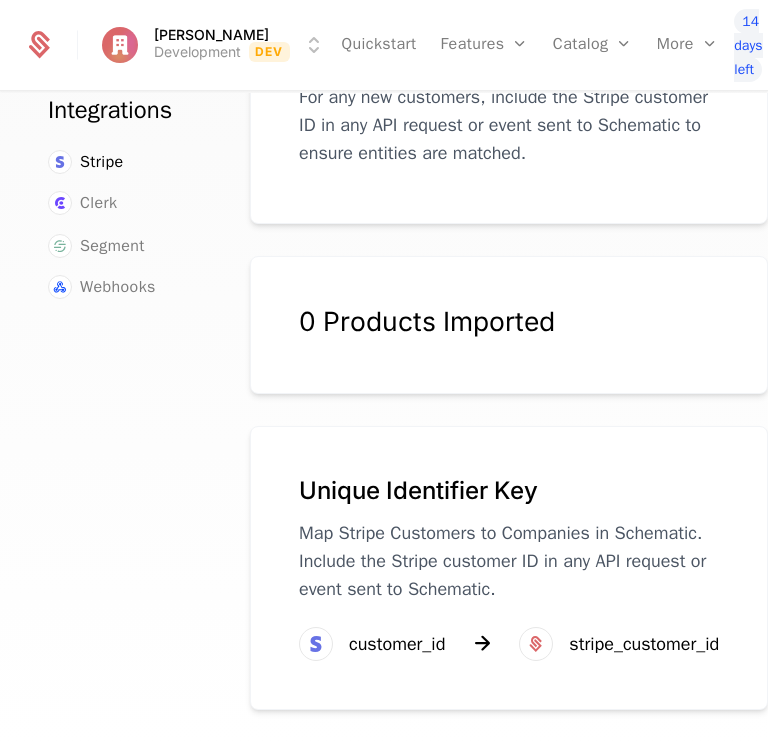 scroll, scrollTop: 0, scrollLeft: 34, axis: horizontal 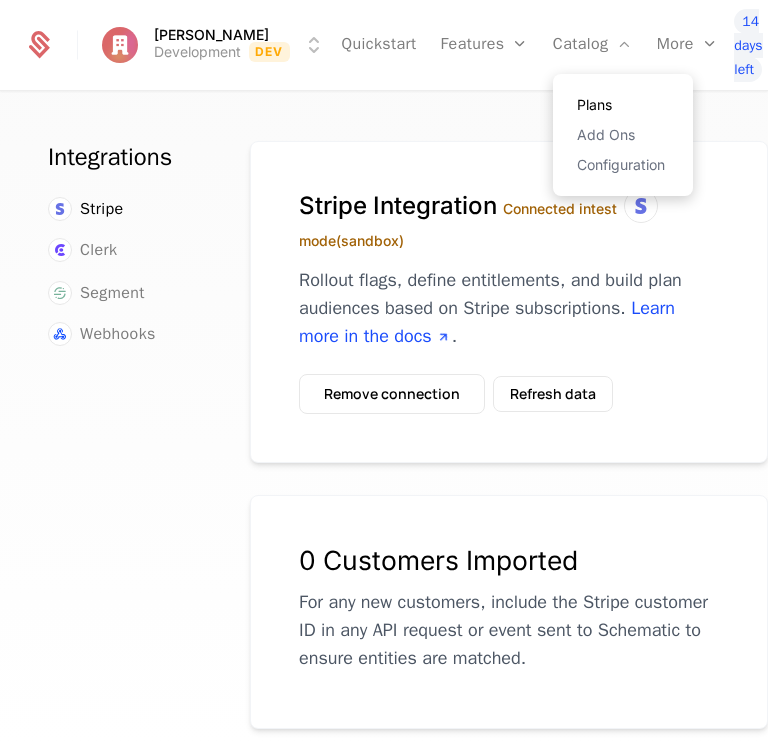 click on "Plans" at bounding box center [623, 105] 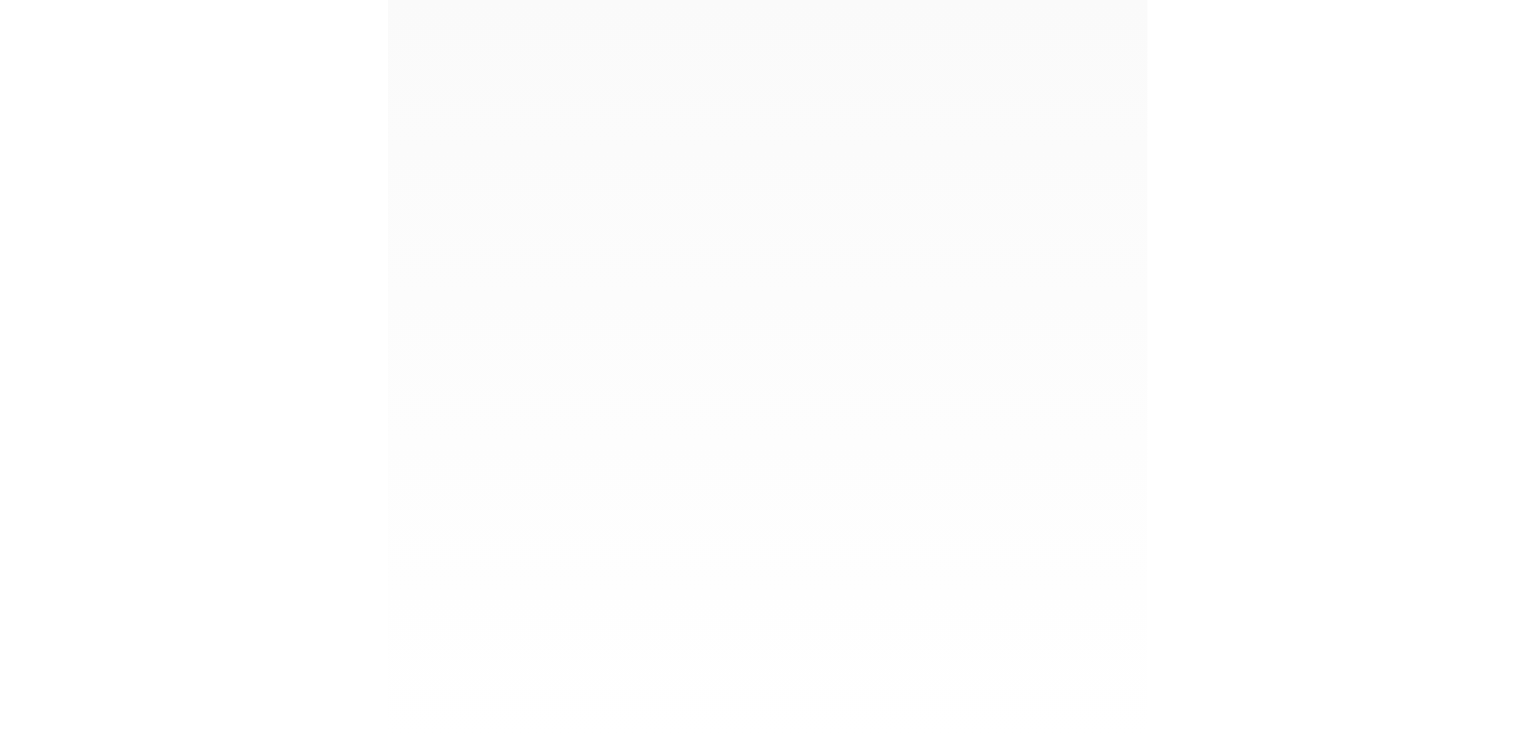 scroll, scrollTop: 0, scrollLeft: 0, axis: both 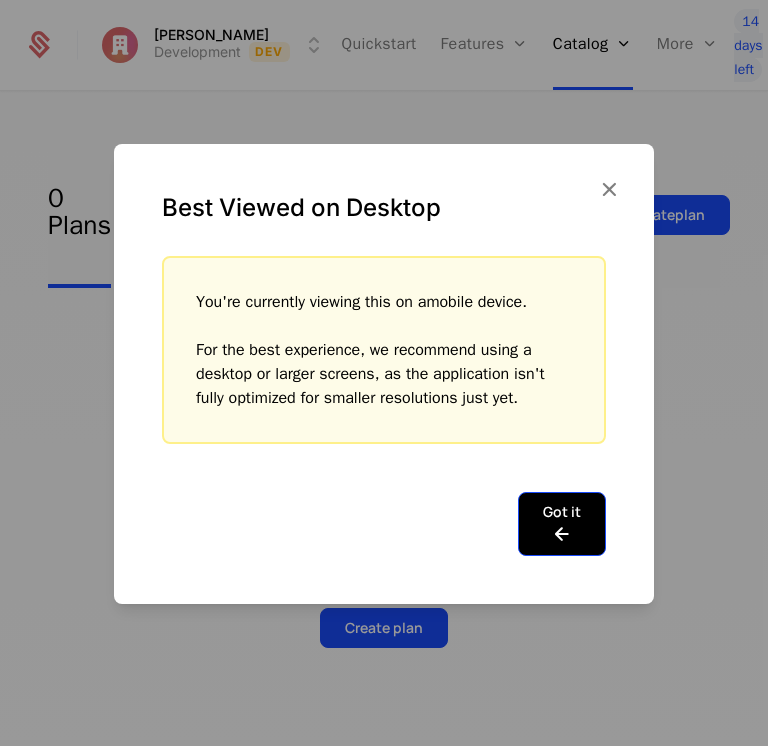 click on "Got it" at bounding box center (562, 524) 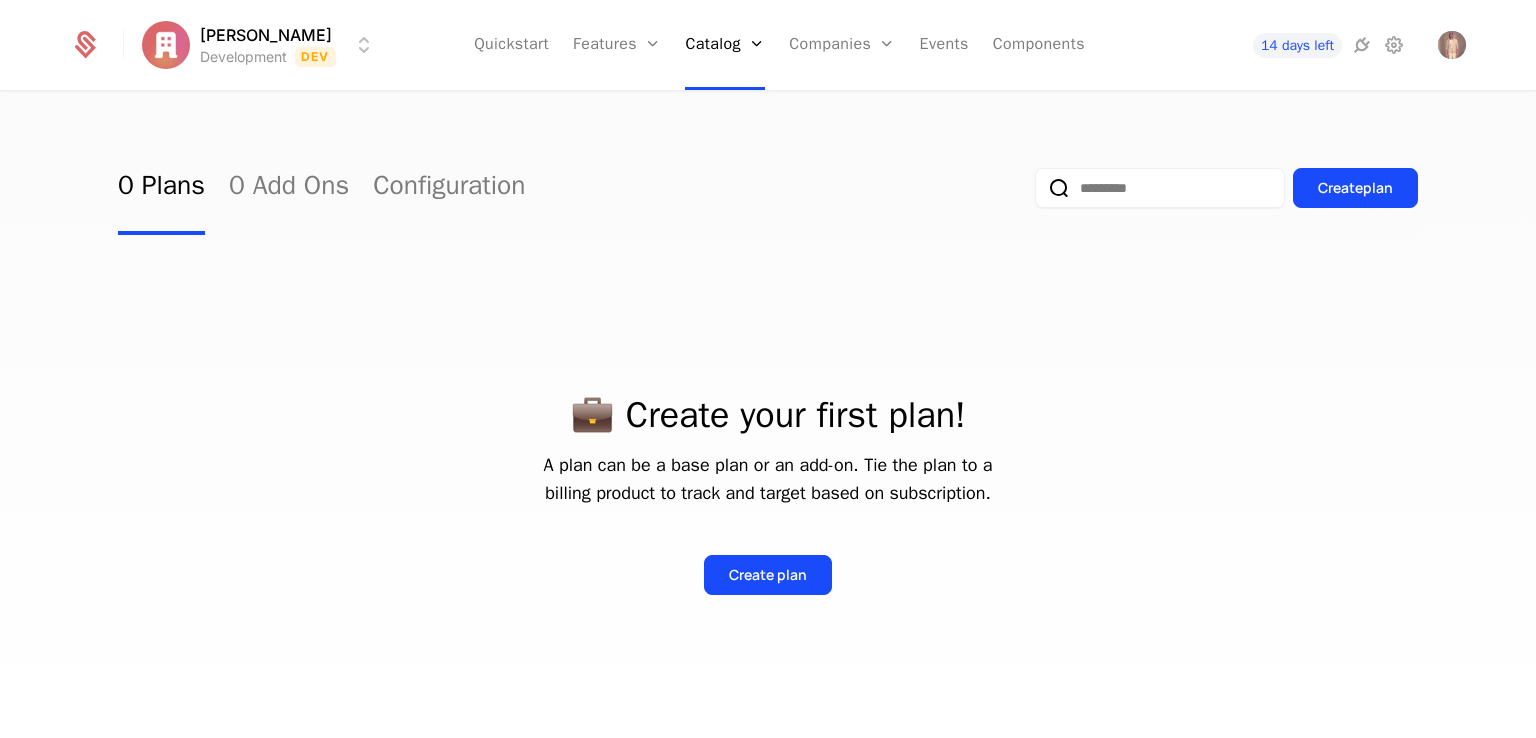click on "[PERSON_NAME] Development Dev Quickstart Features Features Flags Catalog Plans Add Ons Configuration Companies Companies Users Events Components 14 days left 0 Plans 0 Add Ons Configuration Create  plan 💼 Create your first plan! A plan can be a base plan or an add-on. Tie the plan to a billing product to track and target based on subscription. Create plan" at bounding box center (768, 369) 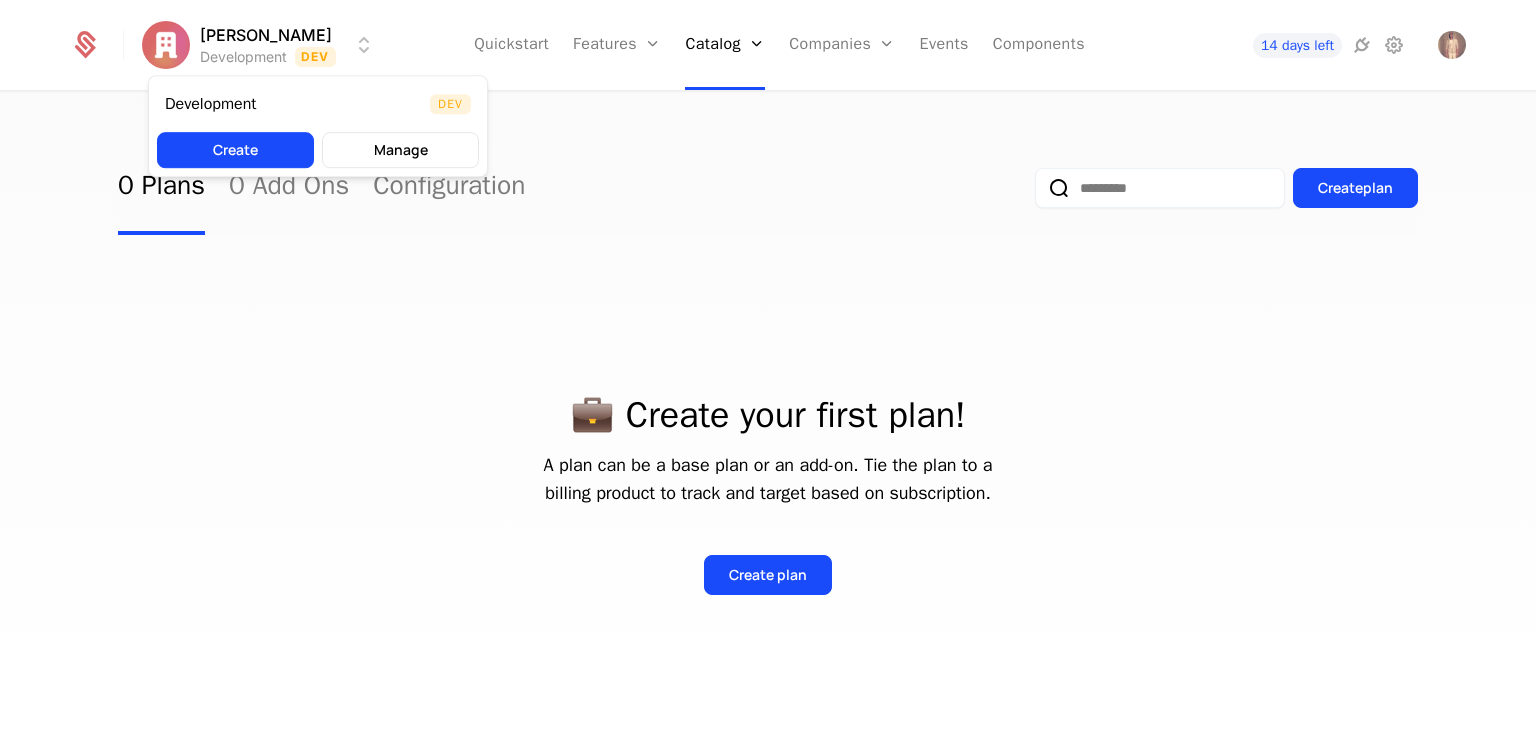 click on "[PERSON_NAME] Development Dev Quickstart Features Features Flags Catalog Plans Add Ons Configuration Companies Companies Users Events Components 14 days left 0 Plans 0 Add Ons Configuration Create  plan 💼 Create your first plan! A plan can be a base plan or an add-on. Tie the plan to a billing product to track and target based on subscription. Create plan
Development Dev Create Manage" at bounding box center (768, 369) 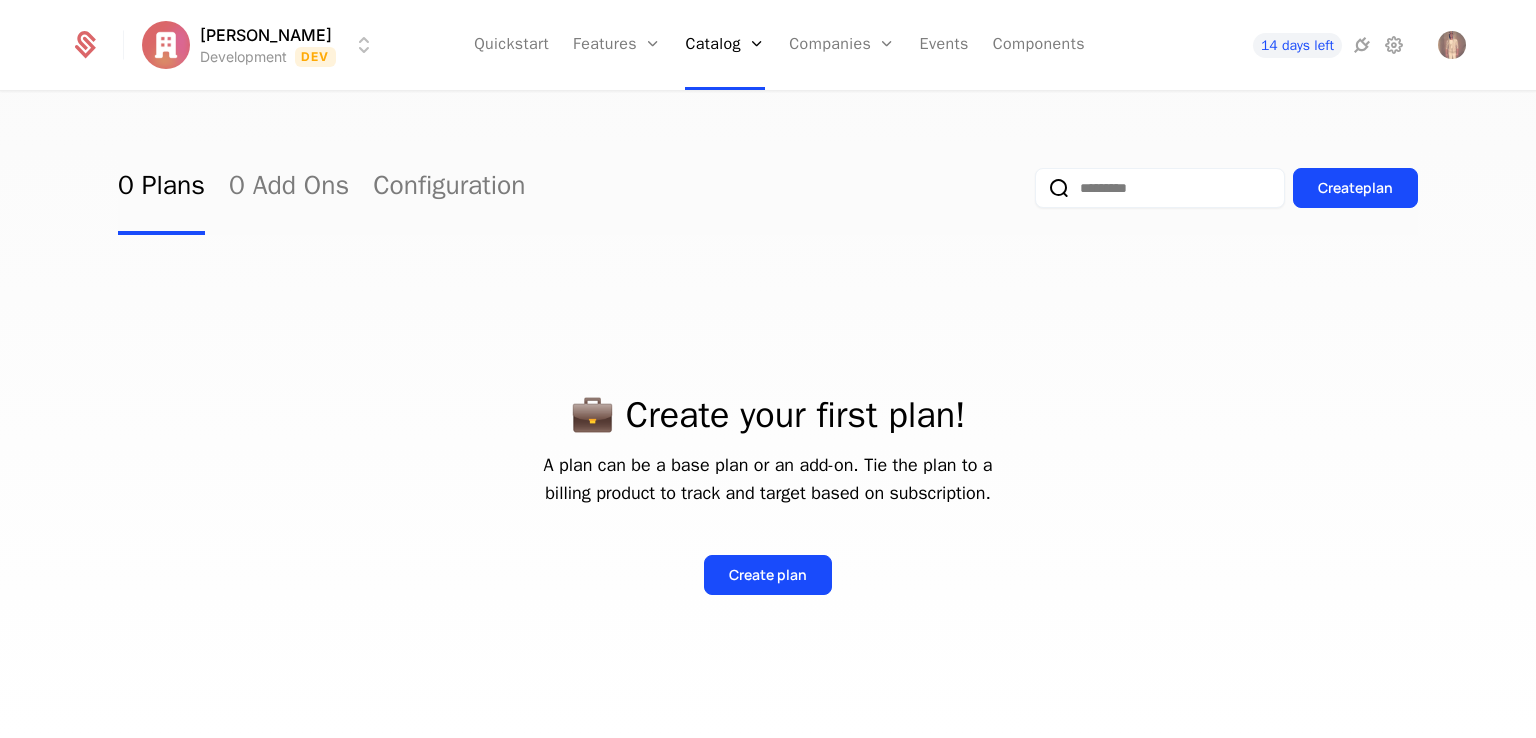 click on "[PERSON_NAME] Development Dev Quickstart Features Features Flags Catalog Plans Add Ons Configuration Companies Companies Users Events Components 14 days left 0 Plans 0 Add Ons Configuration Create  plan 💼 Create your first plan! A plan can be a base plan or an add-on. Tie the plan to a billing product to track and target based on subscription. Create plan" at bounding box center [768, 369] 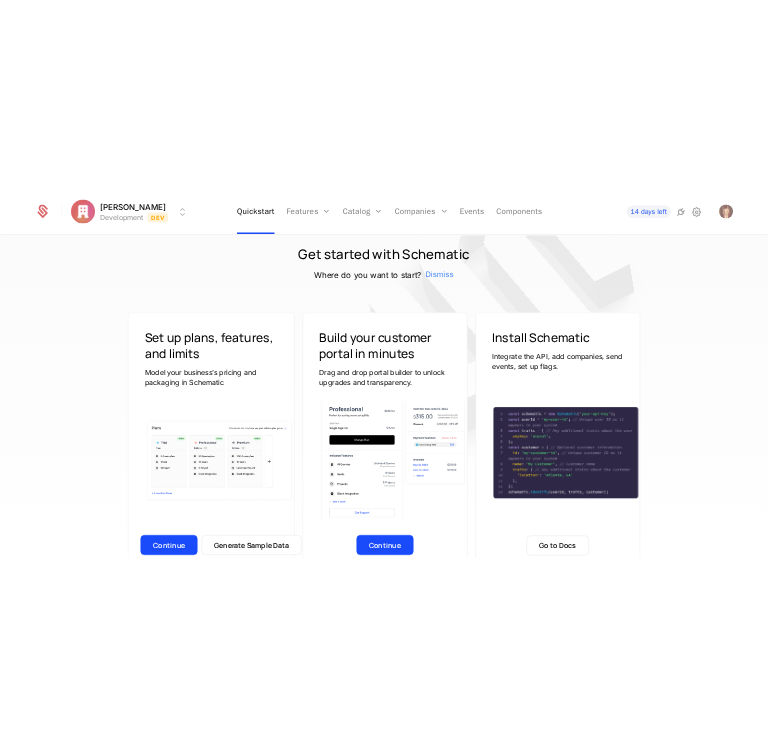 scroll, scrollTop: 0, scrollLeft: 0, axis: both 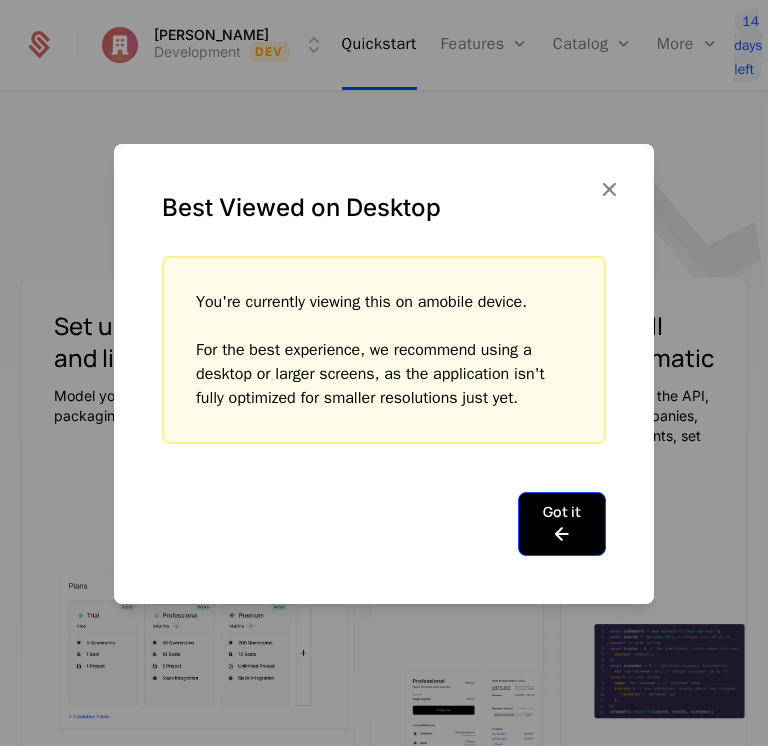 click at bounding box center (562, 534) 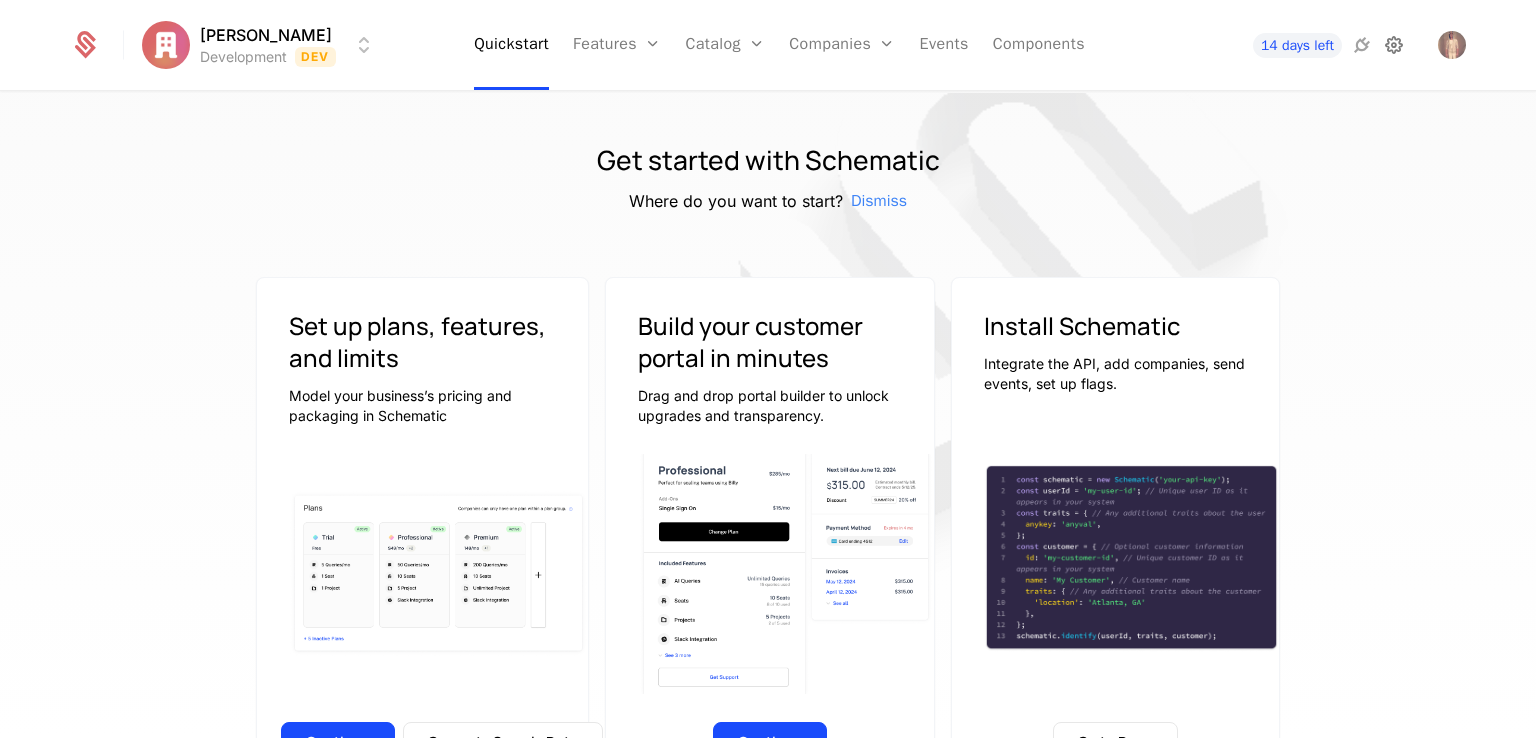 click at bounding box center (1394, 45) 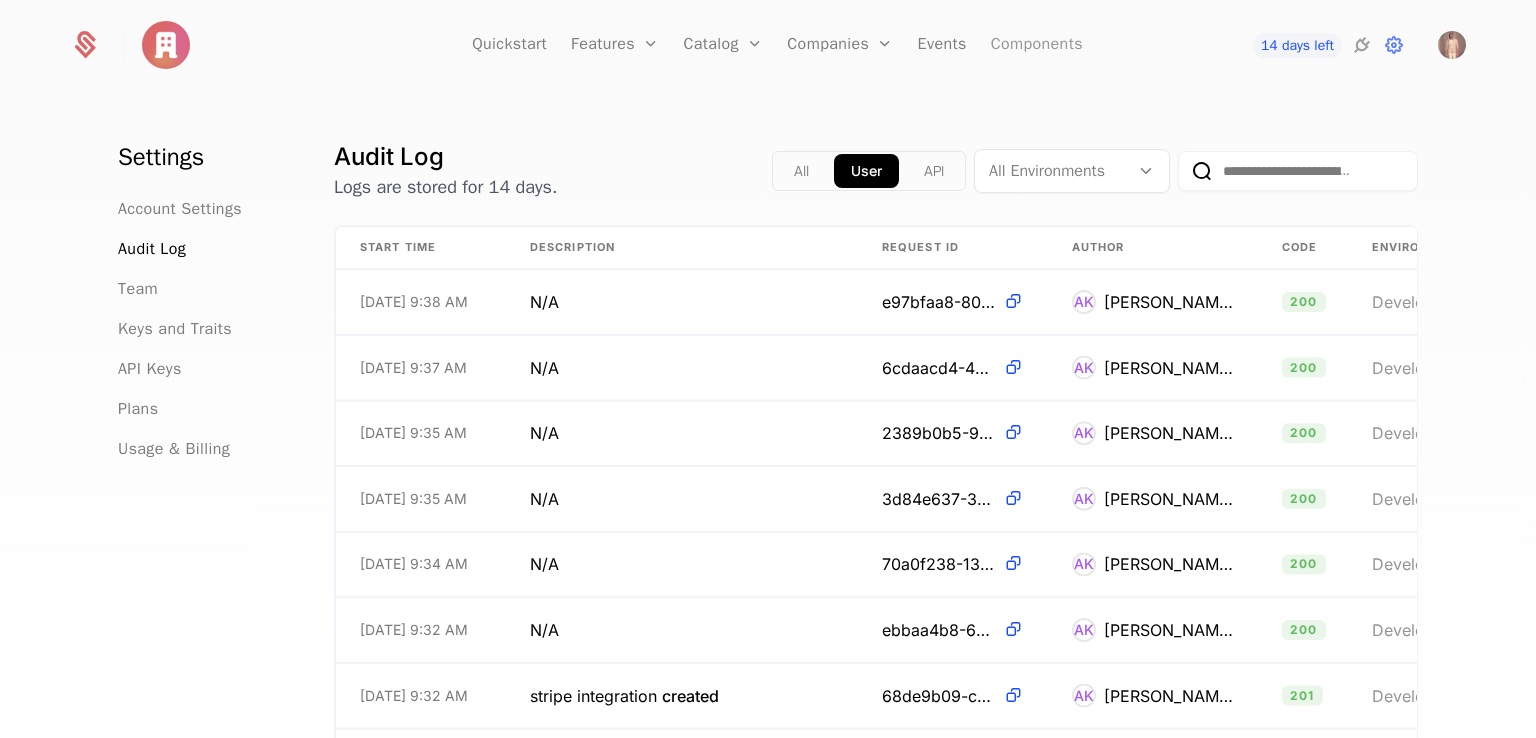 click on "Components" at bounding box center [1037, 45] 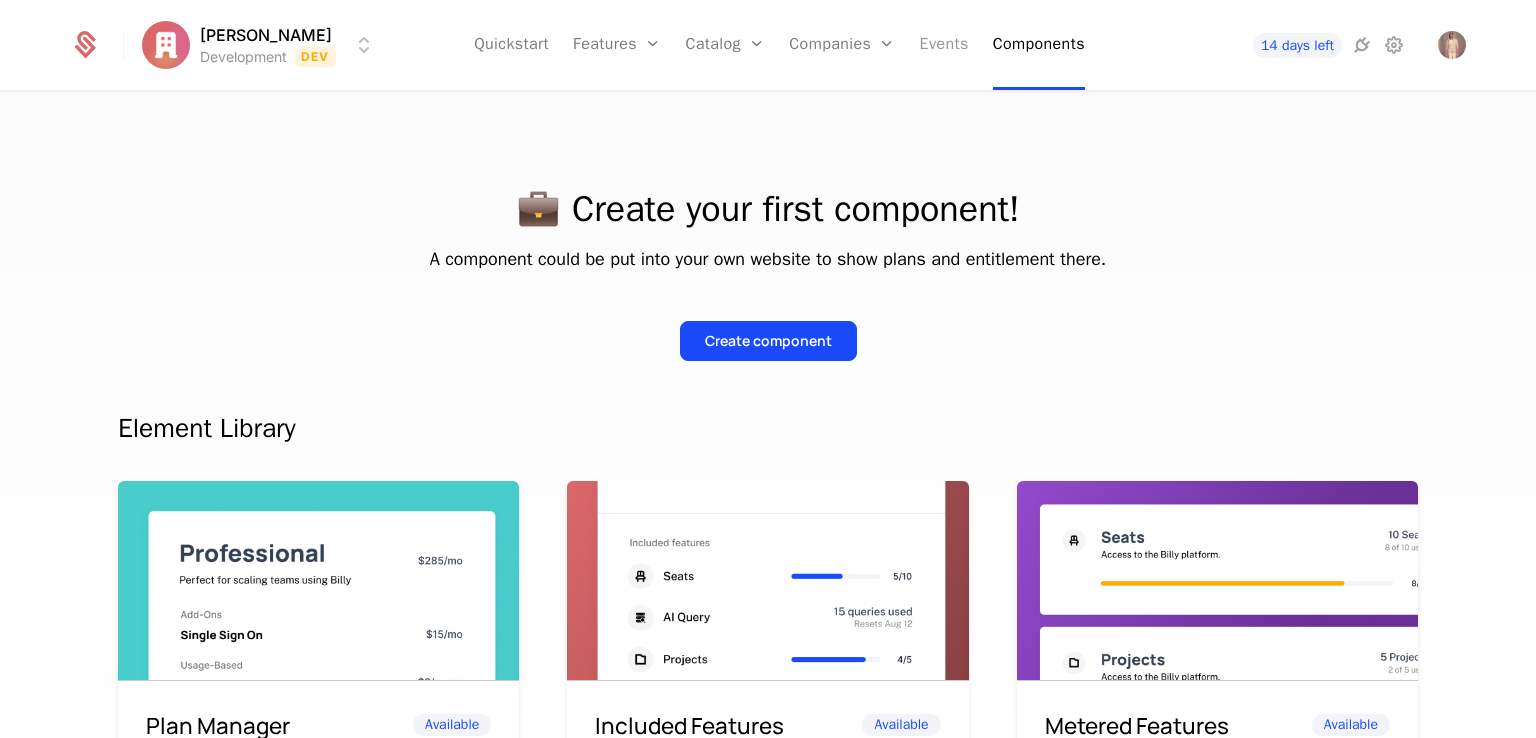 click on "Events" at bounding box center [944, 45] 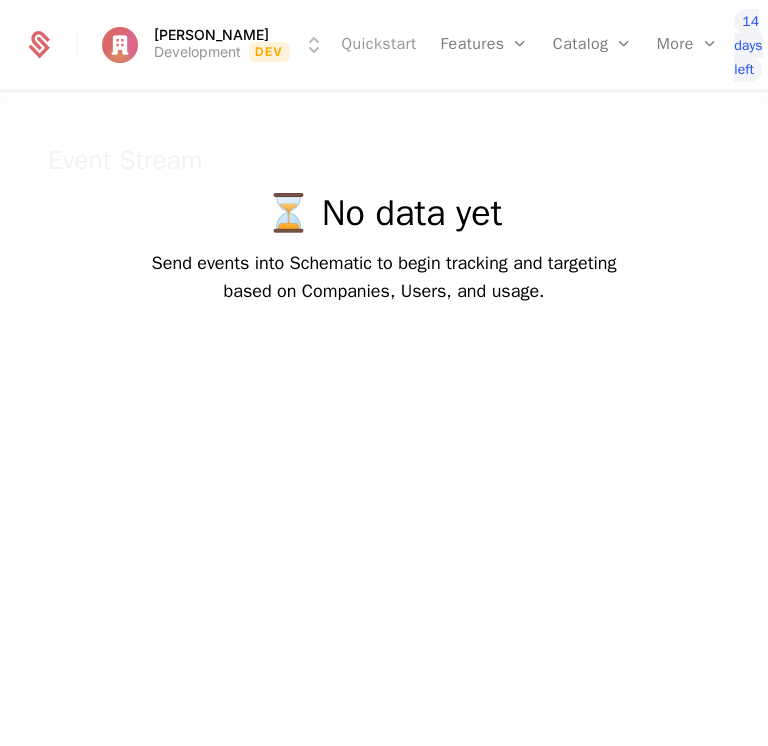 click on "Quickstart" at bounding box center (379, 45) 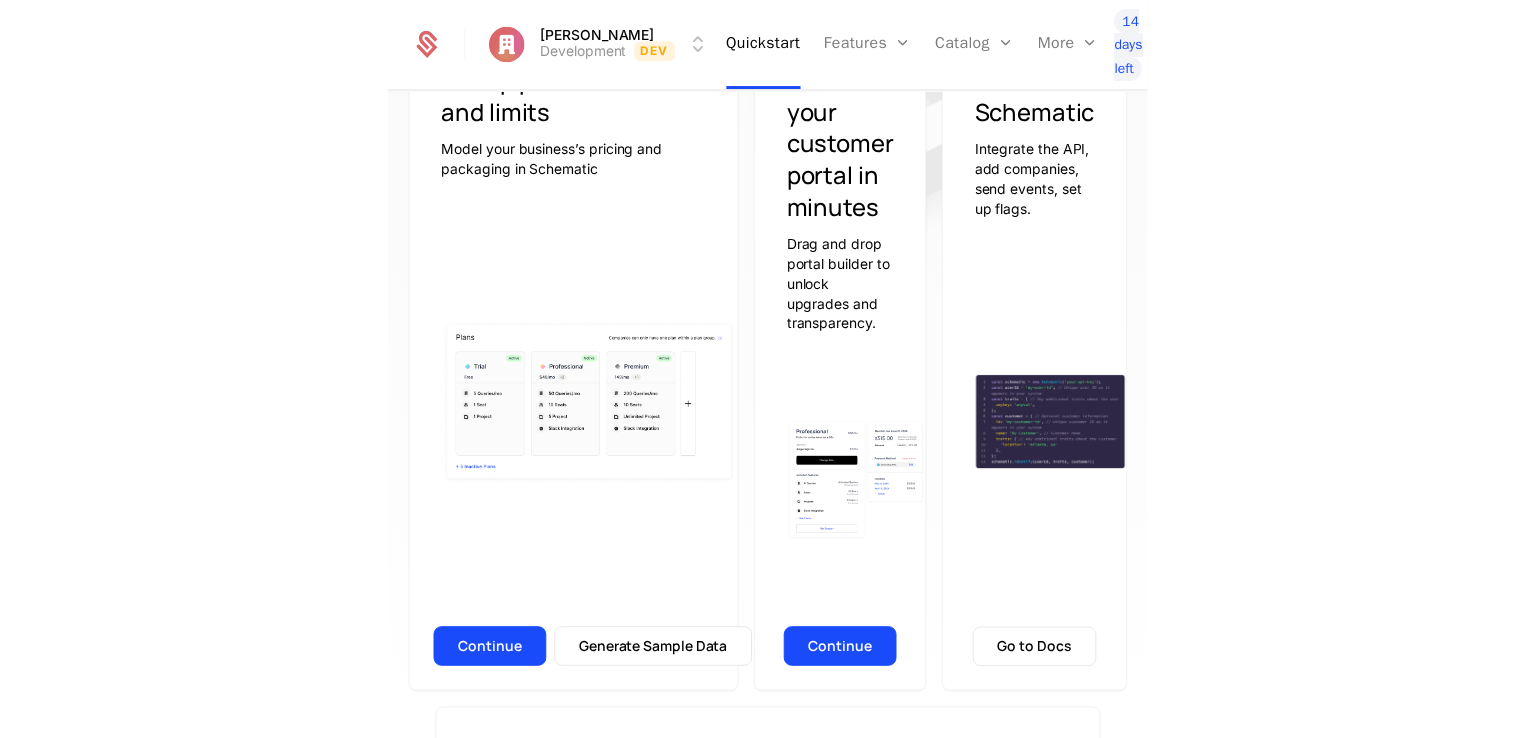 scroll, scrollTop: 0, scrollLeft: 0, axis: both 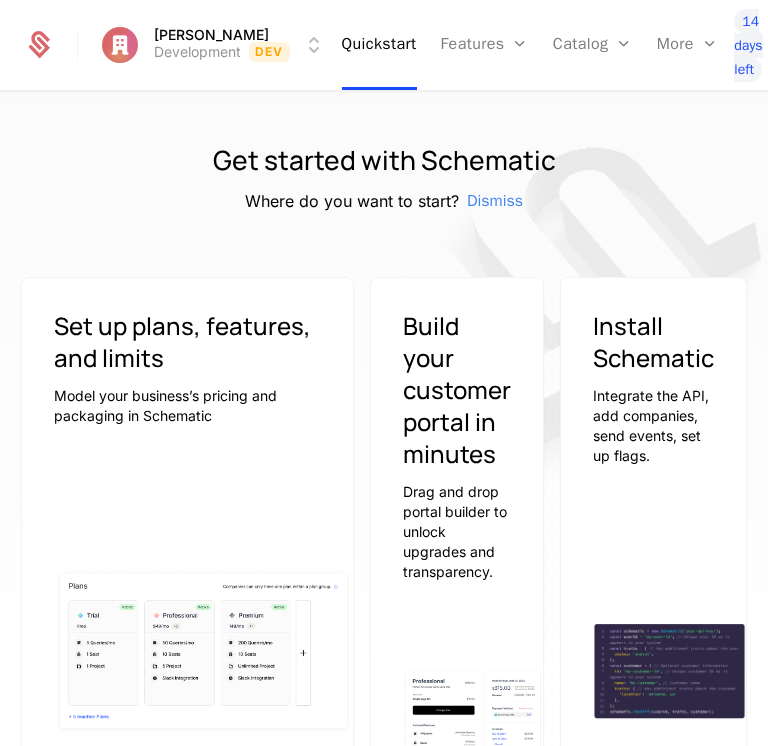 click 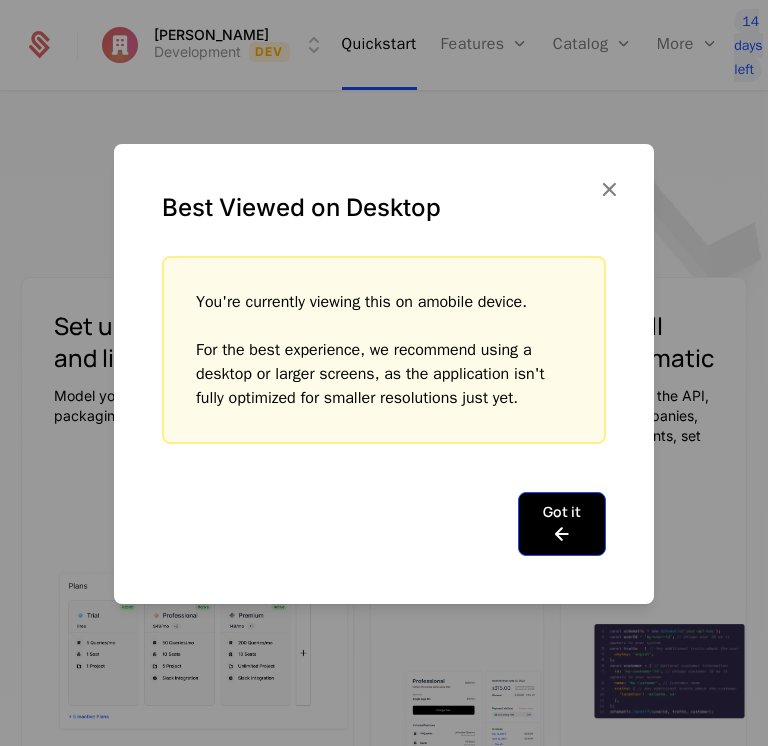 click on "Got it" at bounding box center (562, 524) 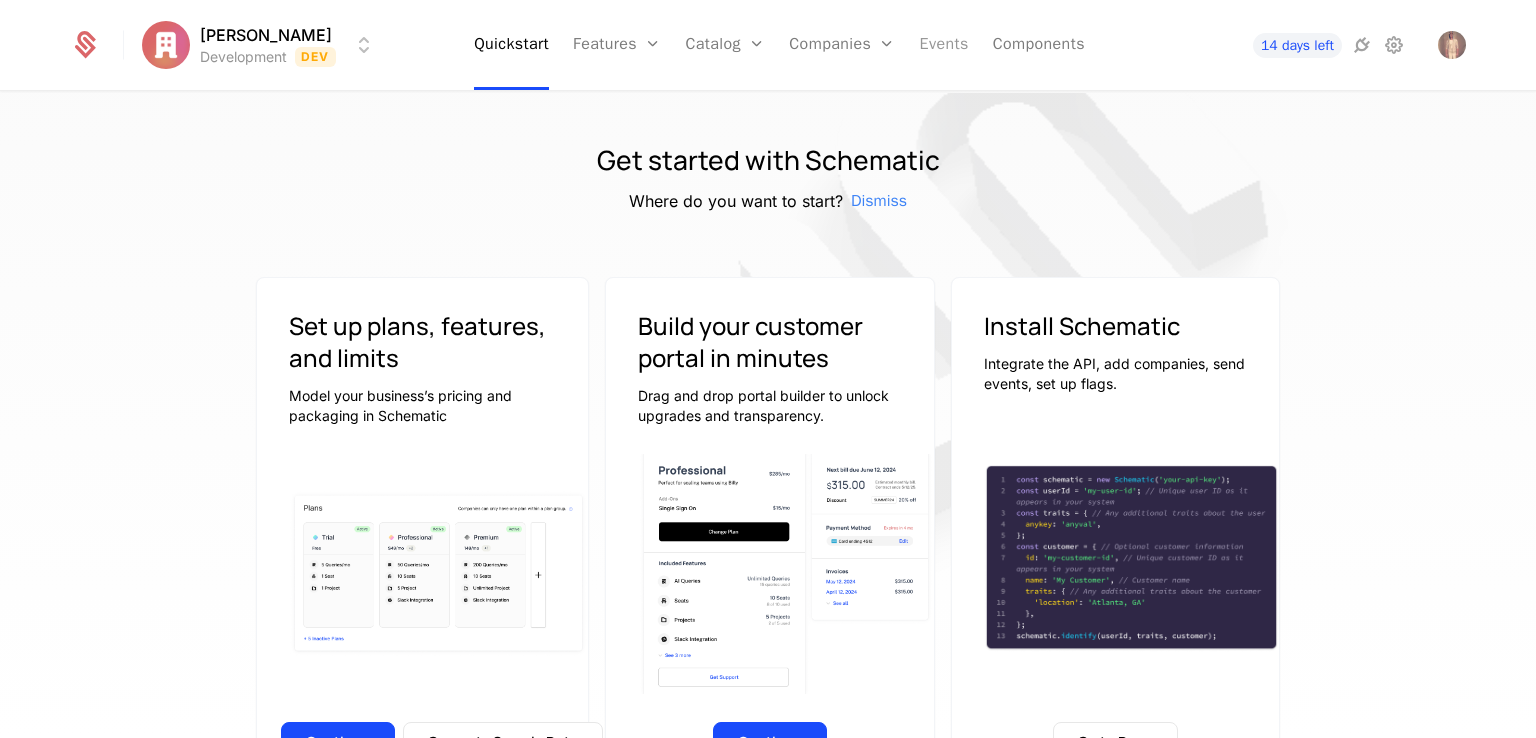 click on "Events" at bounding box center (944, 45) 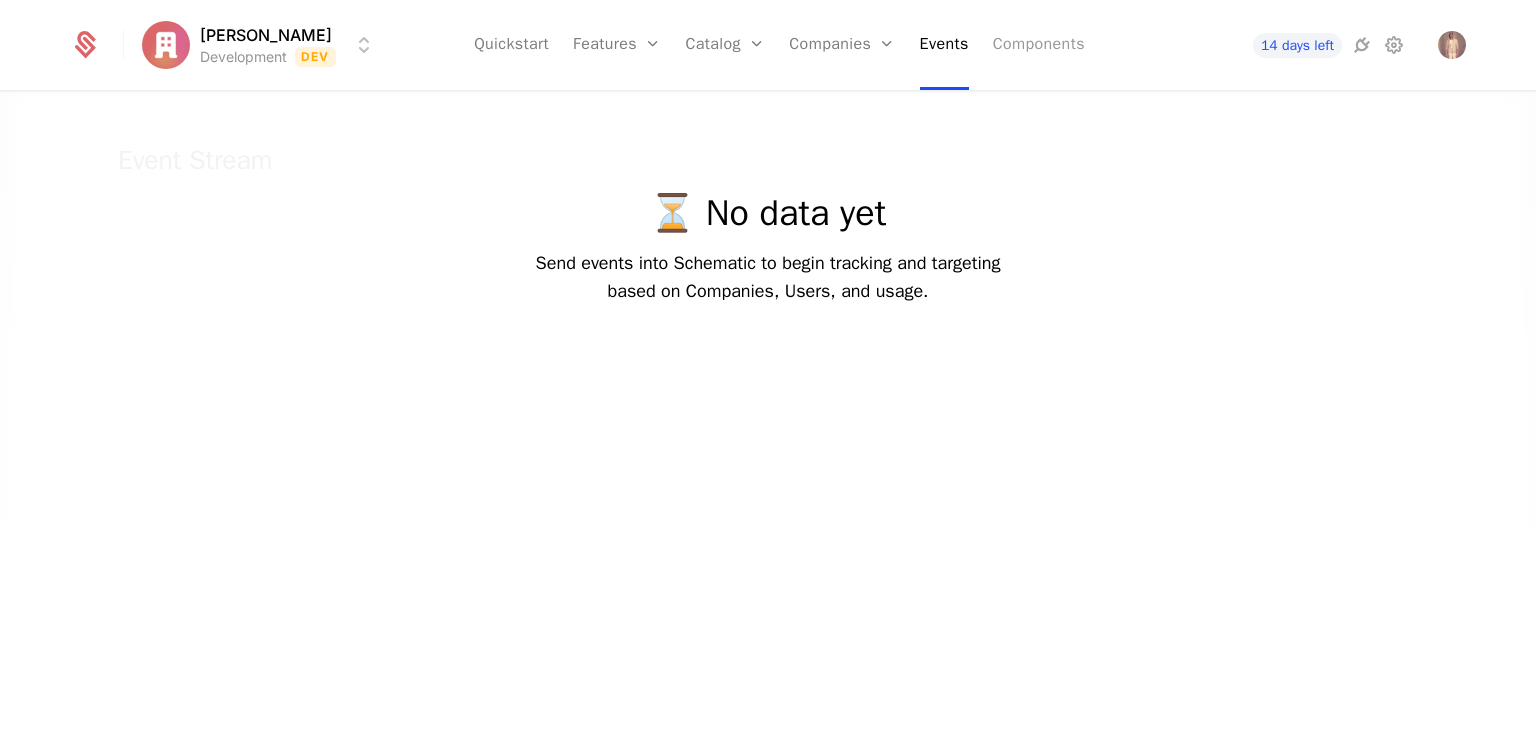 click on "Components" at bounding box center [1039, 45] 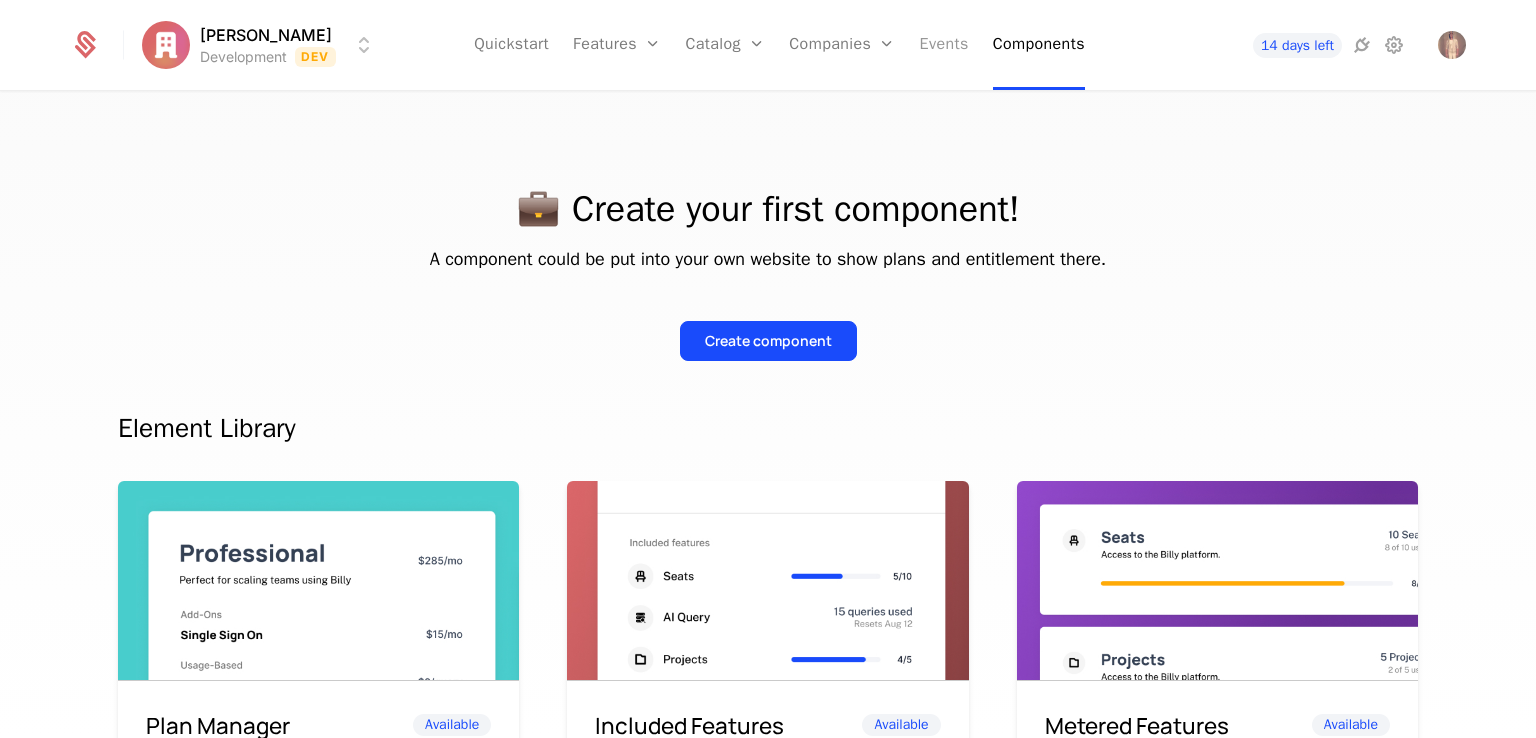 click on "Events" at bounding box center [944, 45] 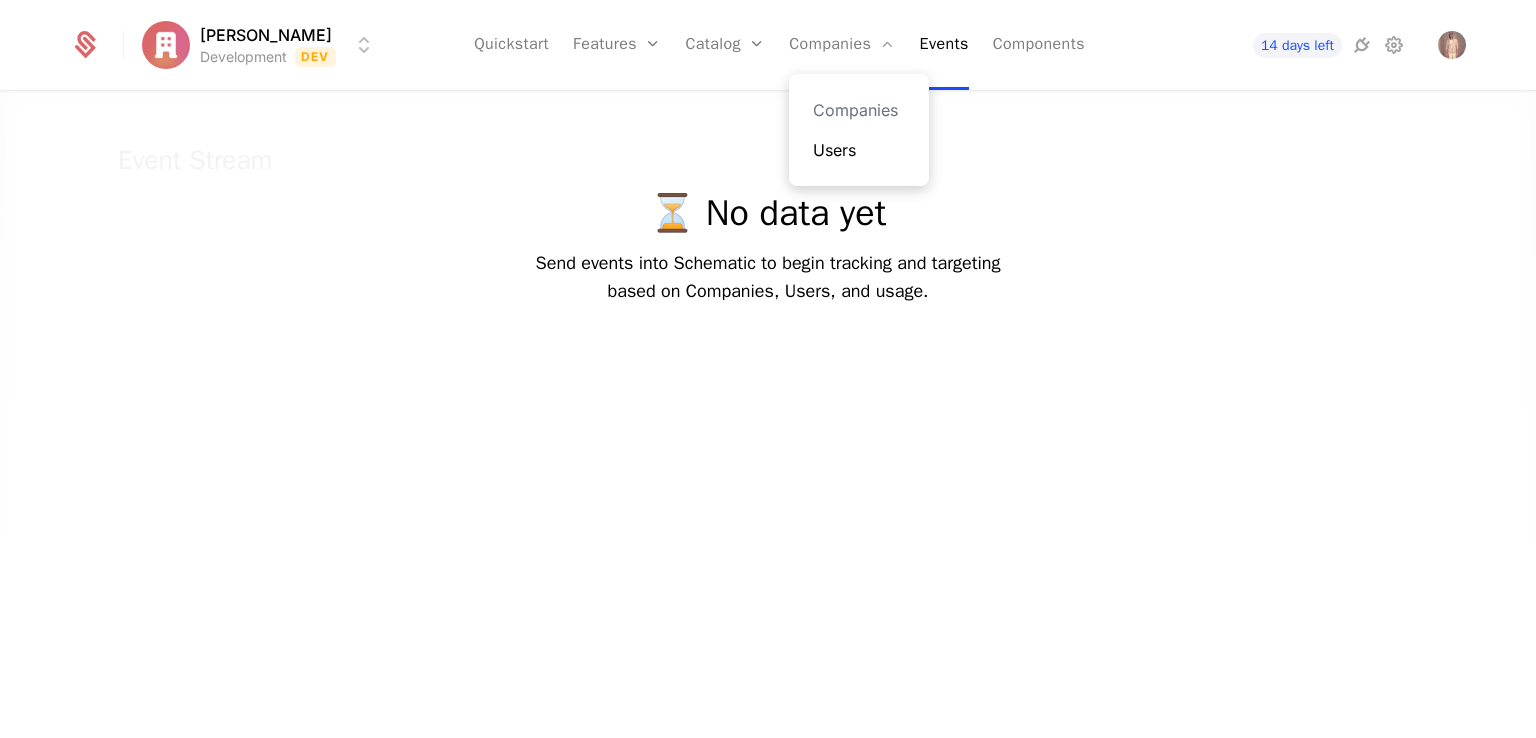 click on "Users" at bounding box center [859, 150] 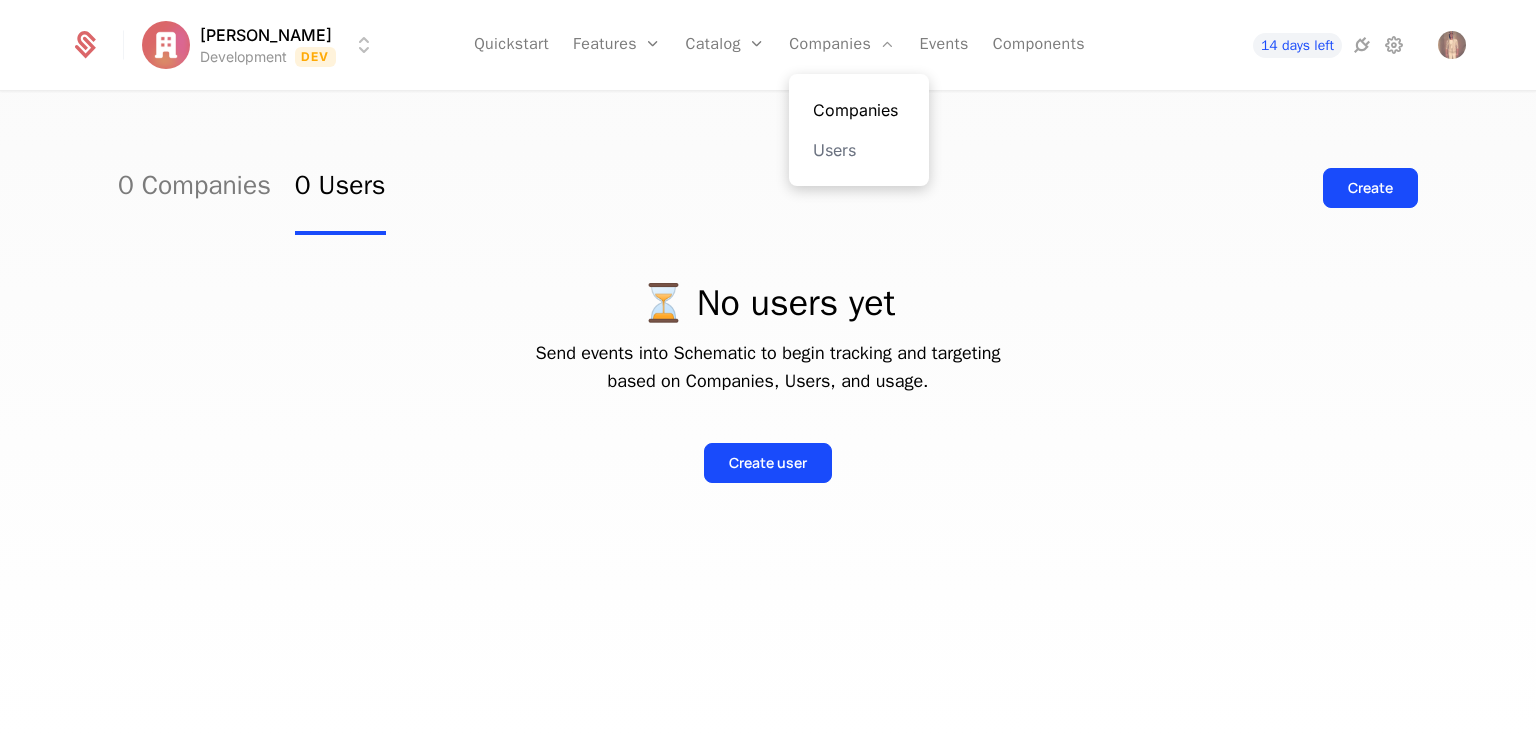 click on "Companies" at bounding box center [859, 110] 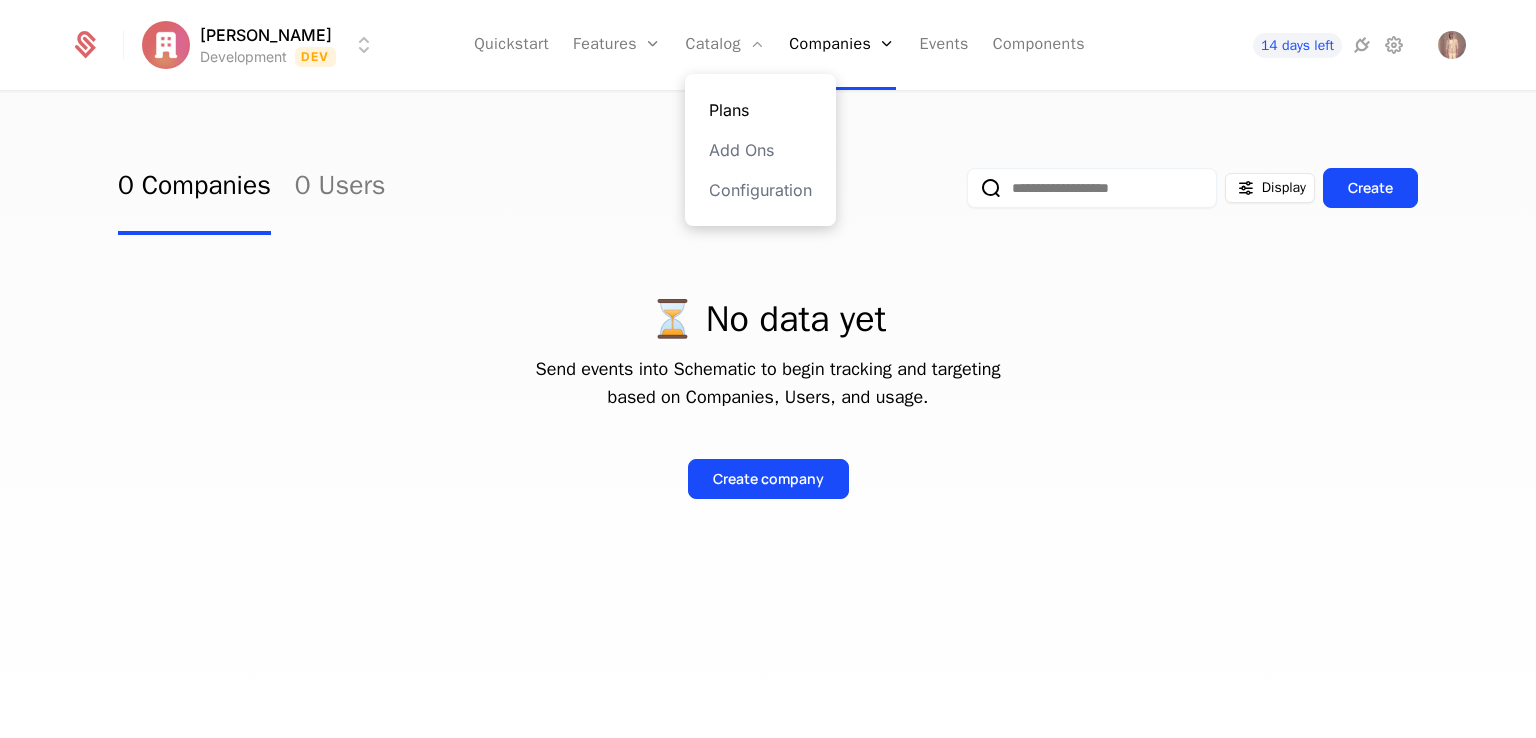 click on "Plans" at bounding box center (760, 110) 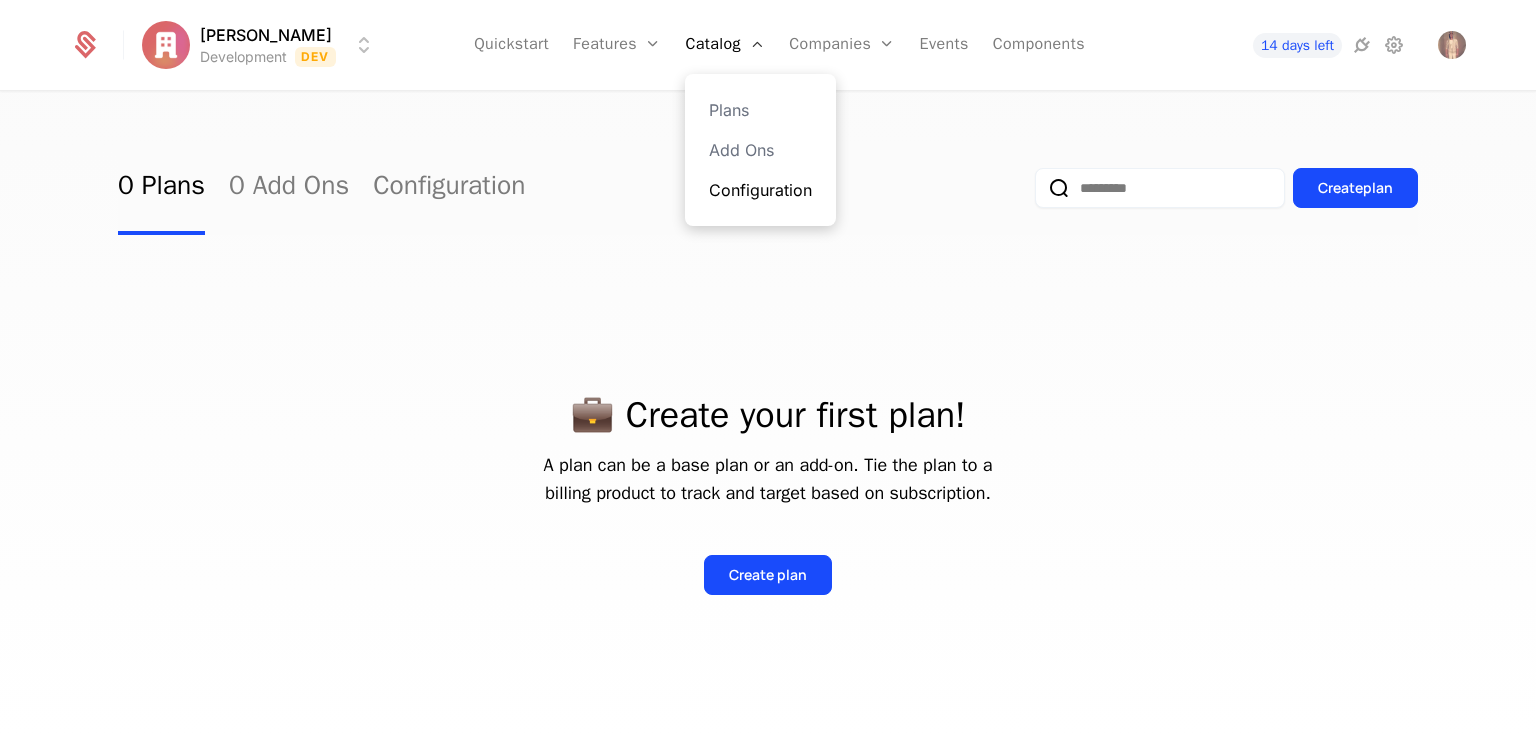 click on "Configuration" at bounding box center (760, 190) 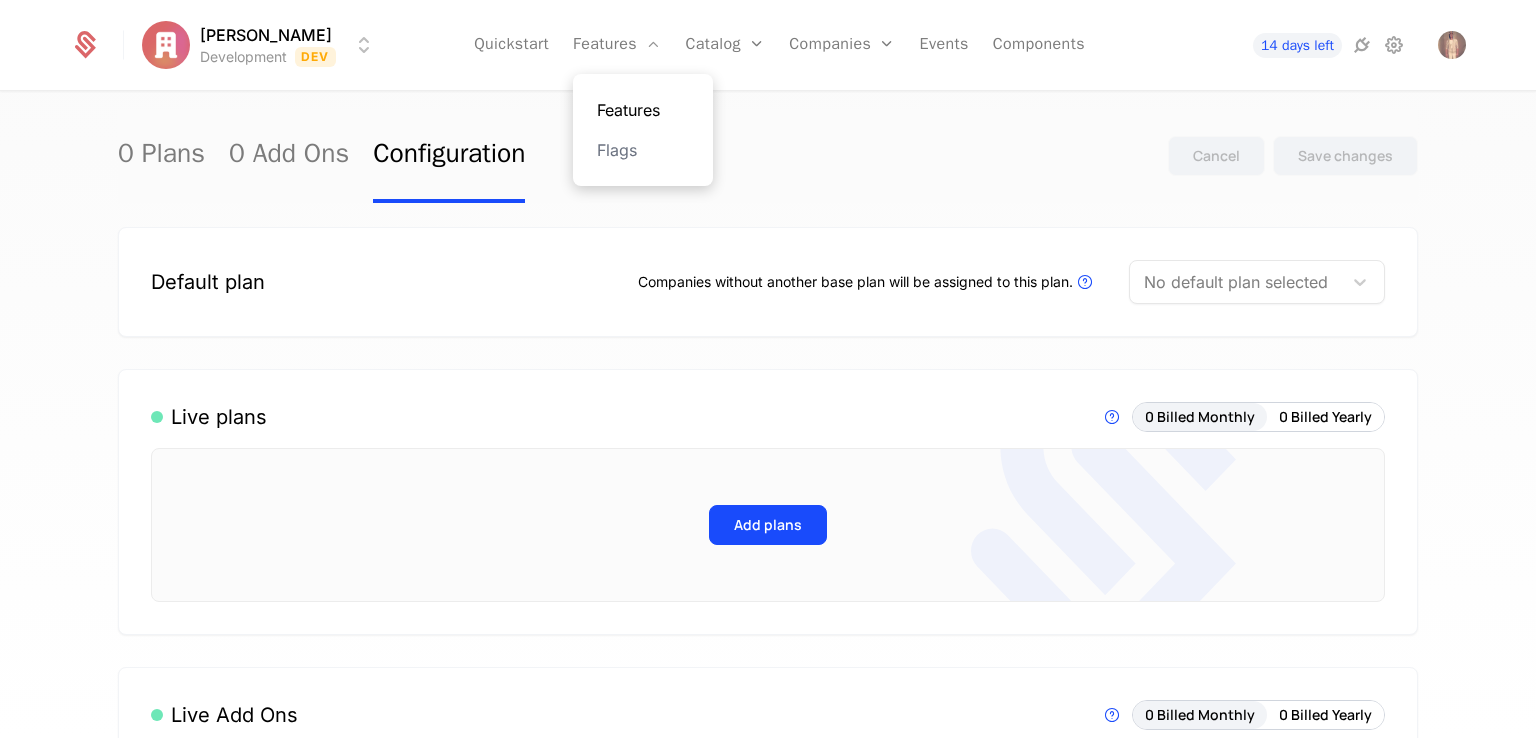 click on "Features" at bounding box center (643, 110) 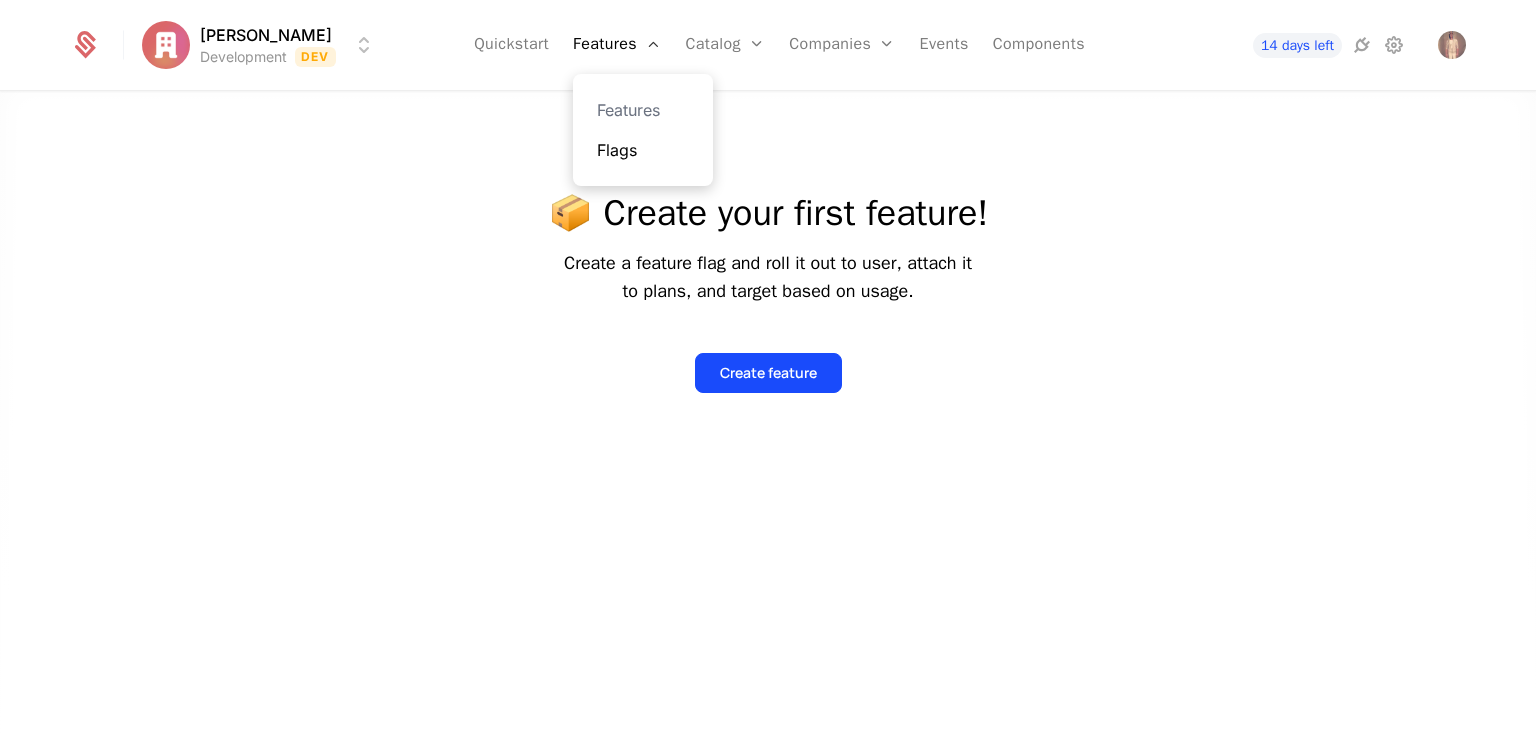 click on "Flags" at bounding box center [643, 150] 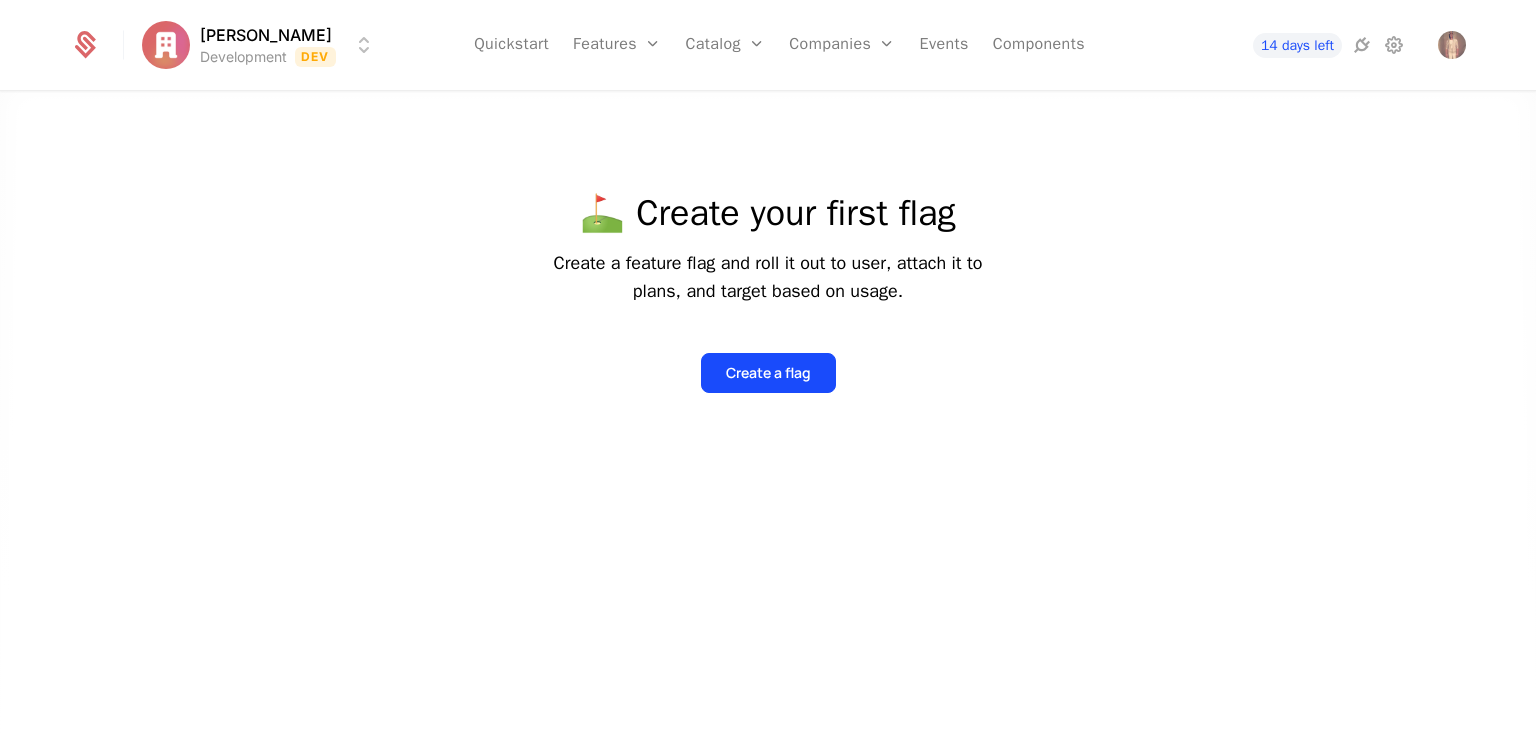 drag, startPoint x: 519, startPoint y: 277, endPoint x: 520, endPoint y: 267, distance: 10.049875 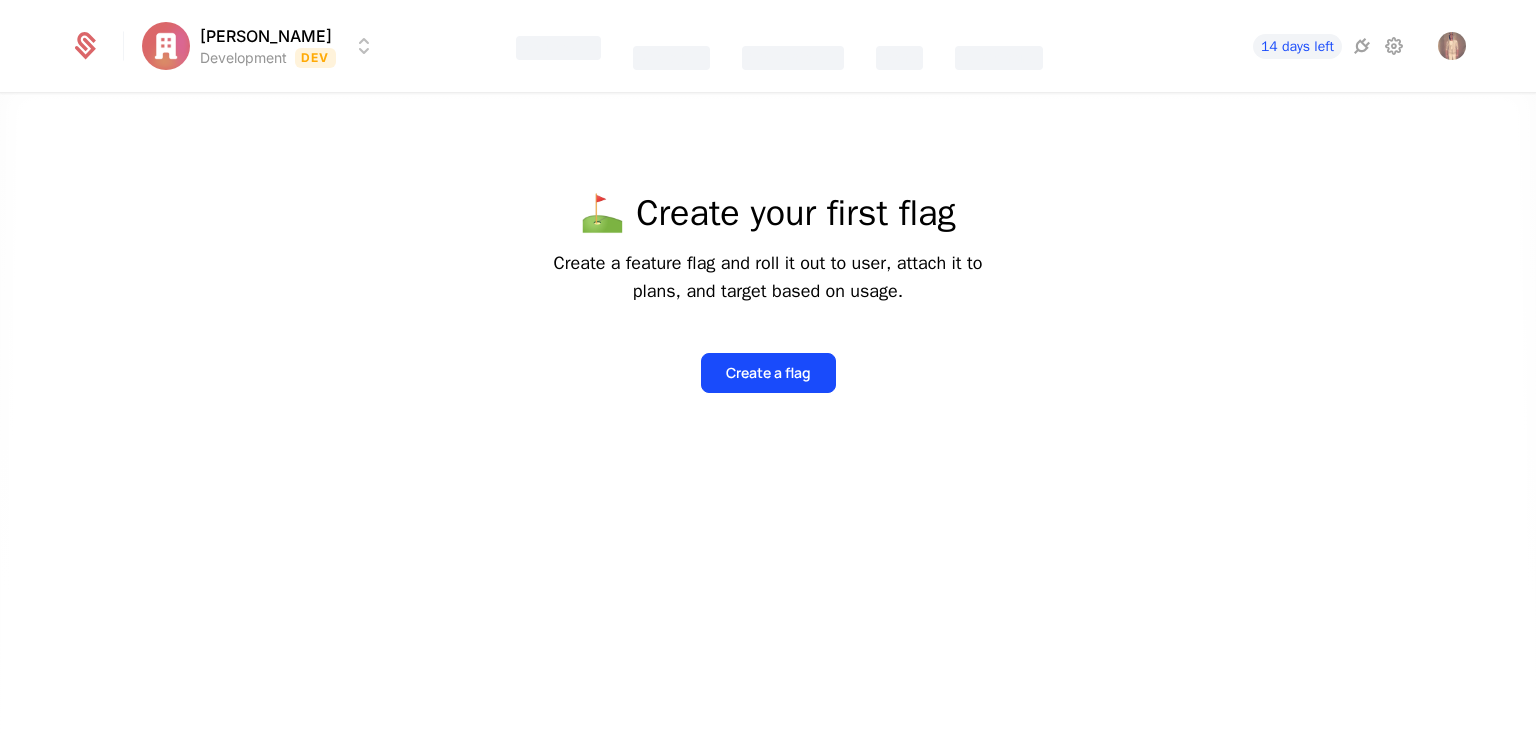 click on "Catalog" at bounding box center (671, 46) 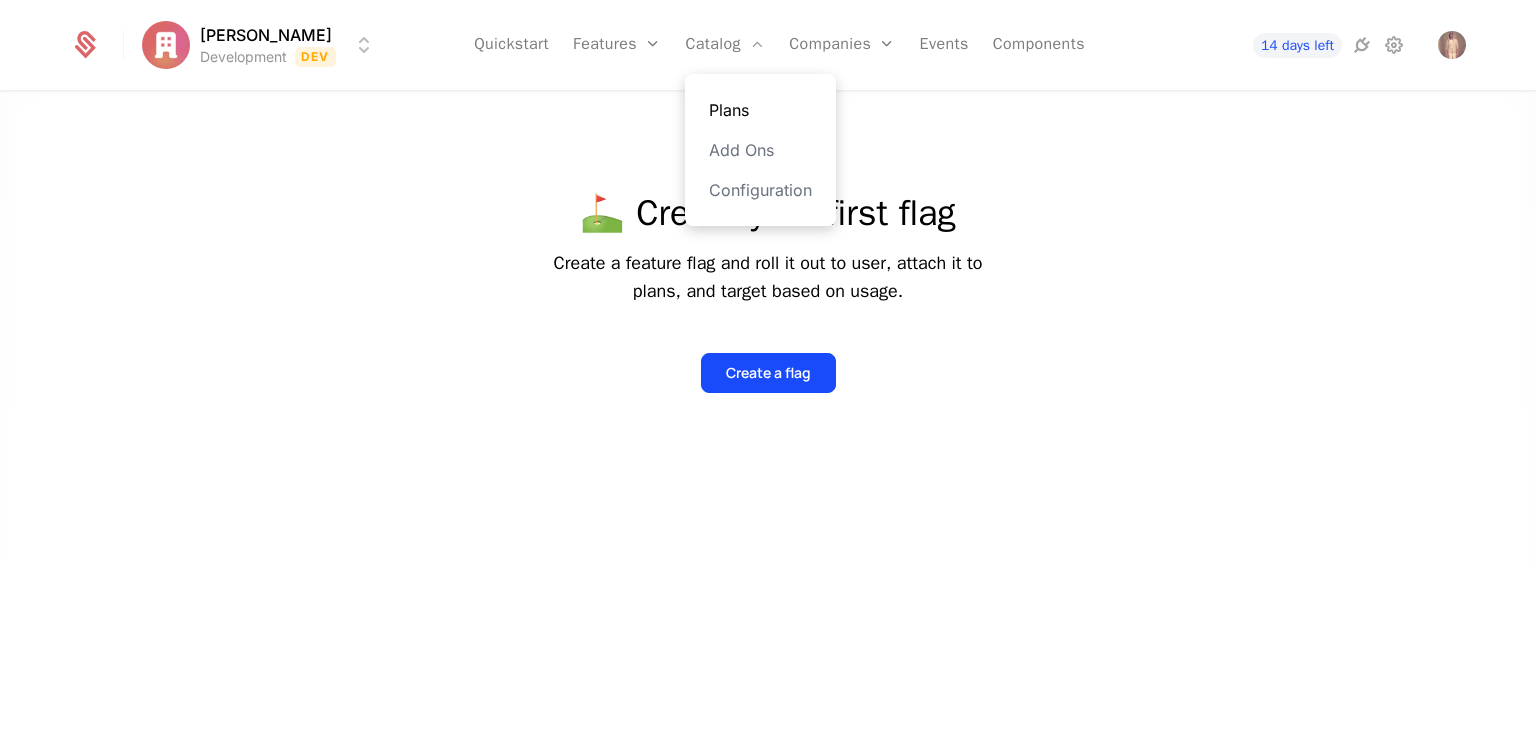 click on "Plans" at bounding box center [760, 110] 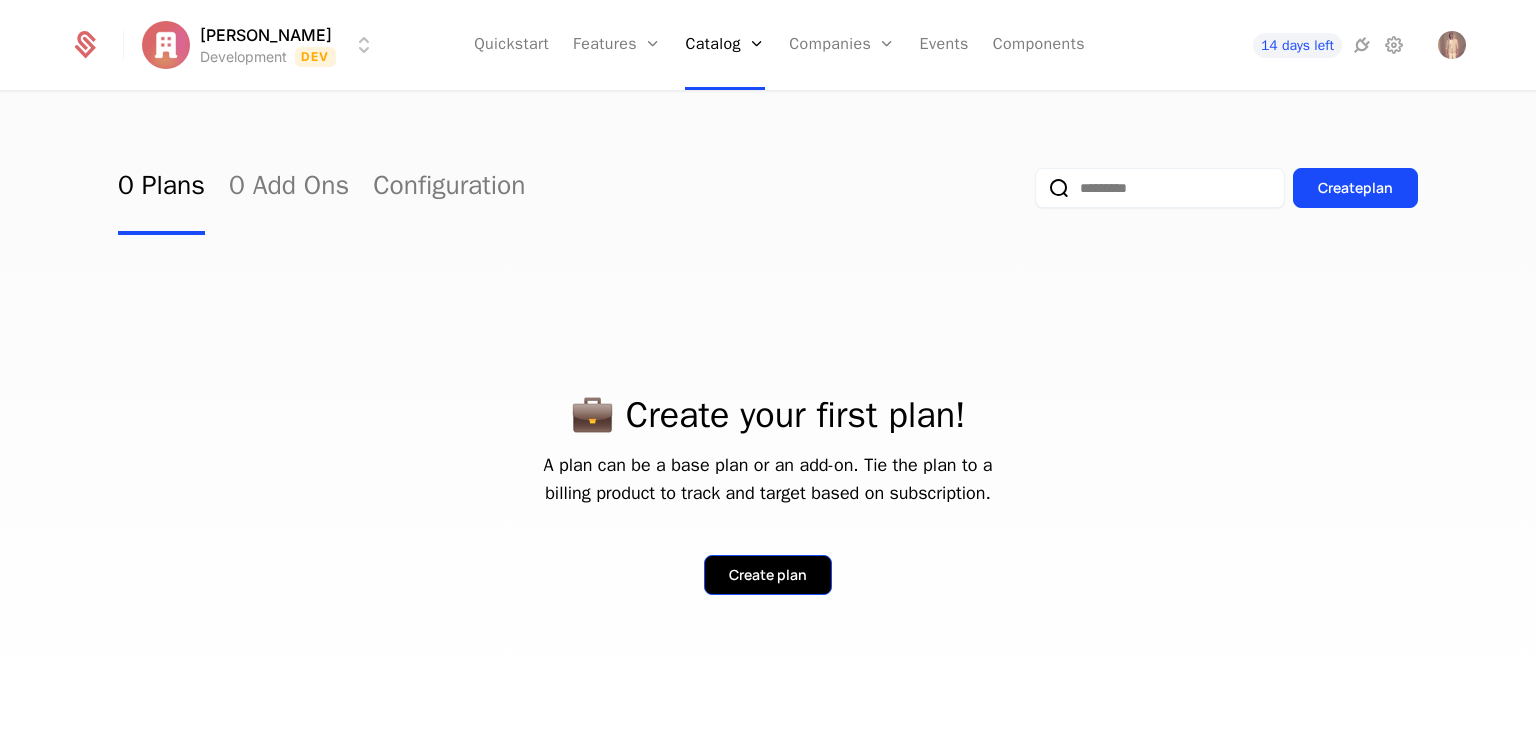click on "Create plan" at bounding box center (768, 575) 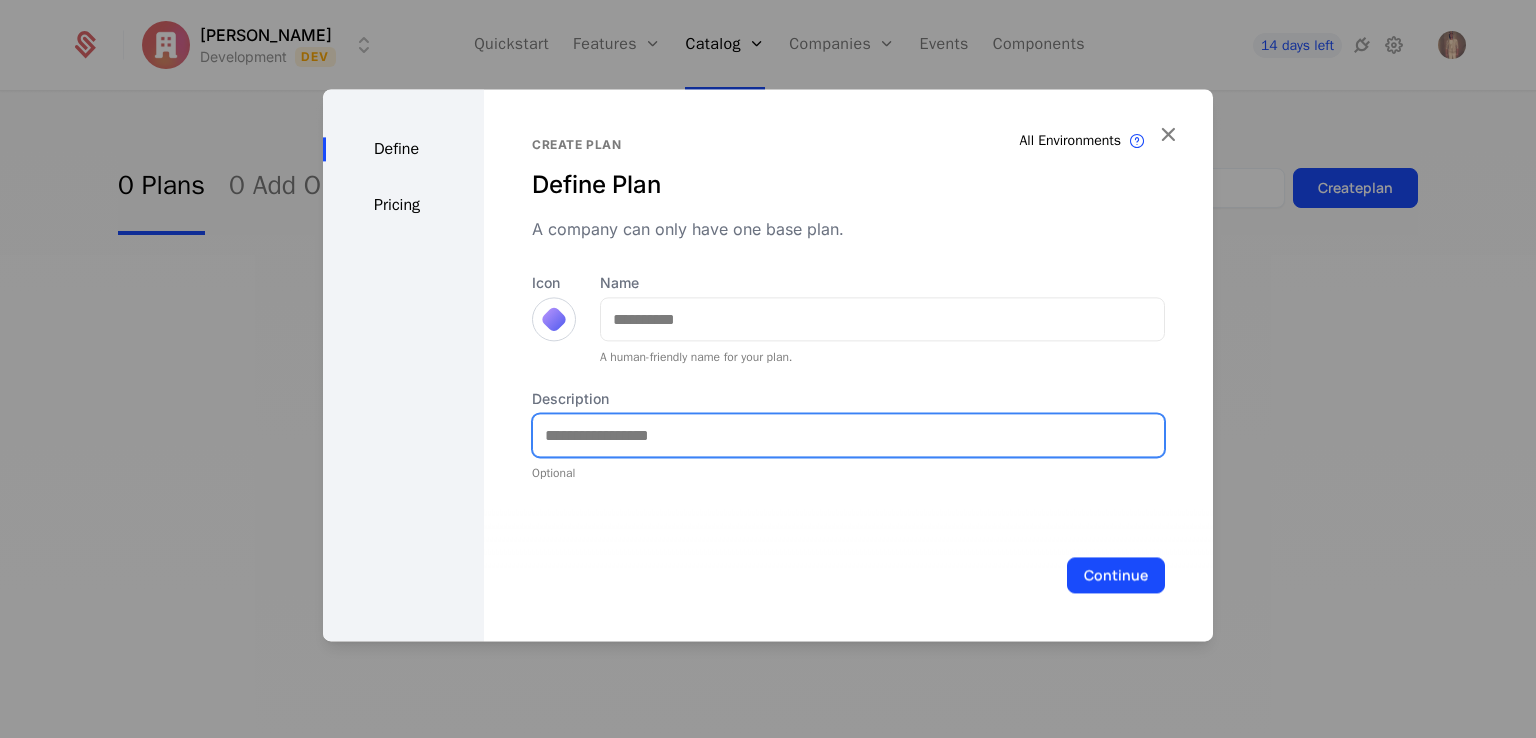 click on "Description" at bounding box center (848, 435) 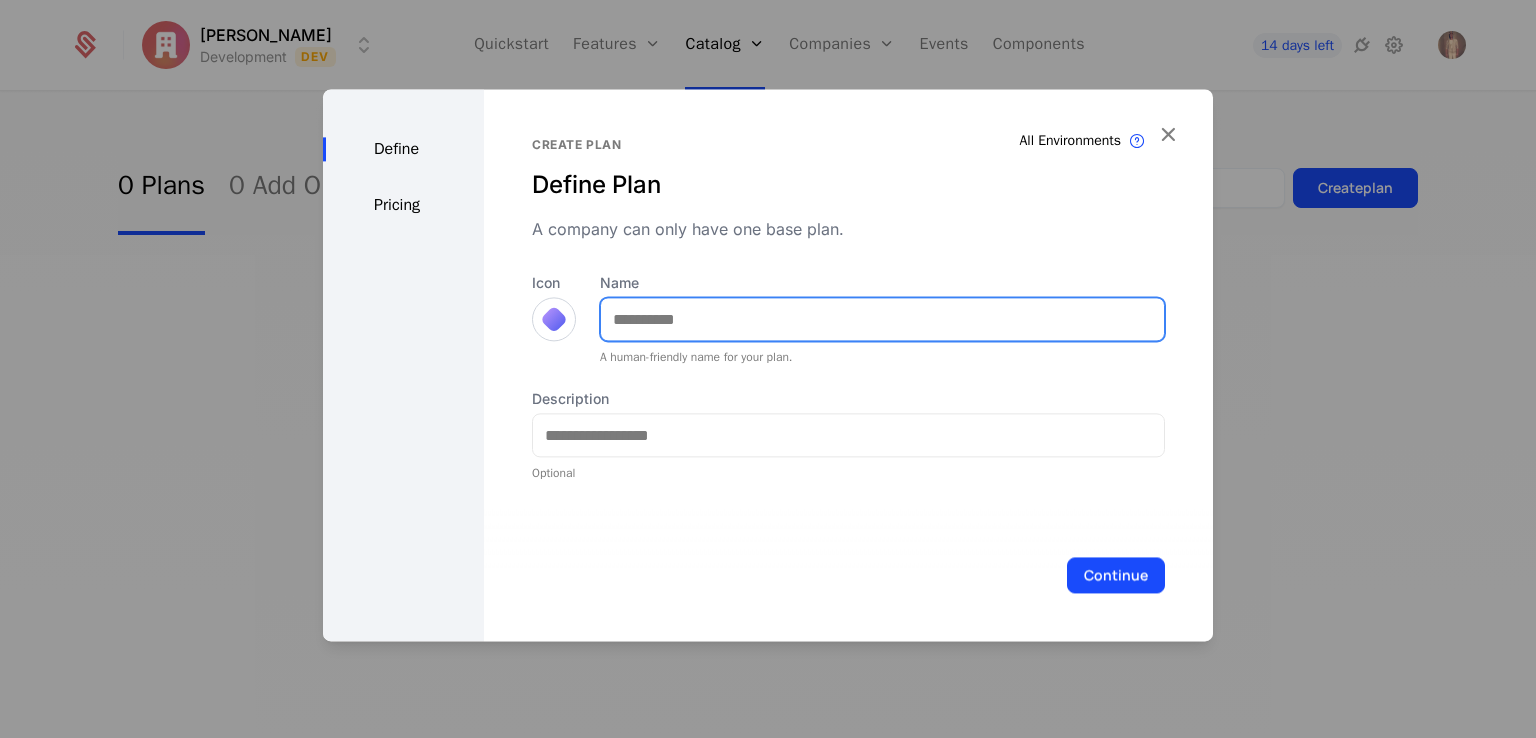 click on "Name" at bounding box center [882, 319] 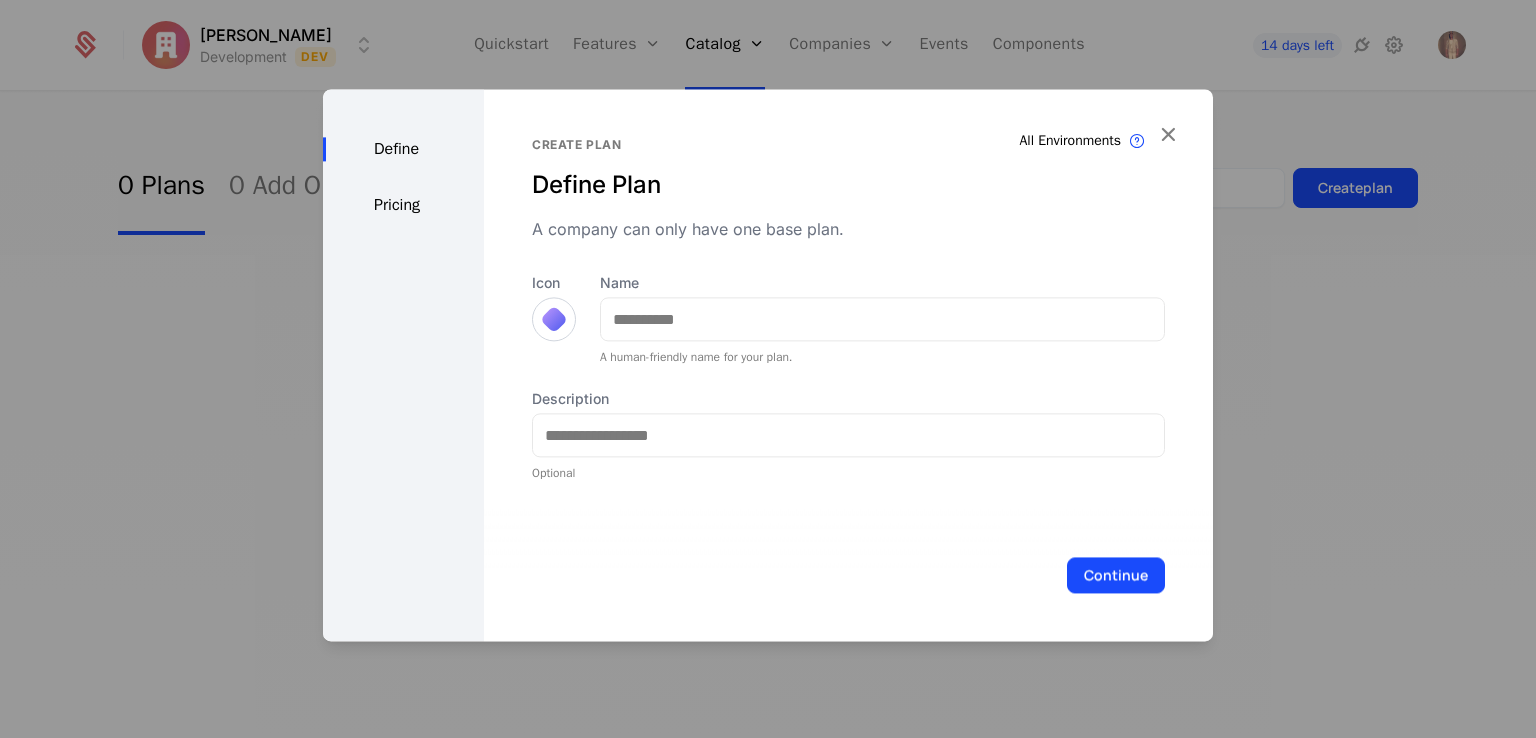 click on "Define Pricing" at bounding box center (403, 365) 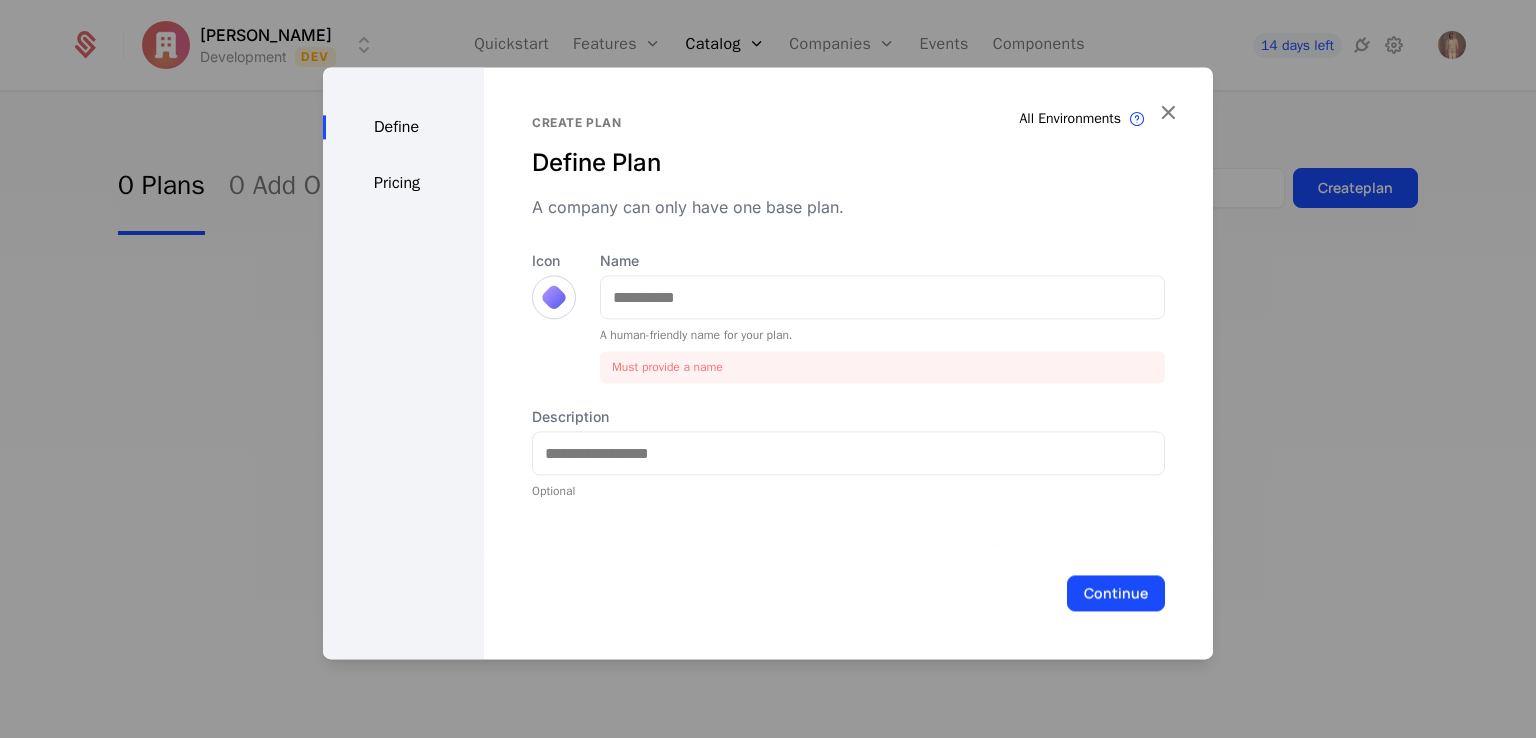 drag, startPoint x: 567, startPoint y: 321, endPoint x: 565, endPoint y: 306, distance: 15.132746 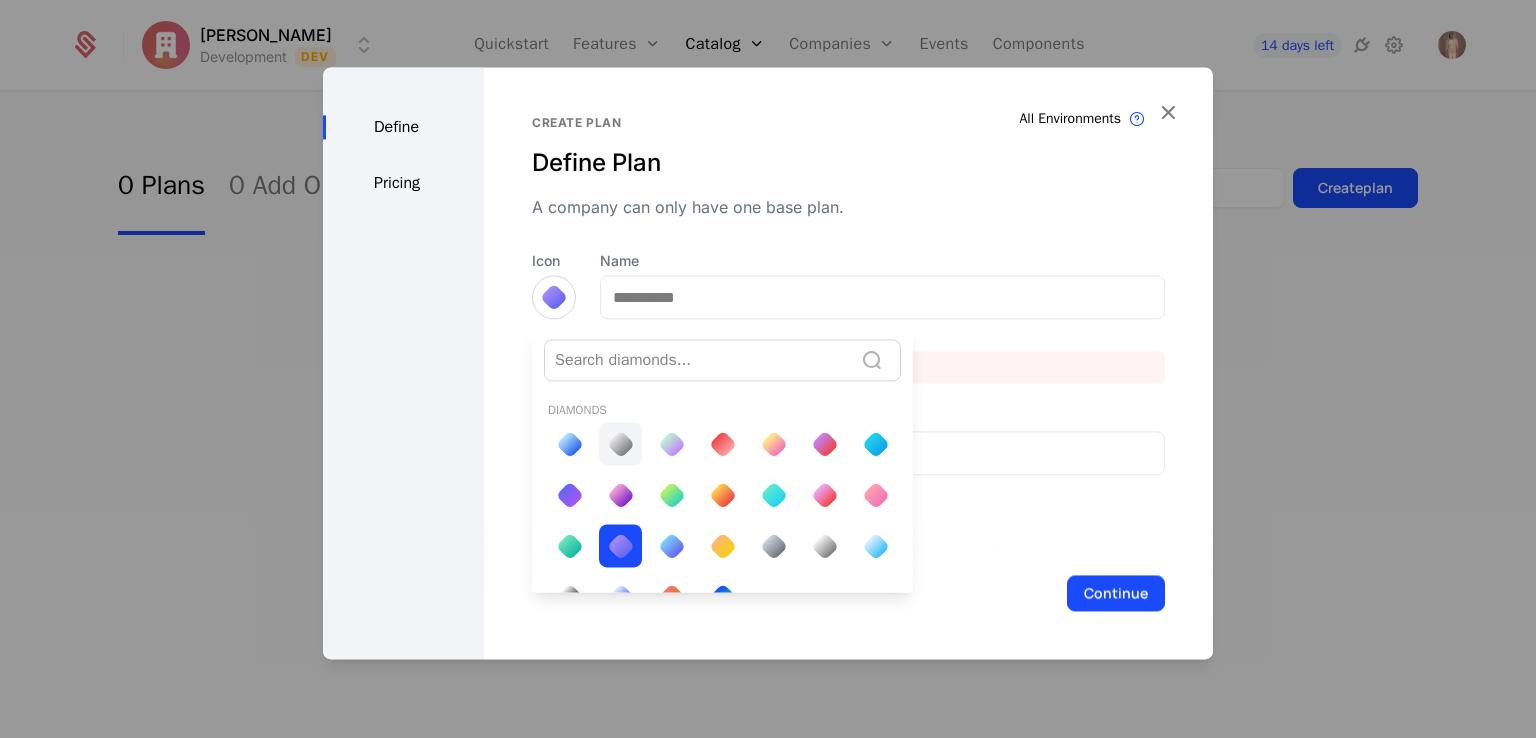 click at bounding box center (620, 444) 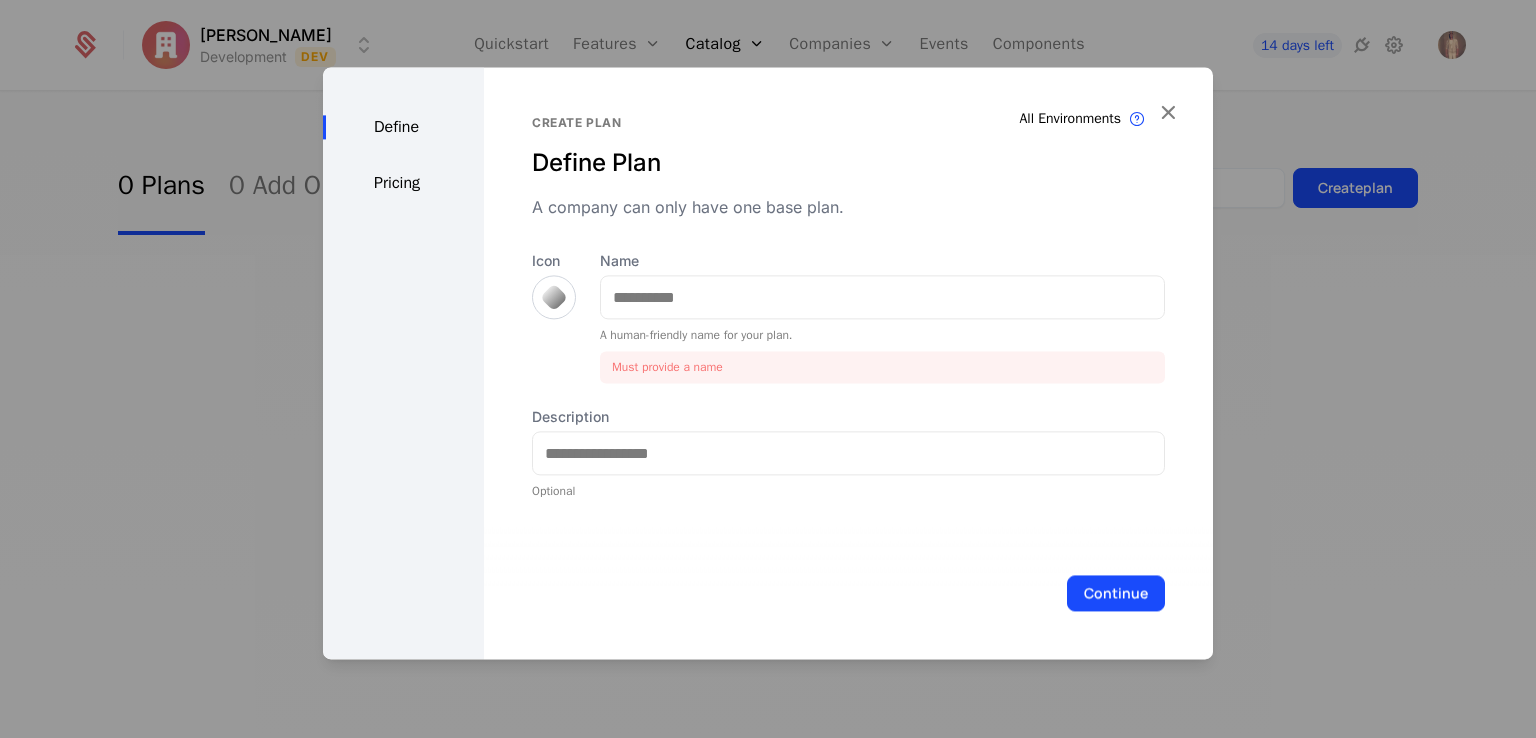 click on "All Environments Plan exist in all environments Create plan Define Plan A company can only have one base plan. Icon Name A human-friendly name for your plan. Must provide a name Description Optional" at bounding box center [848, 307] 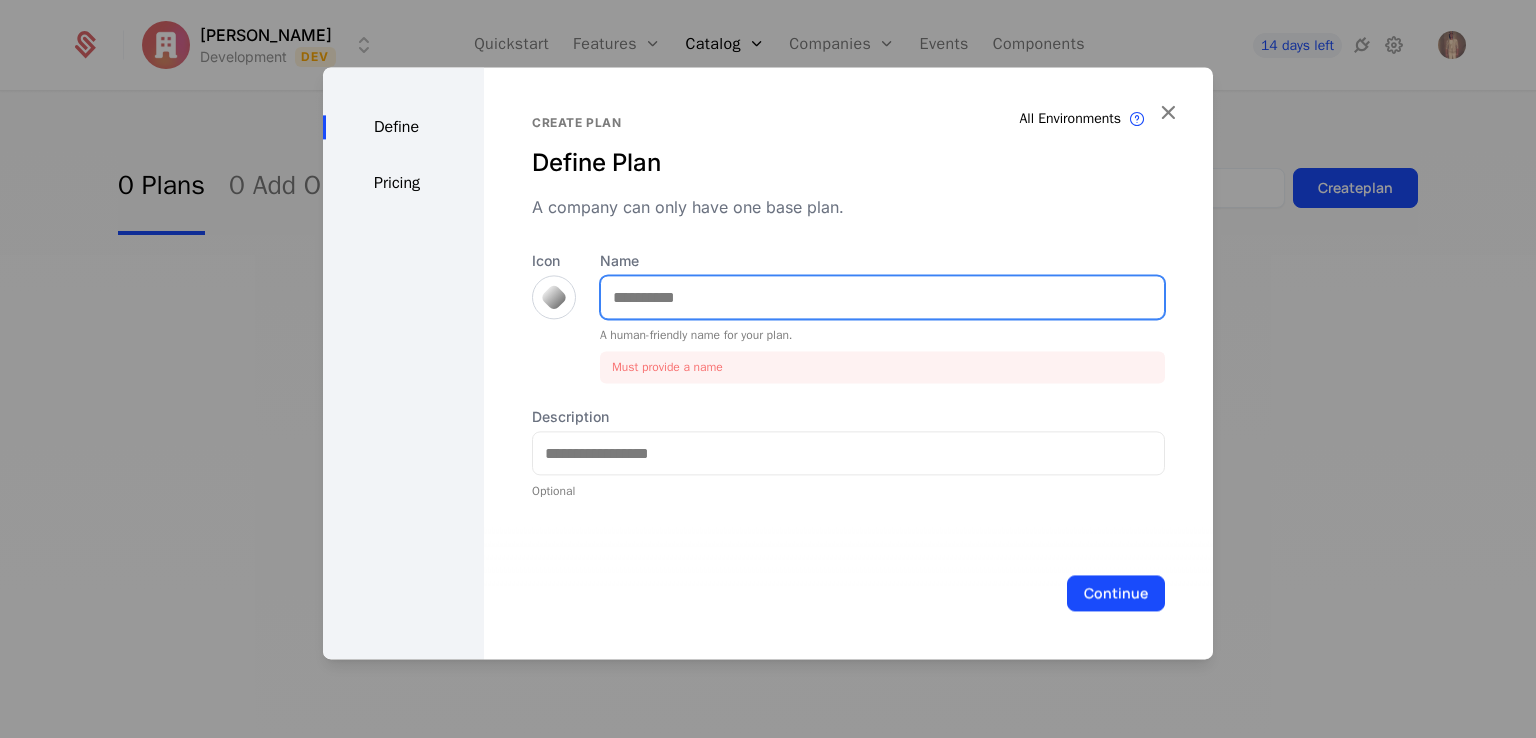 click on "Name" at bounding box center (882, 297) 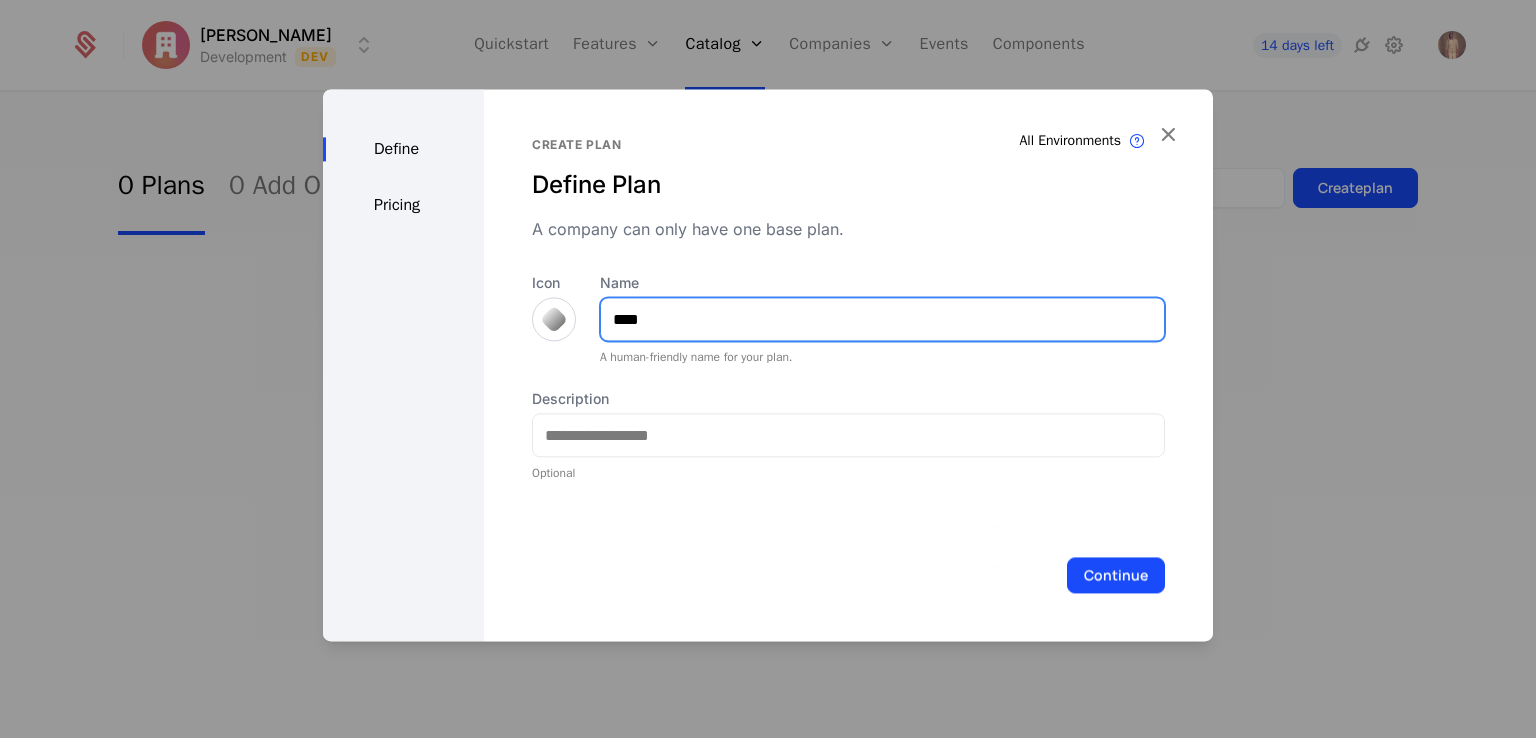 type on "****" 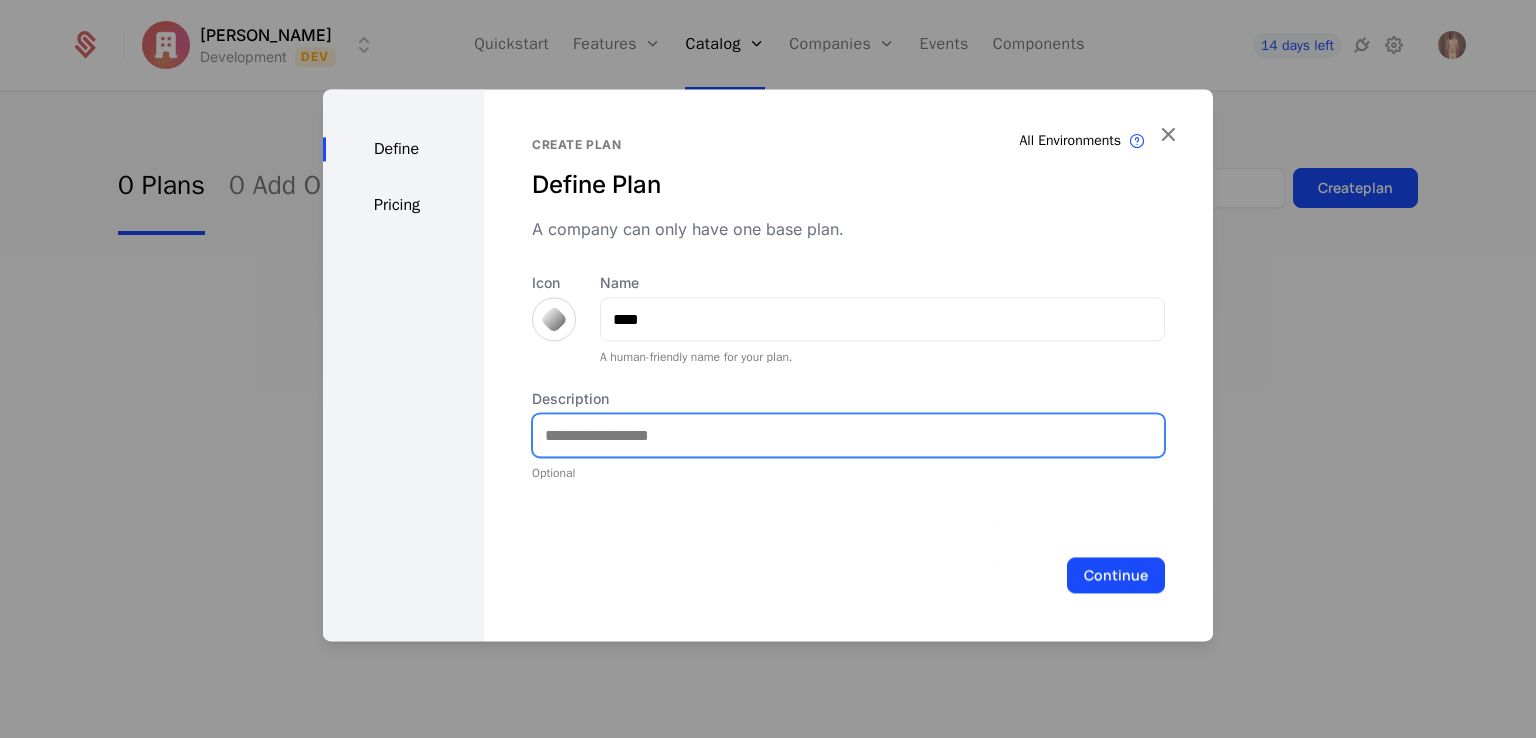 click on "Description" at bounding box center [848, 435] 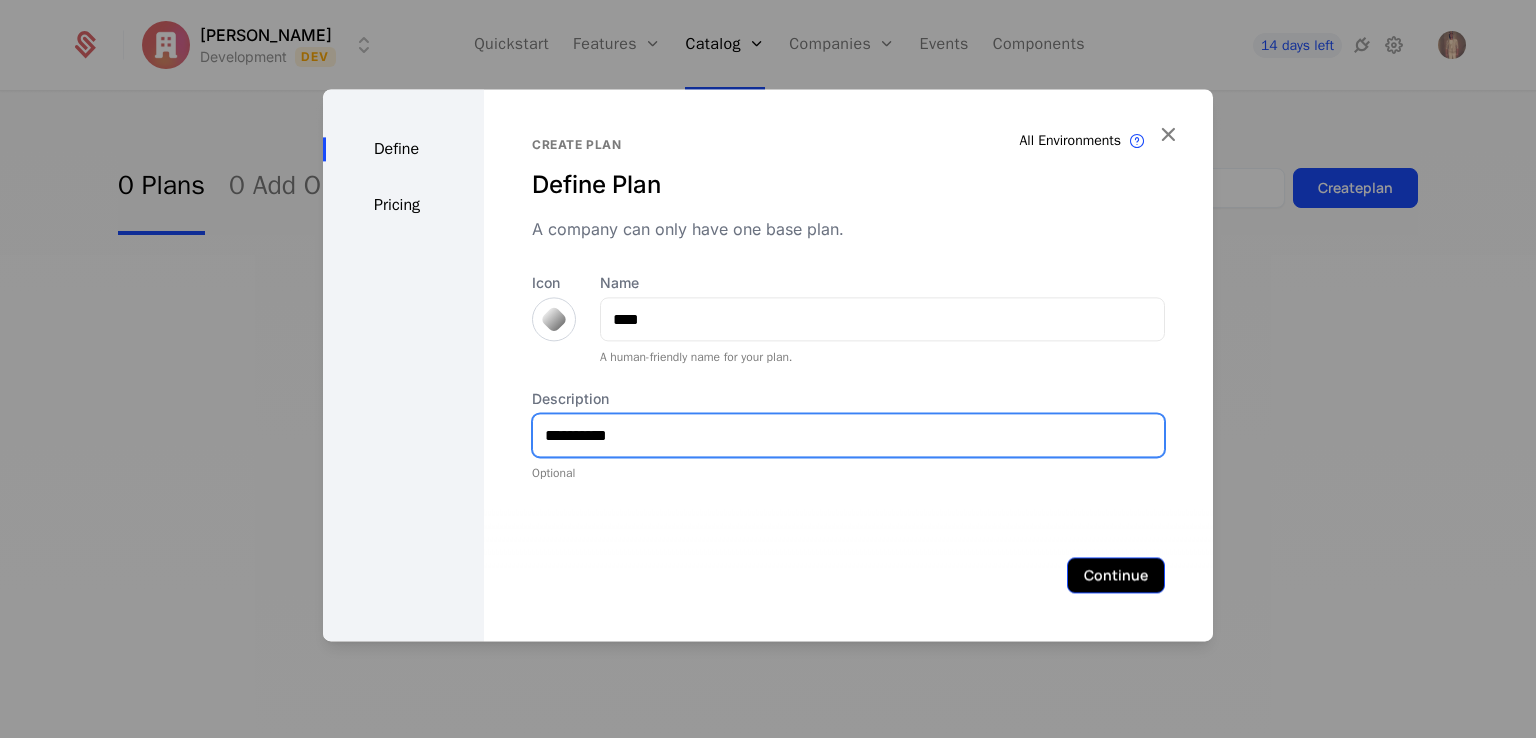 type on "*********" 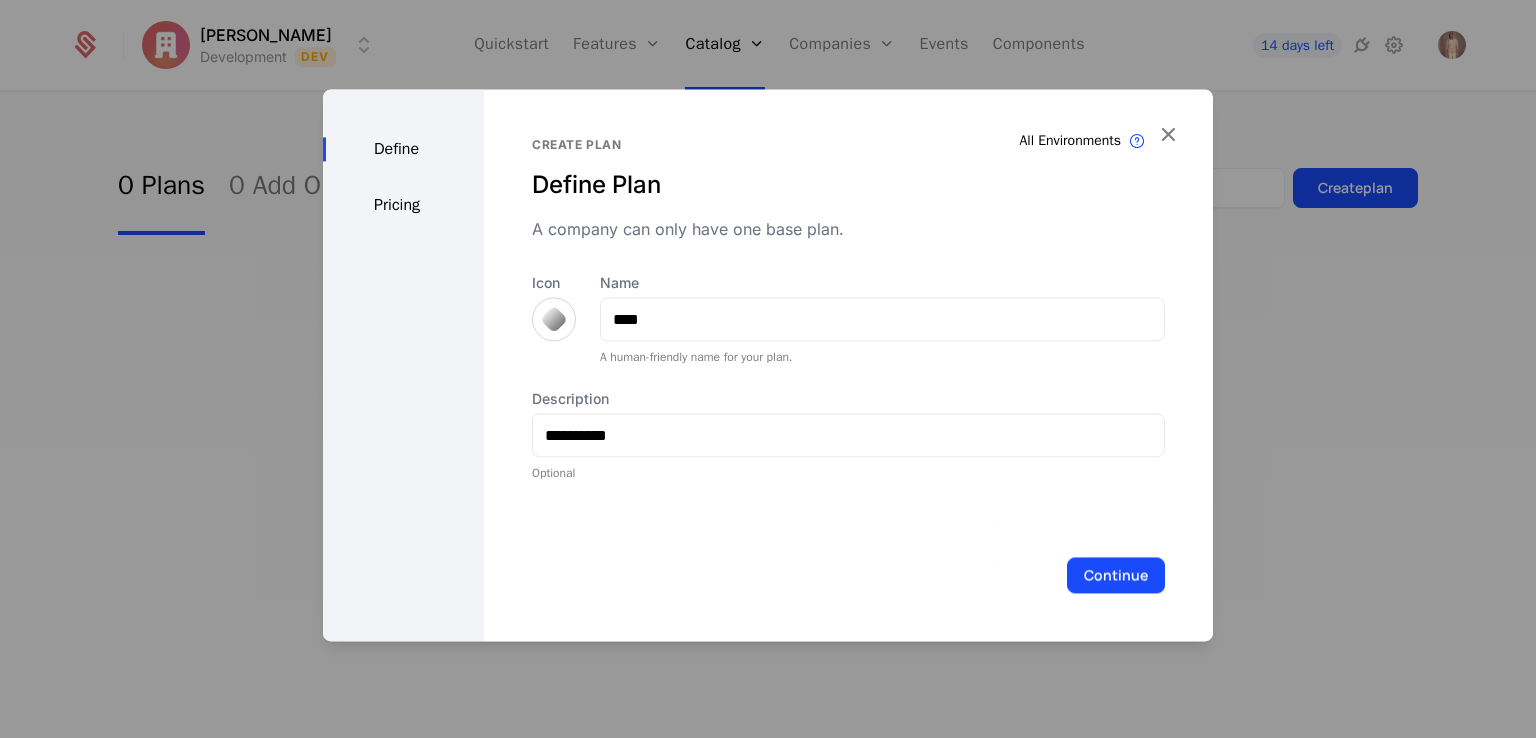 click on "Continue" at bounding box center (1116, 575) 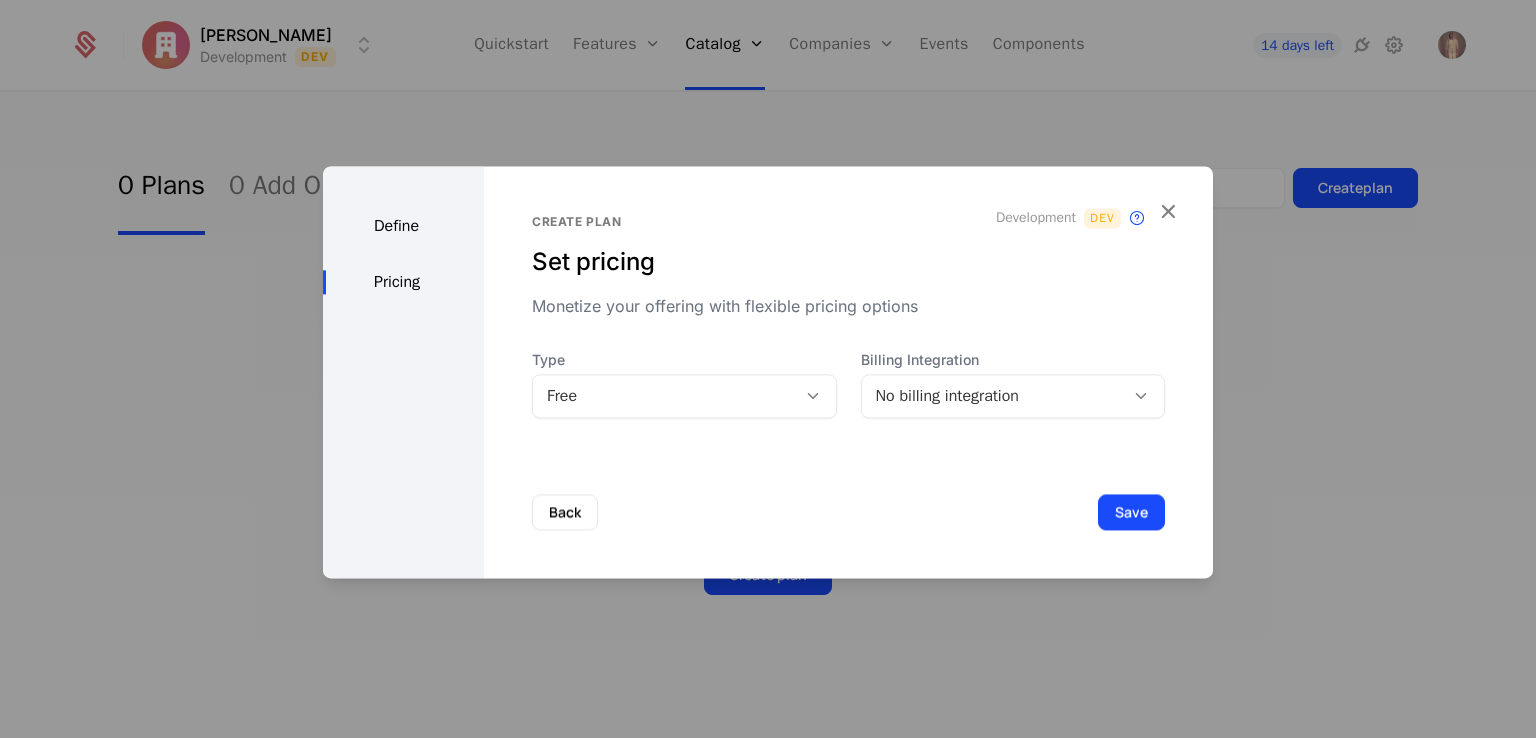 click at bounding box center [813, 396] 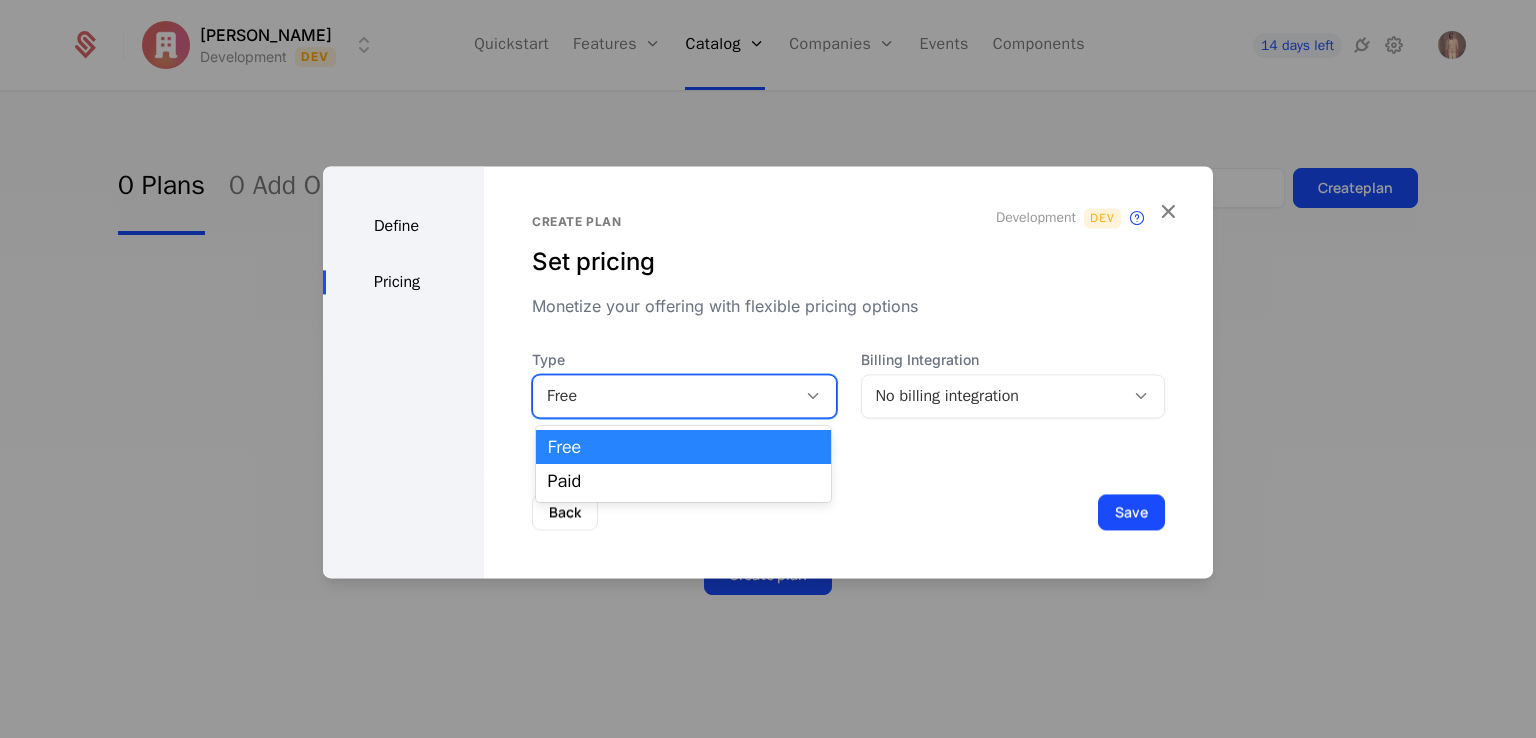 click on "Free" at bounding box center [683, 447] 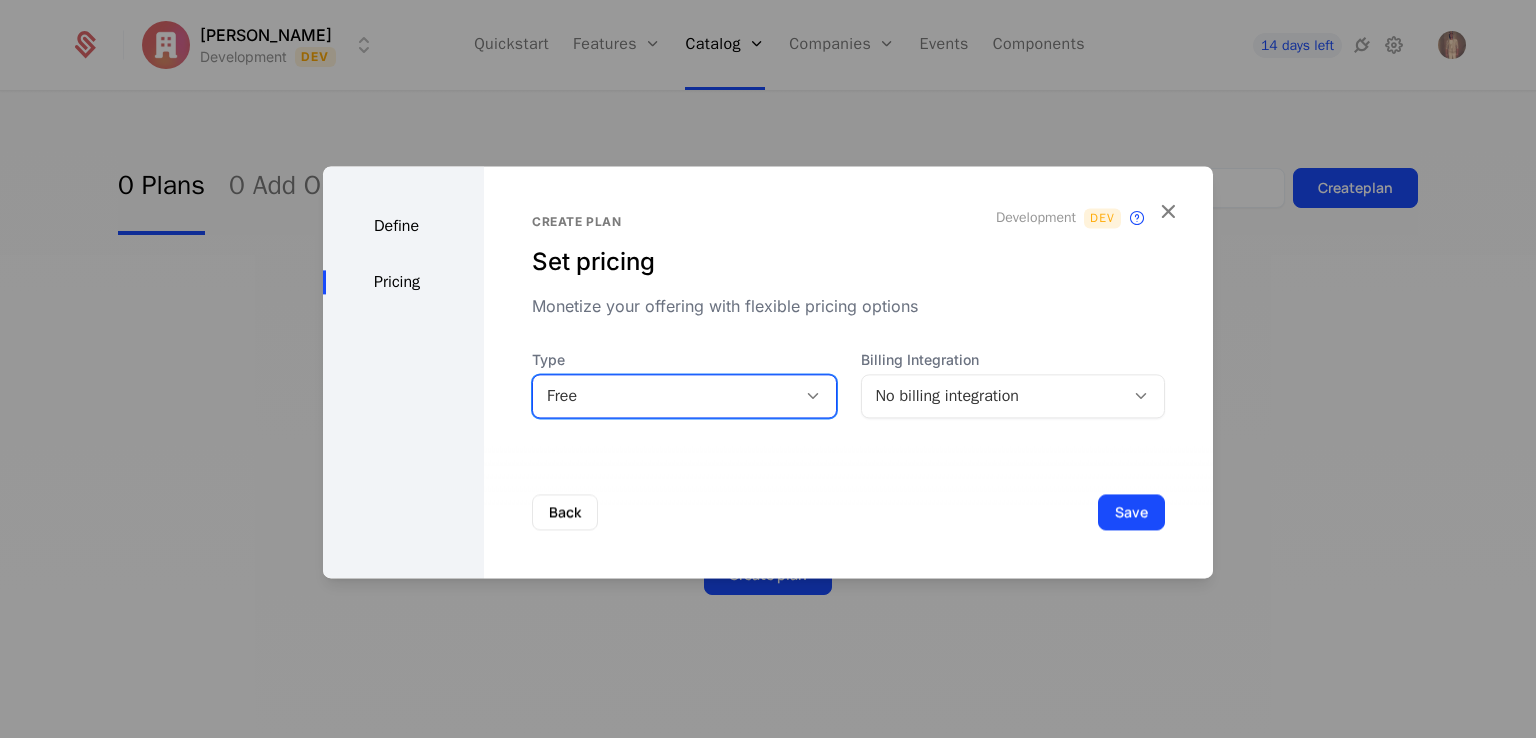 click on "No billing integration" at bounding box center [993, 396] 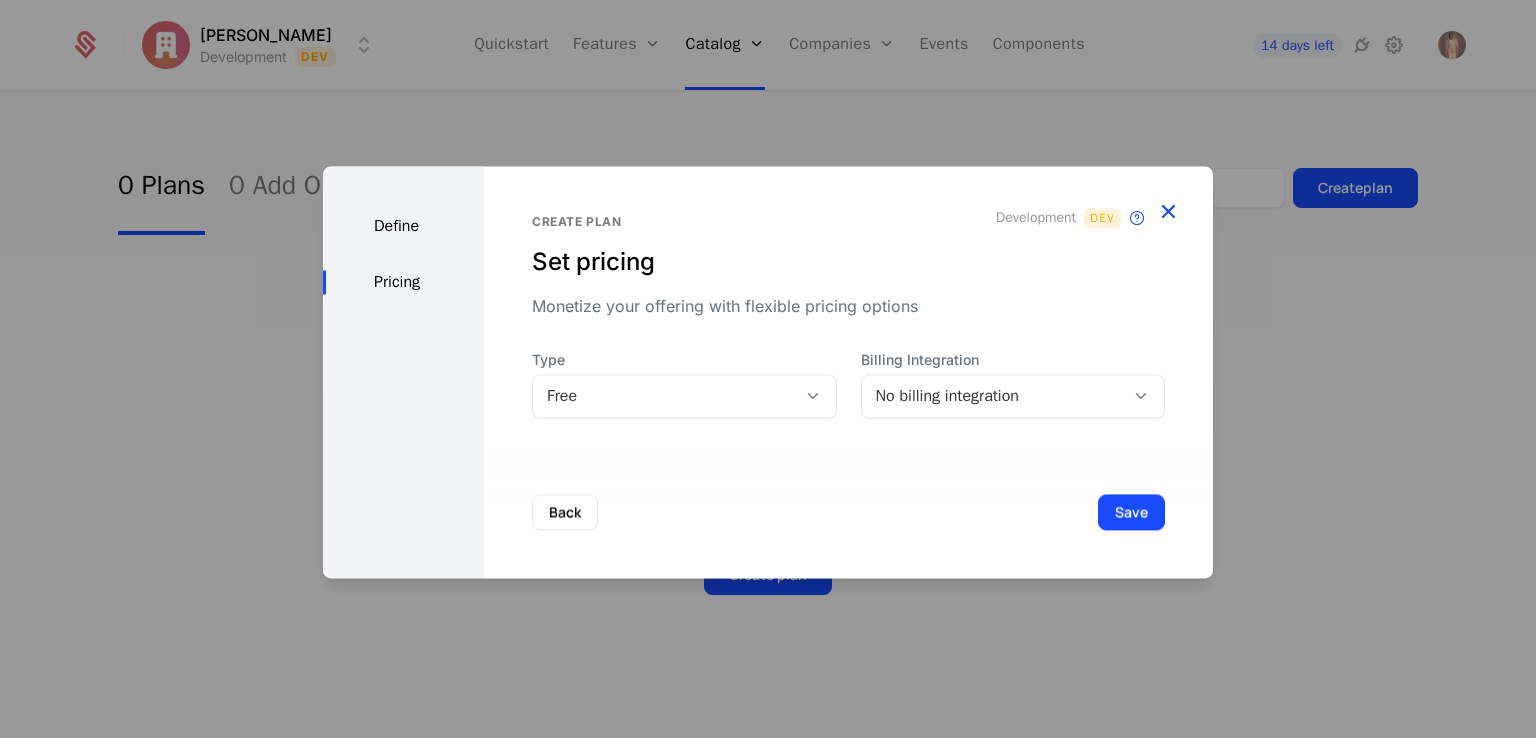 click at bounding box center (1168, 211) 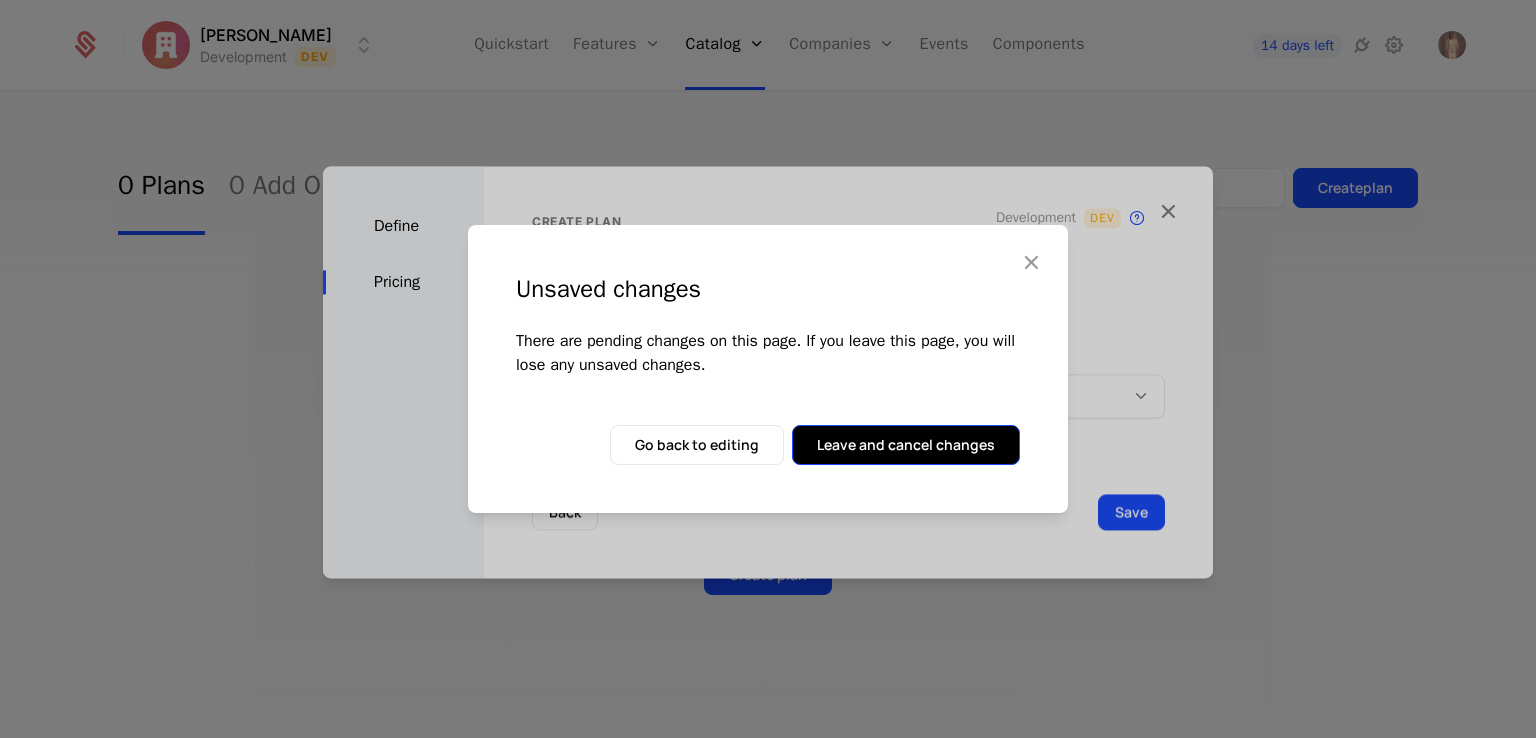click on "Leave and cancel changes" at bounding box center [906, 445] 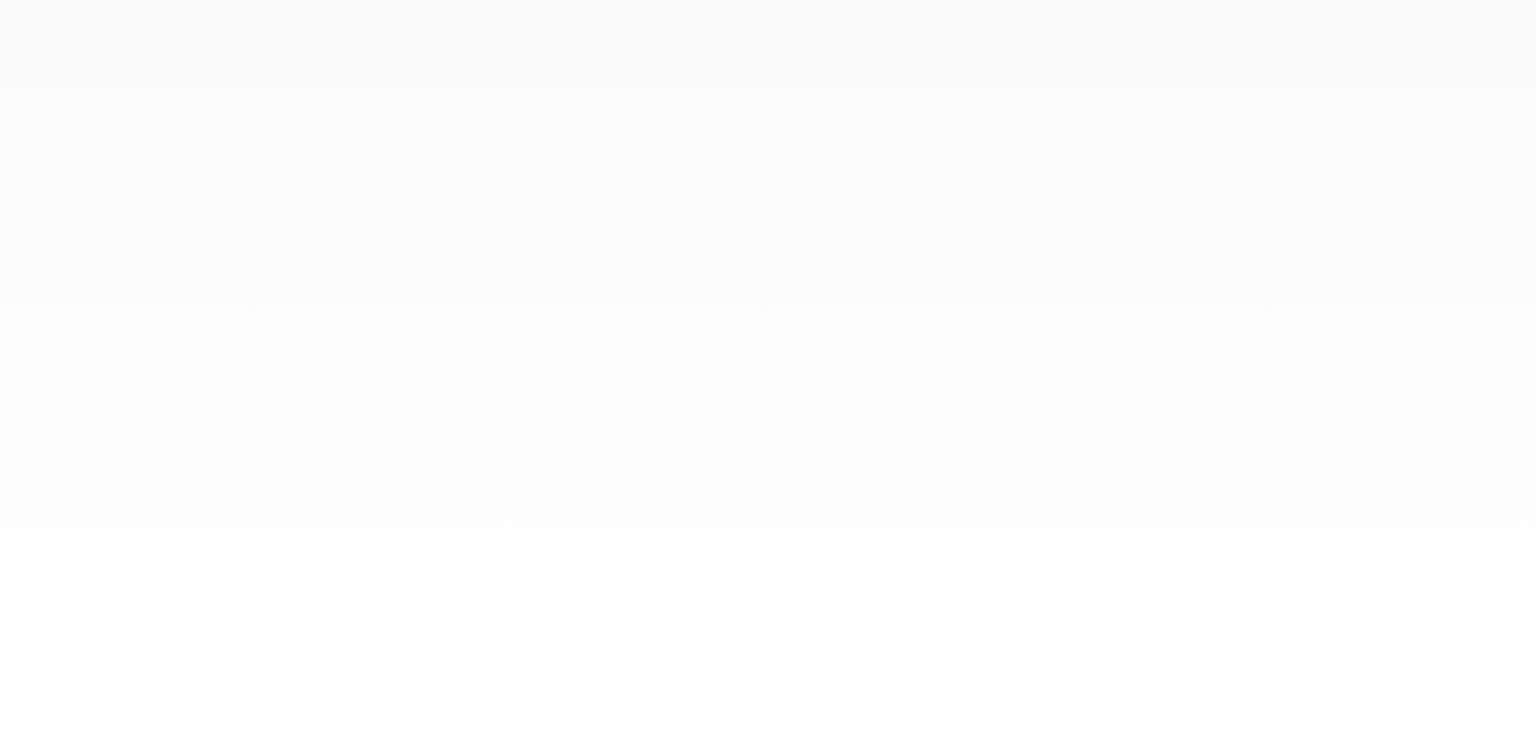scroll, scrollTop: 0, scrollLeft: 0, axis: both 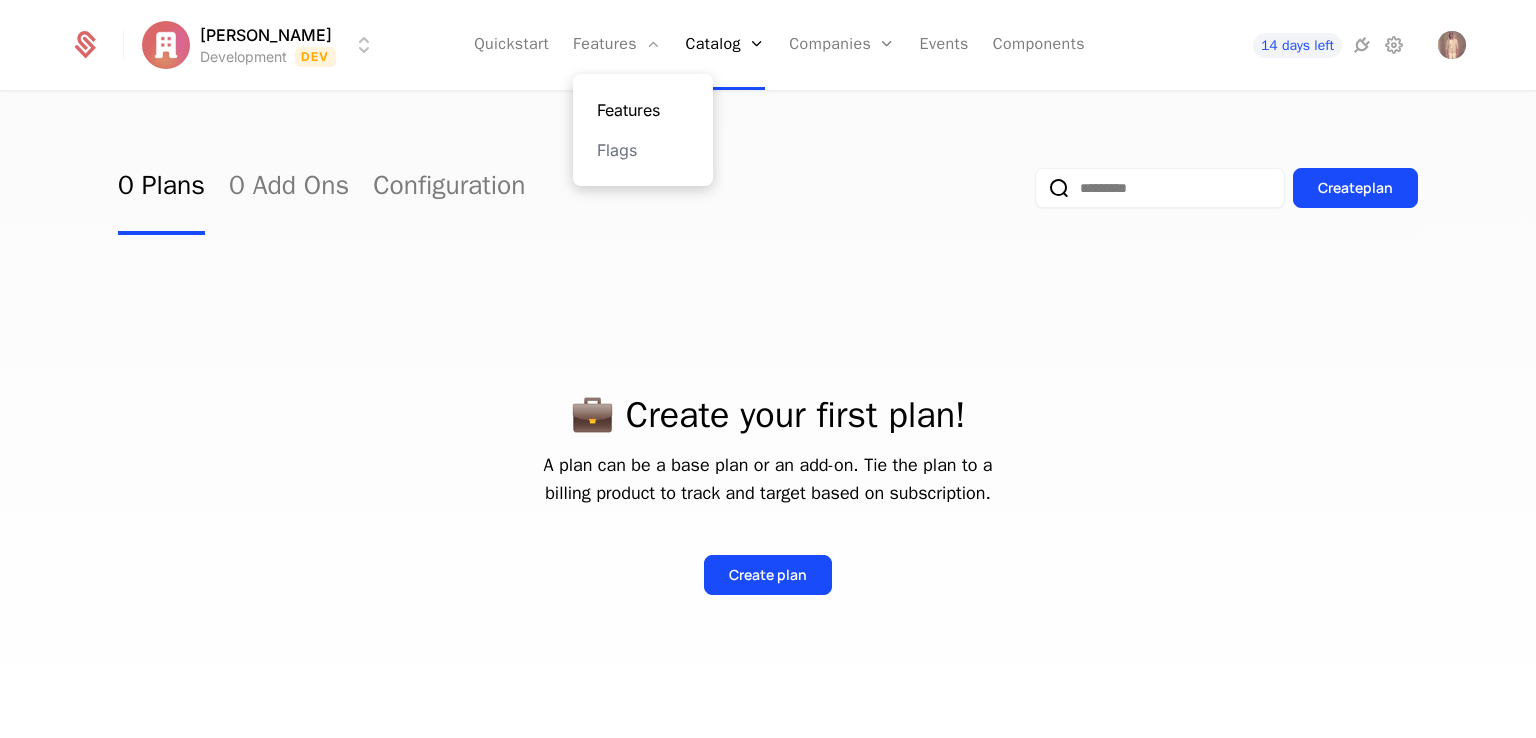 click on "Features" at bounding box center (643, 110) 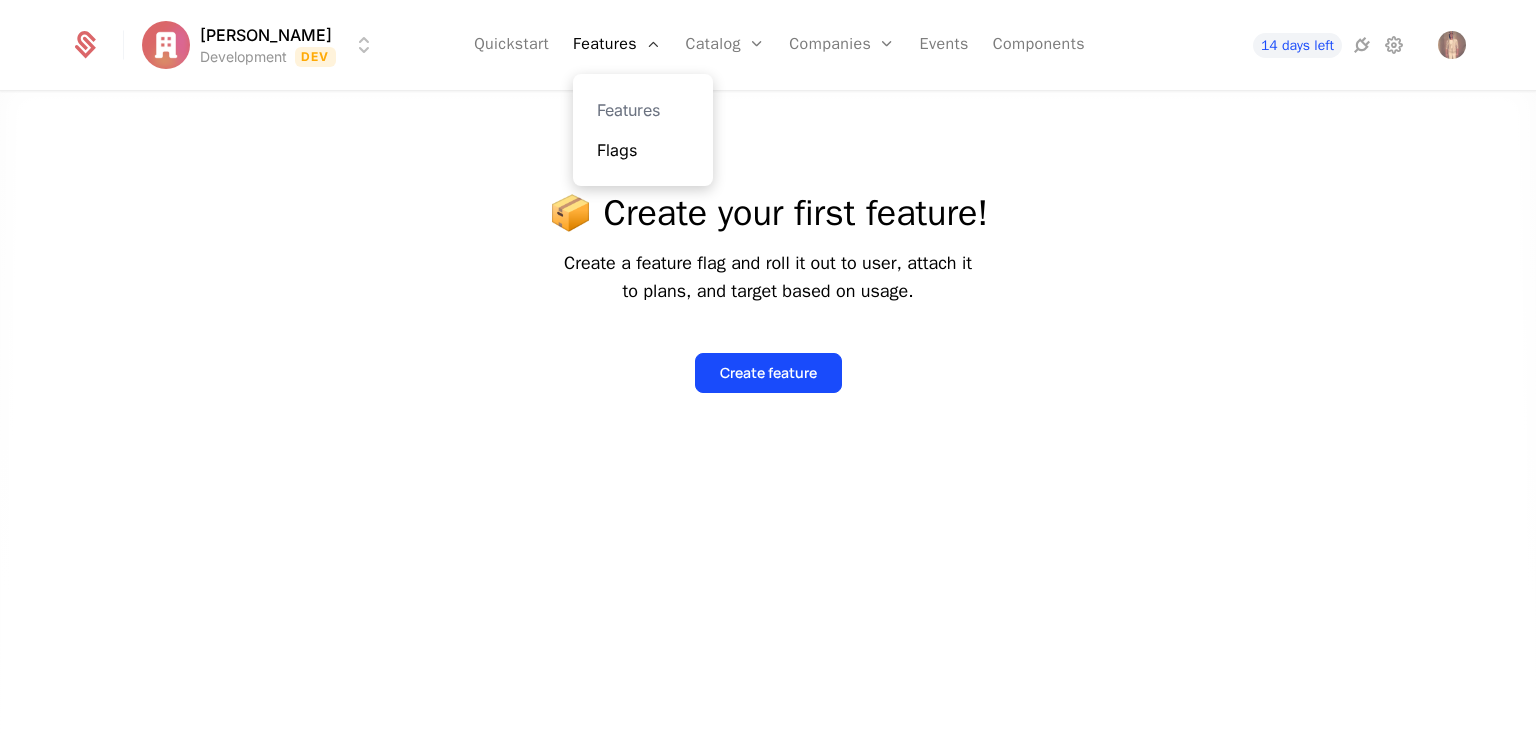 click on "Flags" at bounding box center (643, 150) 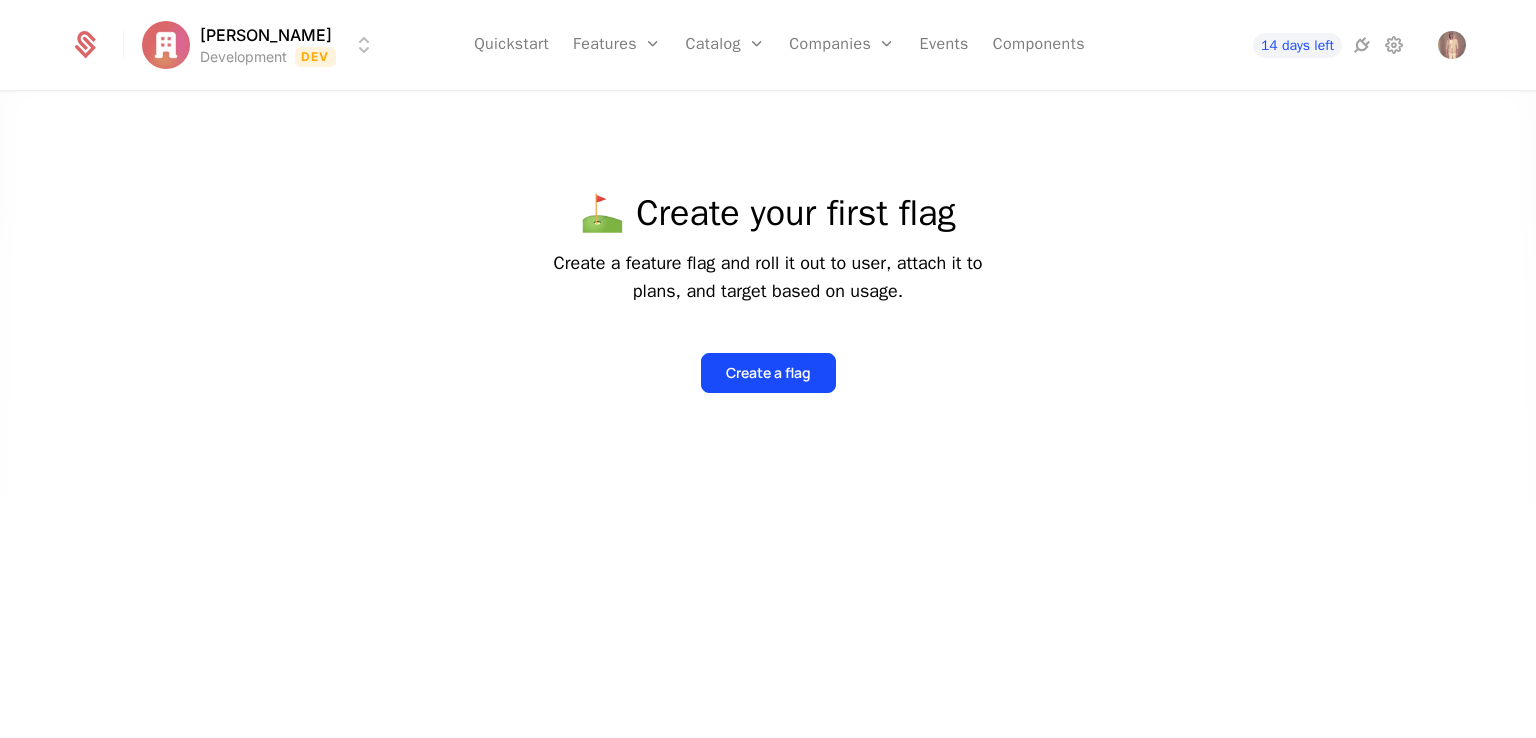 click on "ayoub Development Dev Quickstart Features Features Flags Catalog Plans Add Ons Configuration Companies Companies Users Events Components 14 days left ⛳️ Create your first flag Create a feature flag and roll it out to user, attach it to  plans, and target based on usage. Create a flag
Best Viewed on Desktop You're currently viewing this on a  mobile device . For the best experience,   we recommend using a desktop or larger screens , as the application isn't fully optimized for smaller resolutions just yet. Got it" at bounding box center [768, 369] 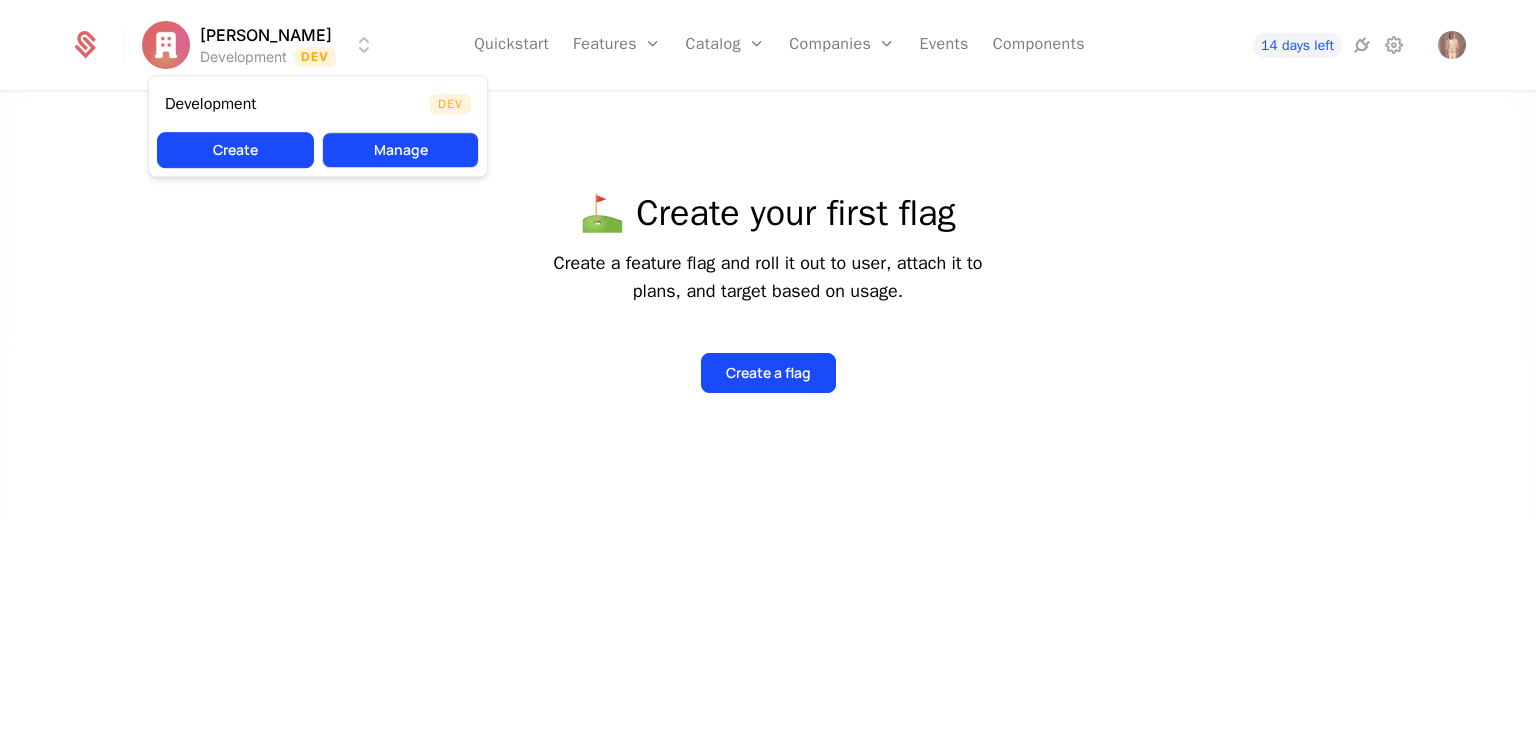 click on "Manage" at bounding box center [400, 150] 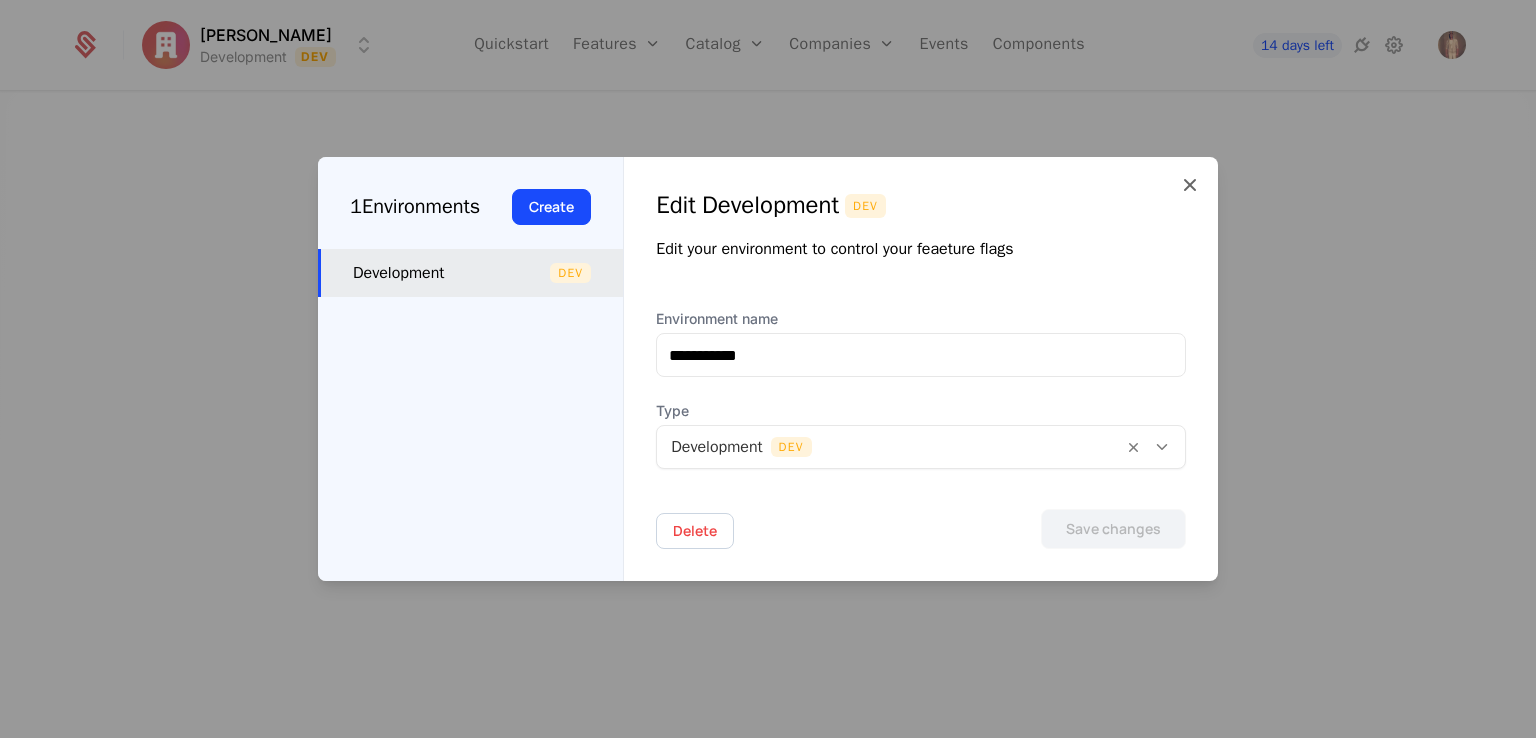 click at bounding box center (1154, 447) 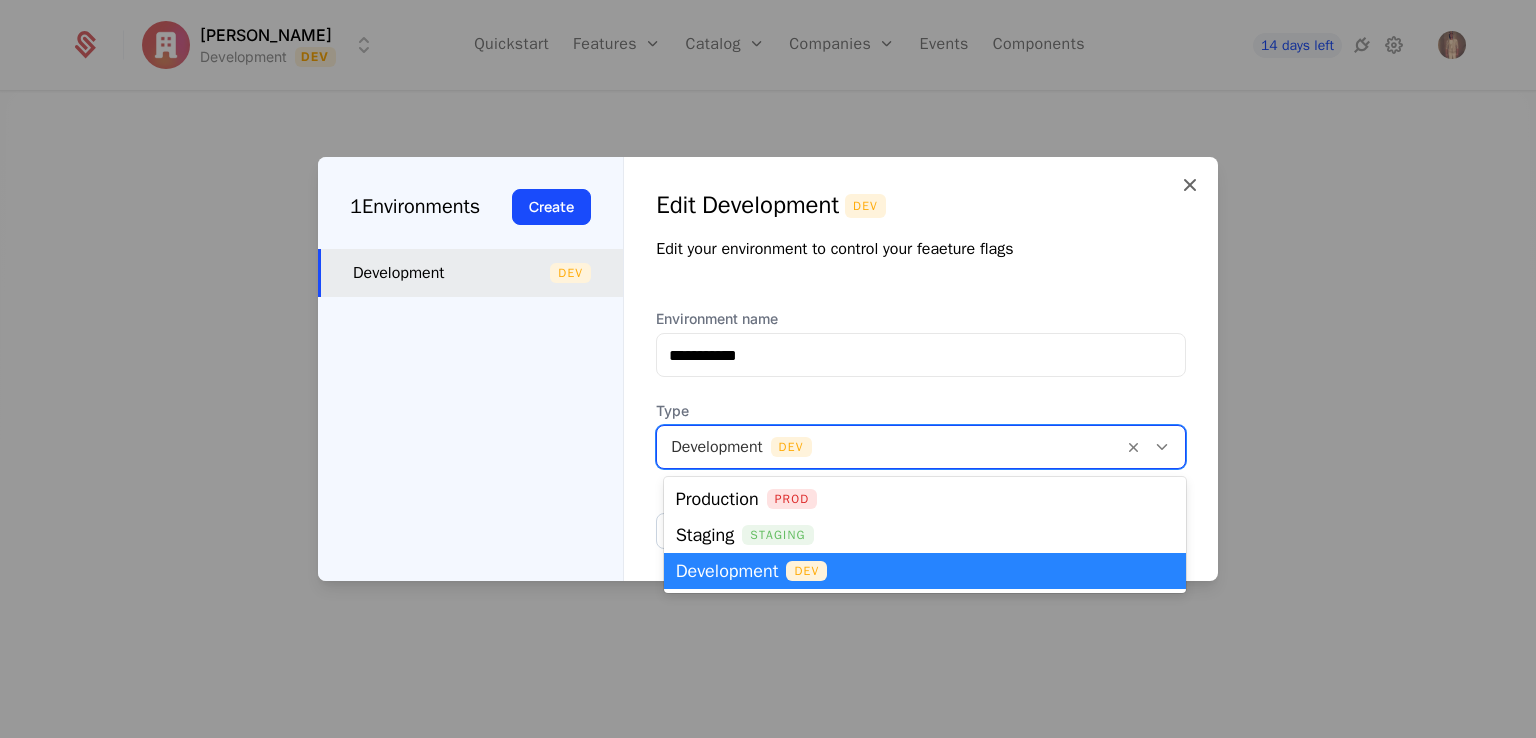 click at bounding box center (768, 369) 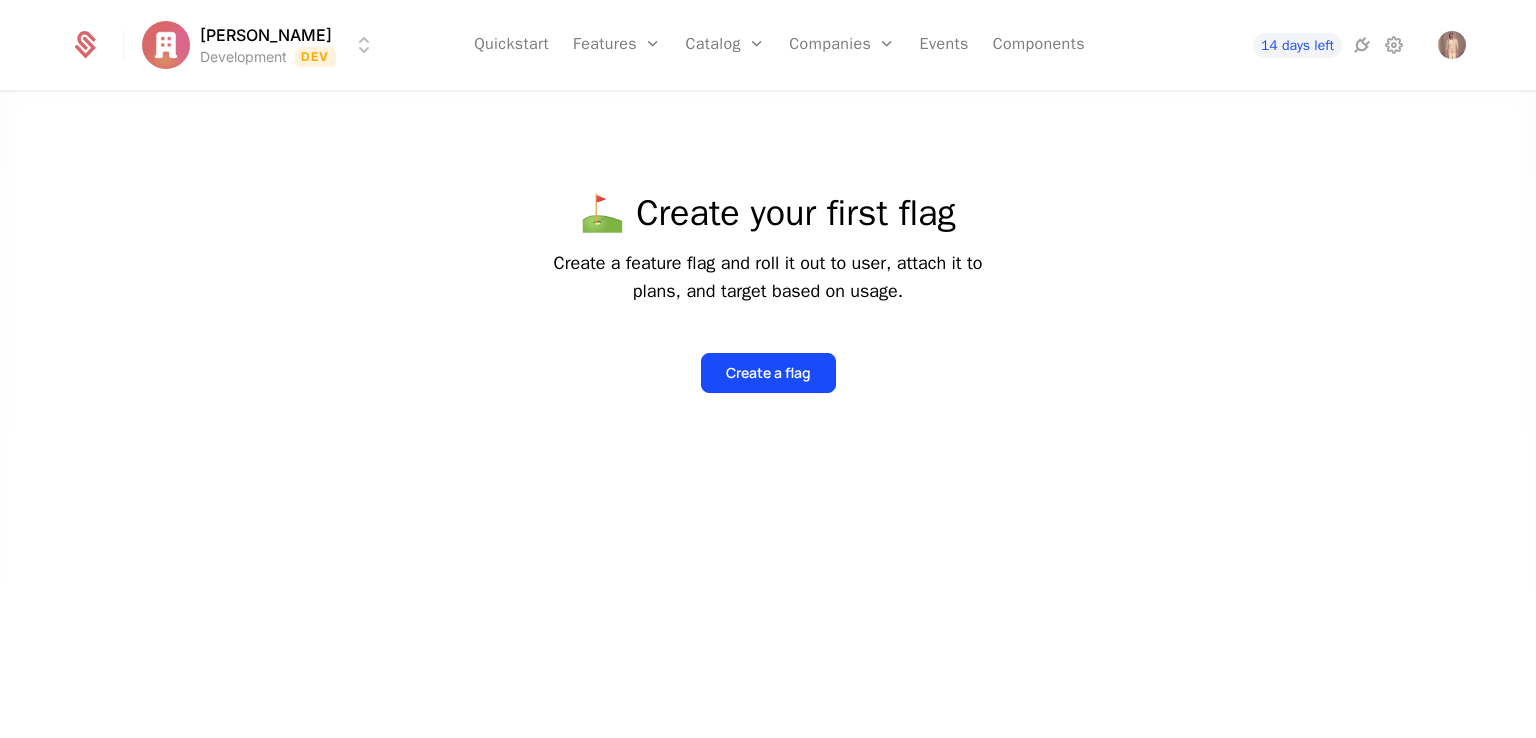 click 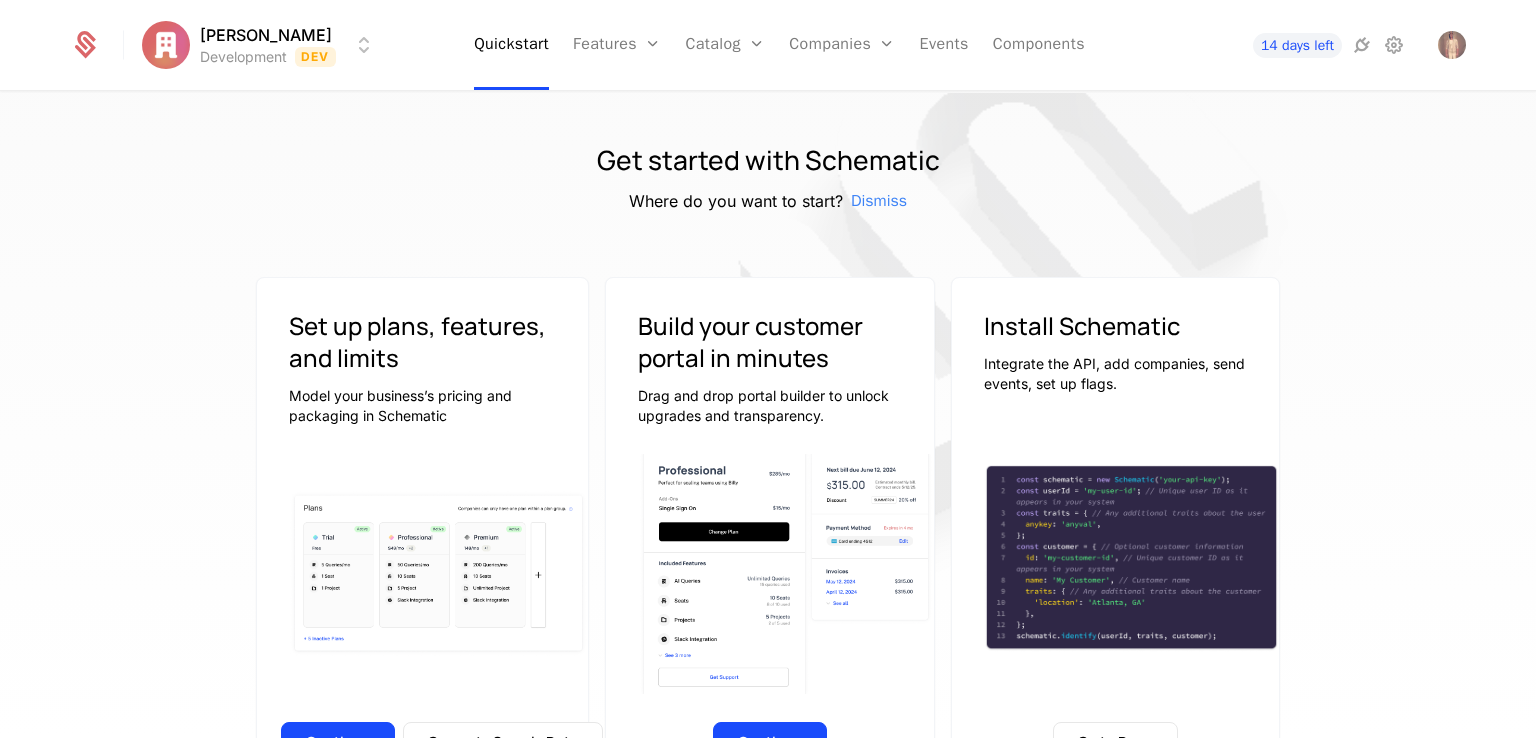 click on "ayoub Development Dev Quickstart Features Features Flags Catalog Plans Add Ons Configuration Companies Companies Users Events Components 14 days left Get started with Schematic Where do you want to start? Dismiss Set up plans, features, and limits Model your business’s pricing and packaging in Schematic Continue Generate Sample Data Build your customer portal in minutes Drag and drop portal builder to unlock upgrades and transparency. Continue Install Schematic Integrate the API, add companies, send events, set up flags. Go to Docs Price like the best Launch pricing and packaging optimized for your product Watch on Youtube 3:45 Price Like Posthog Watch on Youtube 2:39 Price like Cursor Watch on Youtube 1:27 Set up usage based pricing Watch on Youtube 1:07 Set up a billing portal Watch on Youtube 1:11 Set up free trial Watch on Youtube 2:17 Enforce usage limits Watch on Youtube 1:09 Set up a customer portal
Best Viewed on Desktop You're currently viewing this on a  mobile device .   Got it" at bounding box center [768, 369] 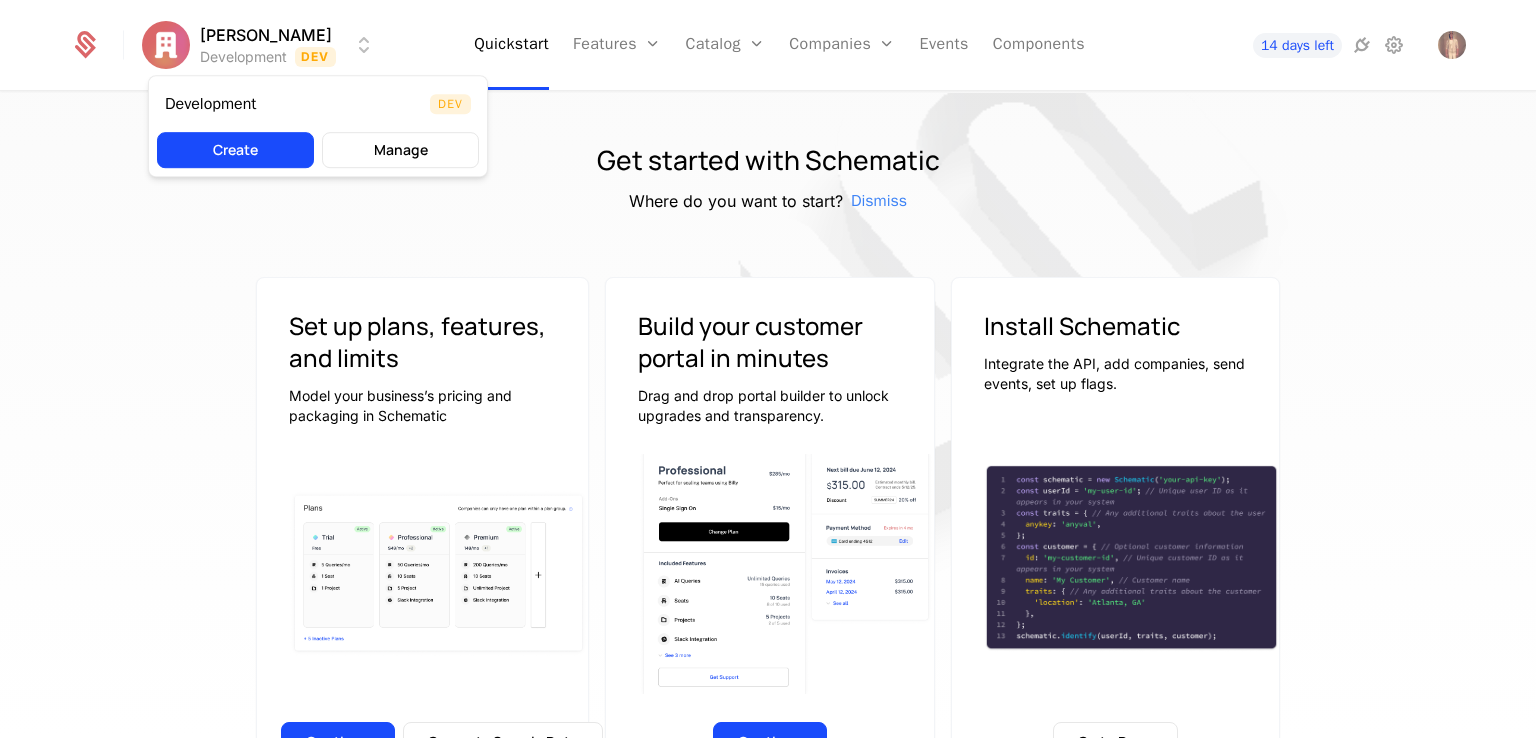 click on "ayoub Development Dev Quickstart Features Features Flags Catalog Plans Add Ons Configuration Companies Companies Users Events Components 14 days left Get started with Schematic Where do you want to start? Dismiss Set up plans, features, and limits Model your business’s pricing and packaging in Schematic Continue Generate Sample Data Build your customer portal in minutes Drag and drop portal builder to unlock upgrades and transparency. Continue Install Schematic Integrate the API, add companies, send events, set up flags. Go to Docs Price like the best Launch pricing and packaging optimized for your product Watch on Youtube 3:45 Price Like Posthog Watch on Youtube 2:39 Price like Cursor Watch on Youtube 1:27 Set up usage based pricing Watch on Youtube 1:07 Set up a billing portal Watch on Youtube 1:11 Set up free trial Watch on Youtube 2:17 Enforce usage limits Watch on Youtube 1:09 Set up a customer portal
Best Viewed on Desktop You're currently viewing this on a  mobile device .   Got it" at bounding box center (768, 369) 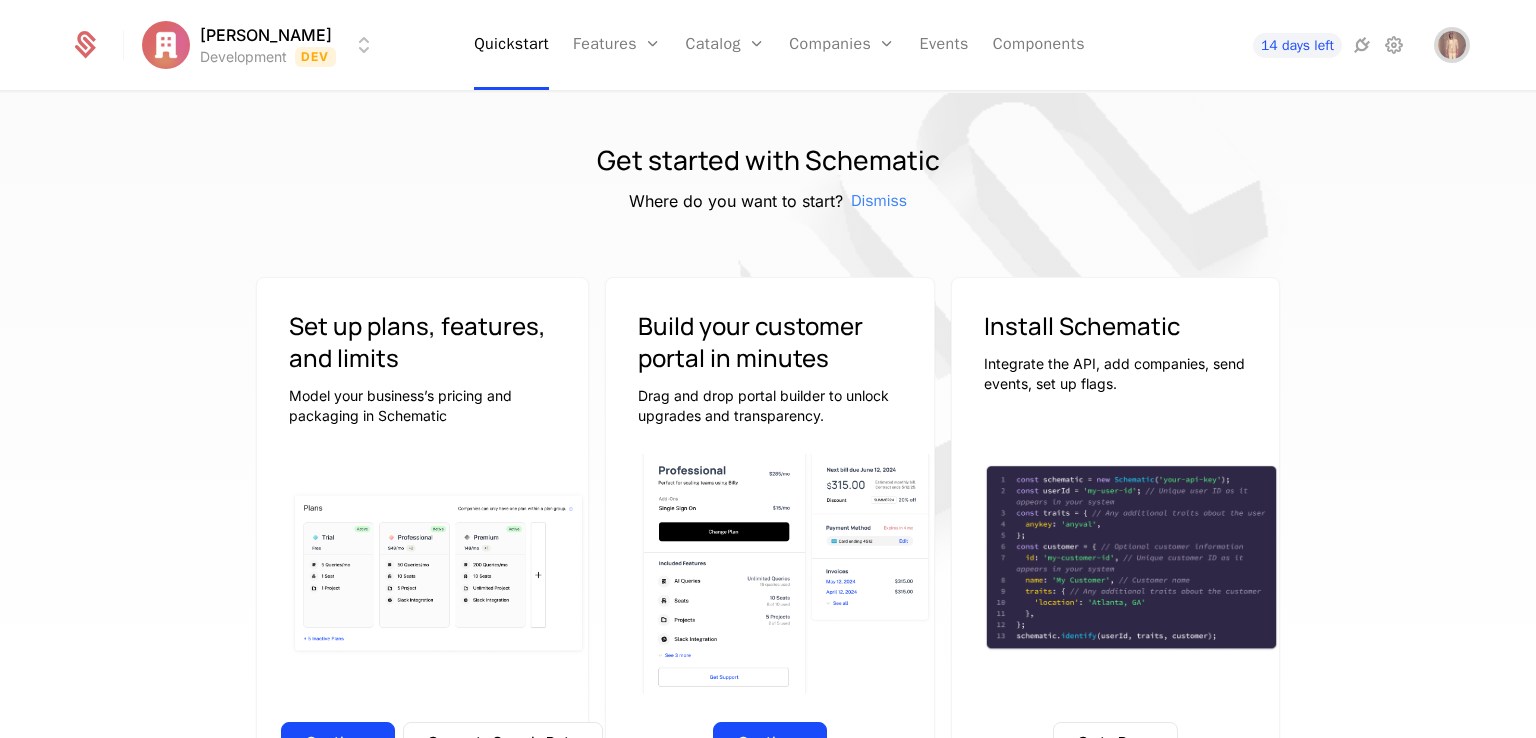 click at bounding box center (1452, 45) 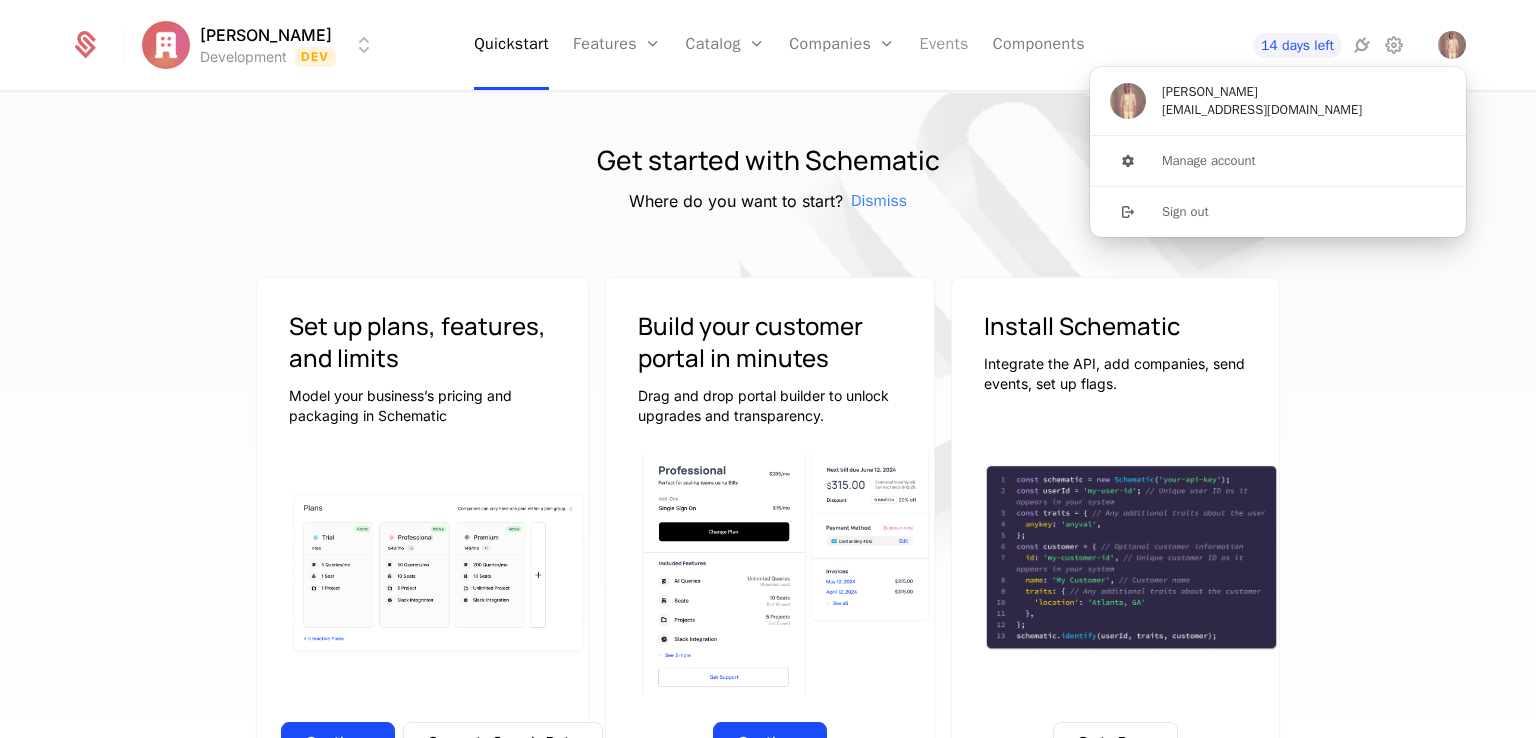 click on "Events" at bounding box center [944, 45] 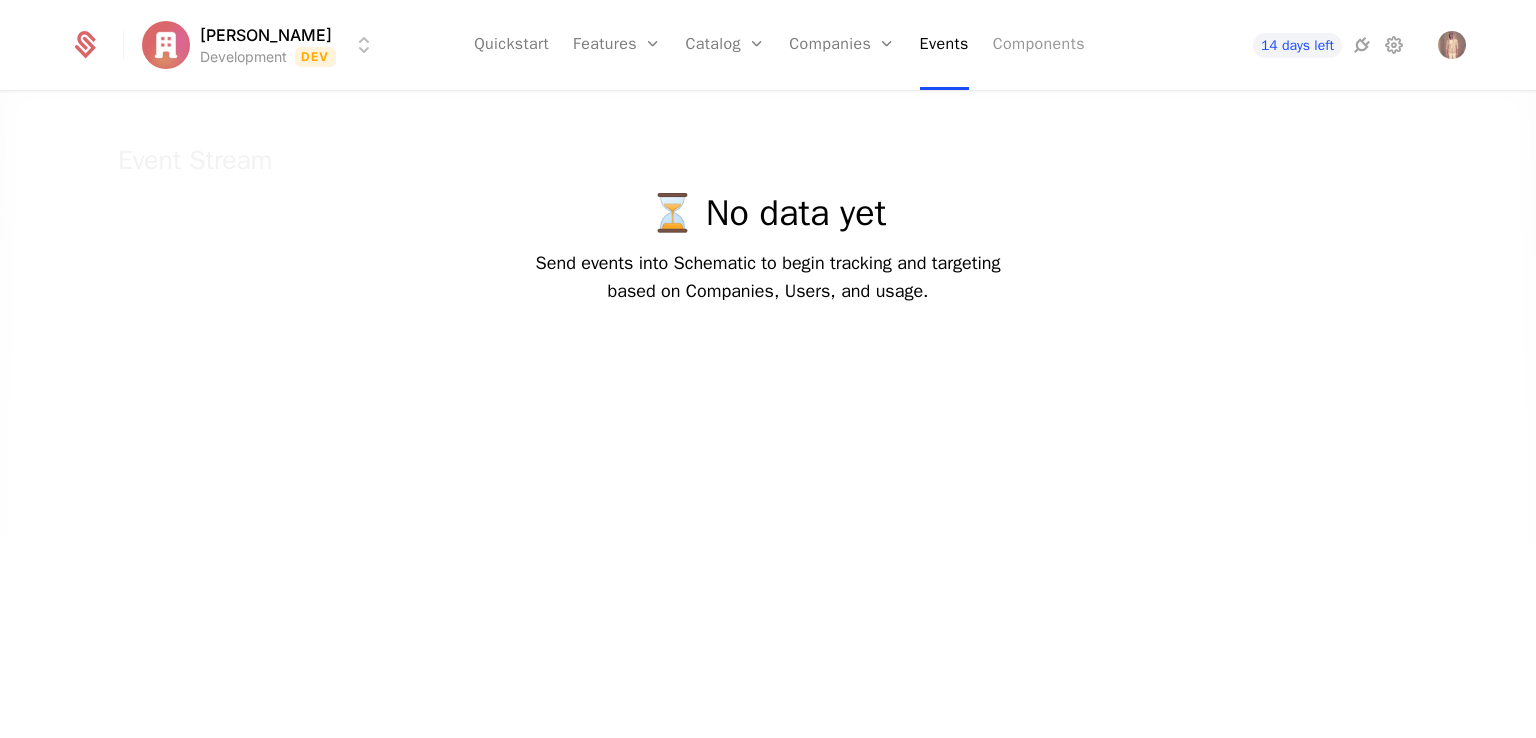 click on "Components" at bounding box center [1039, 45] 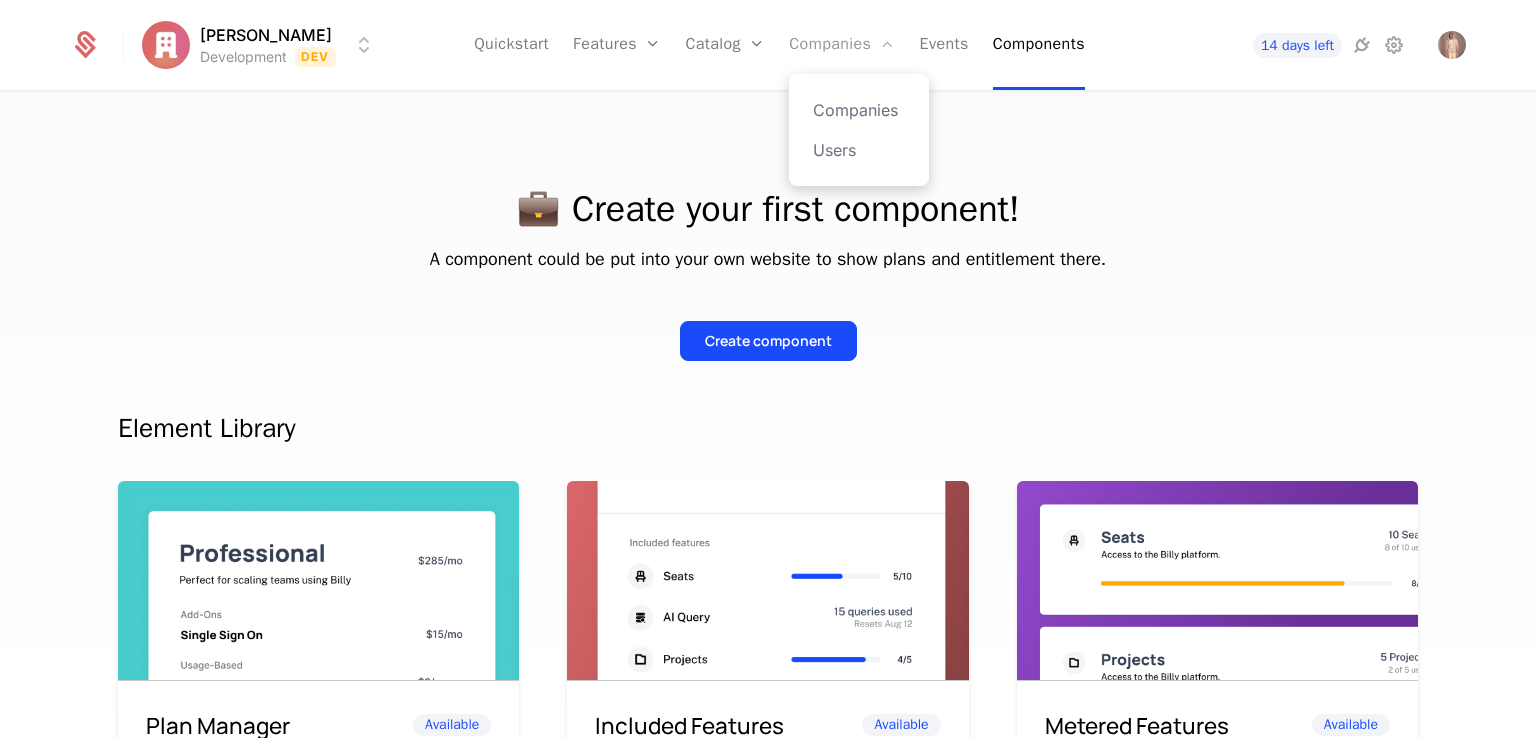click on "Companies" at bounding box center (842, 45) 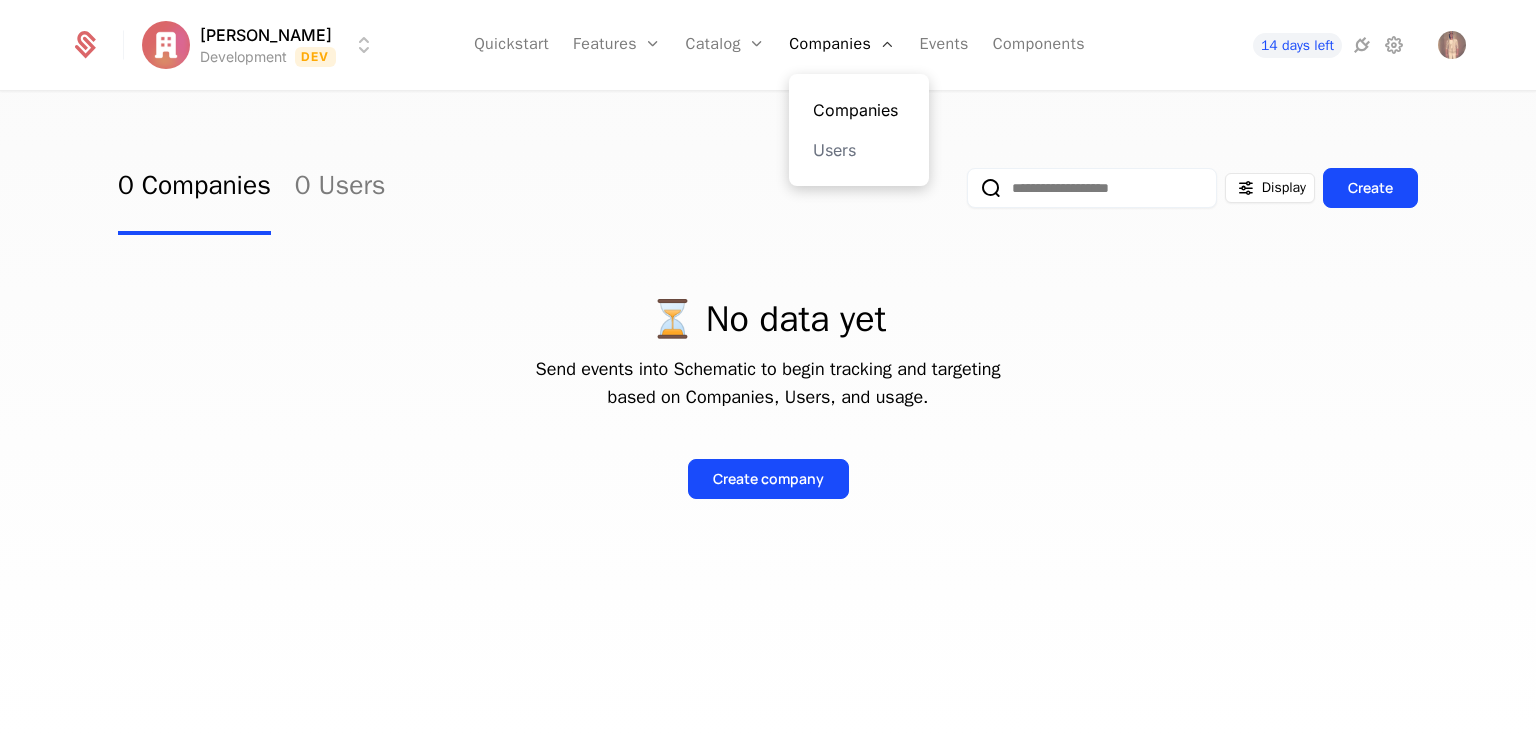 click on "Companies" at bounding box center [859, 110] 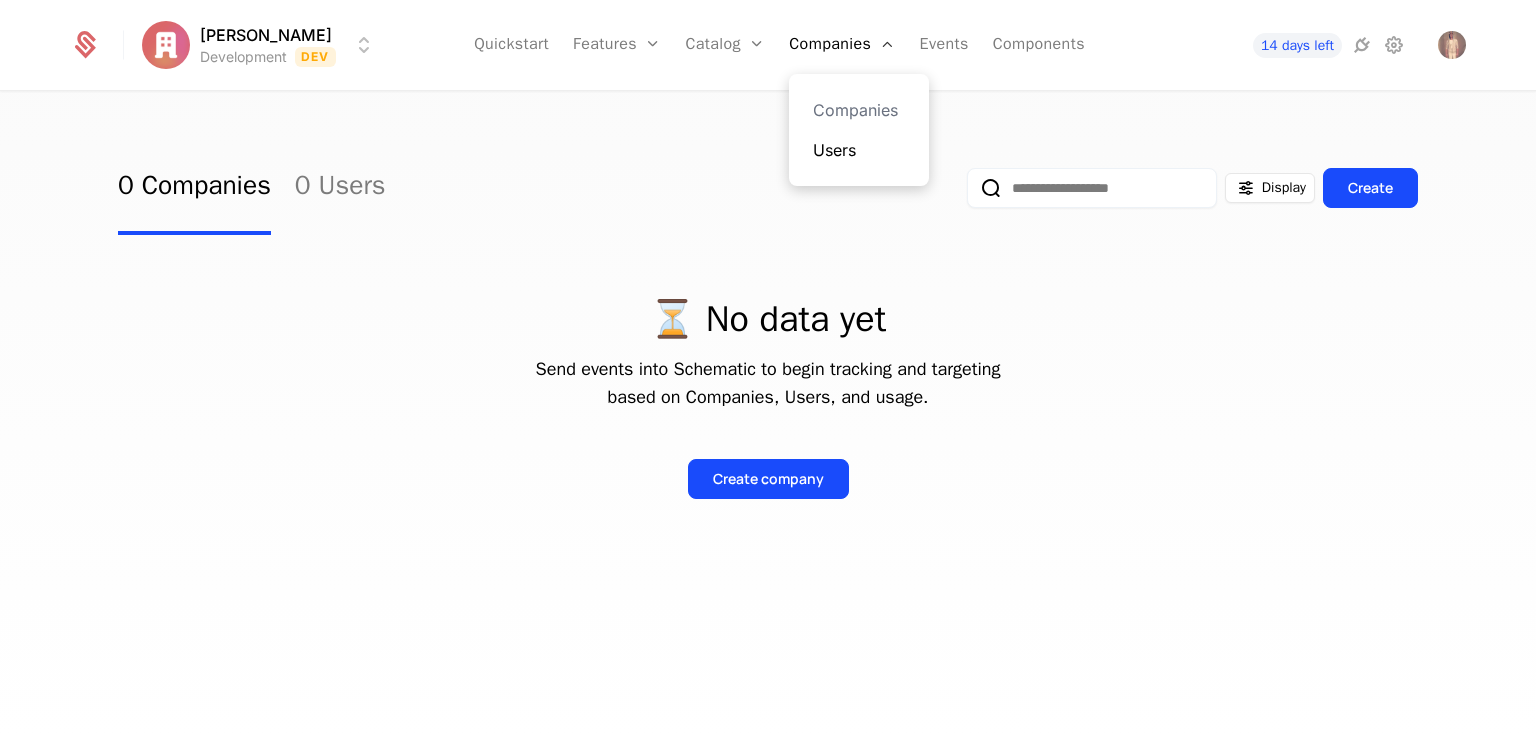 click on "Users" at bounding box center (859, 150) 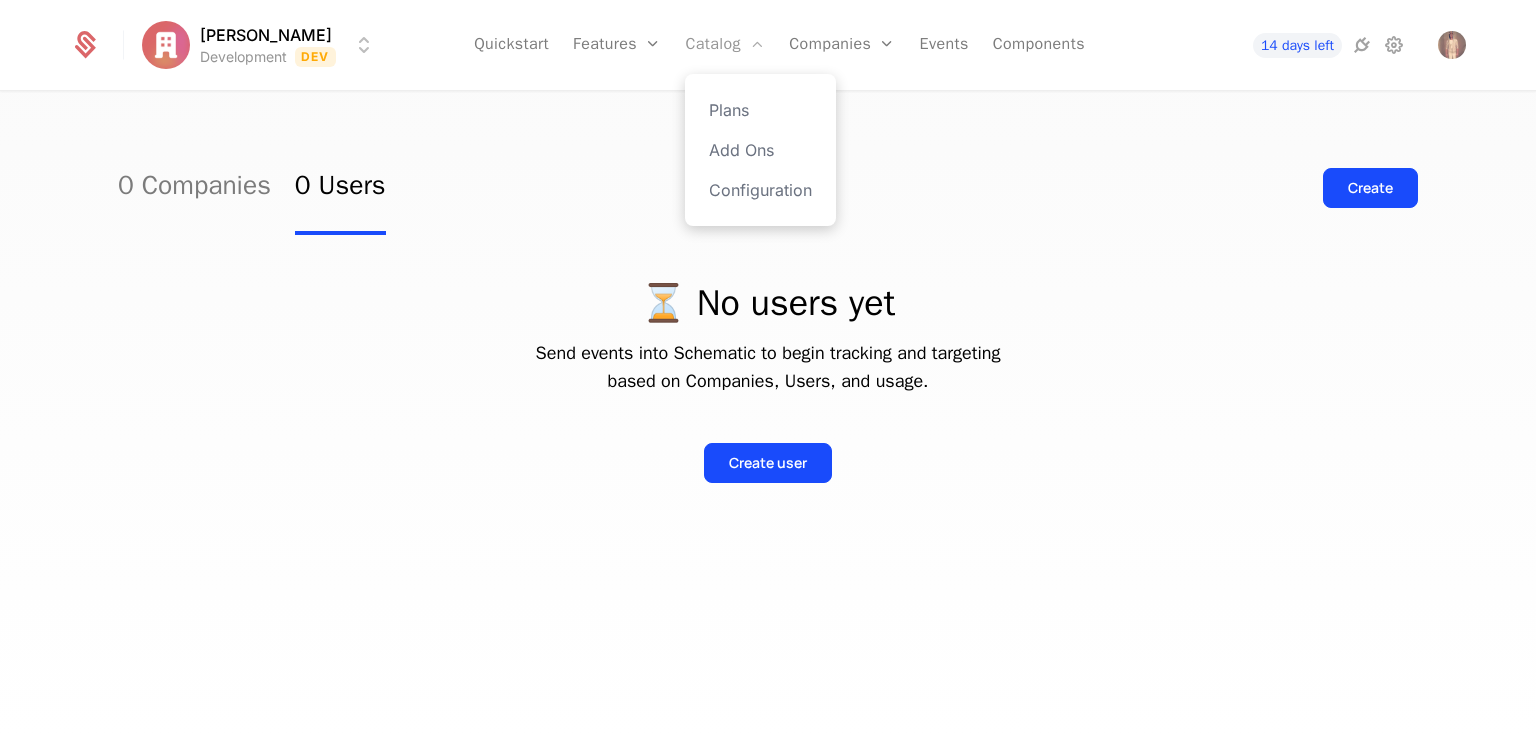 click on "Catalog" at bounding box center (725, 45) 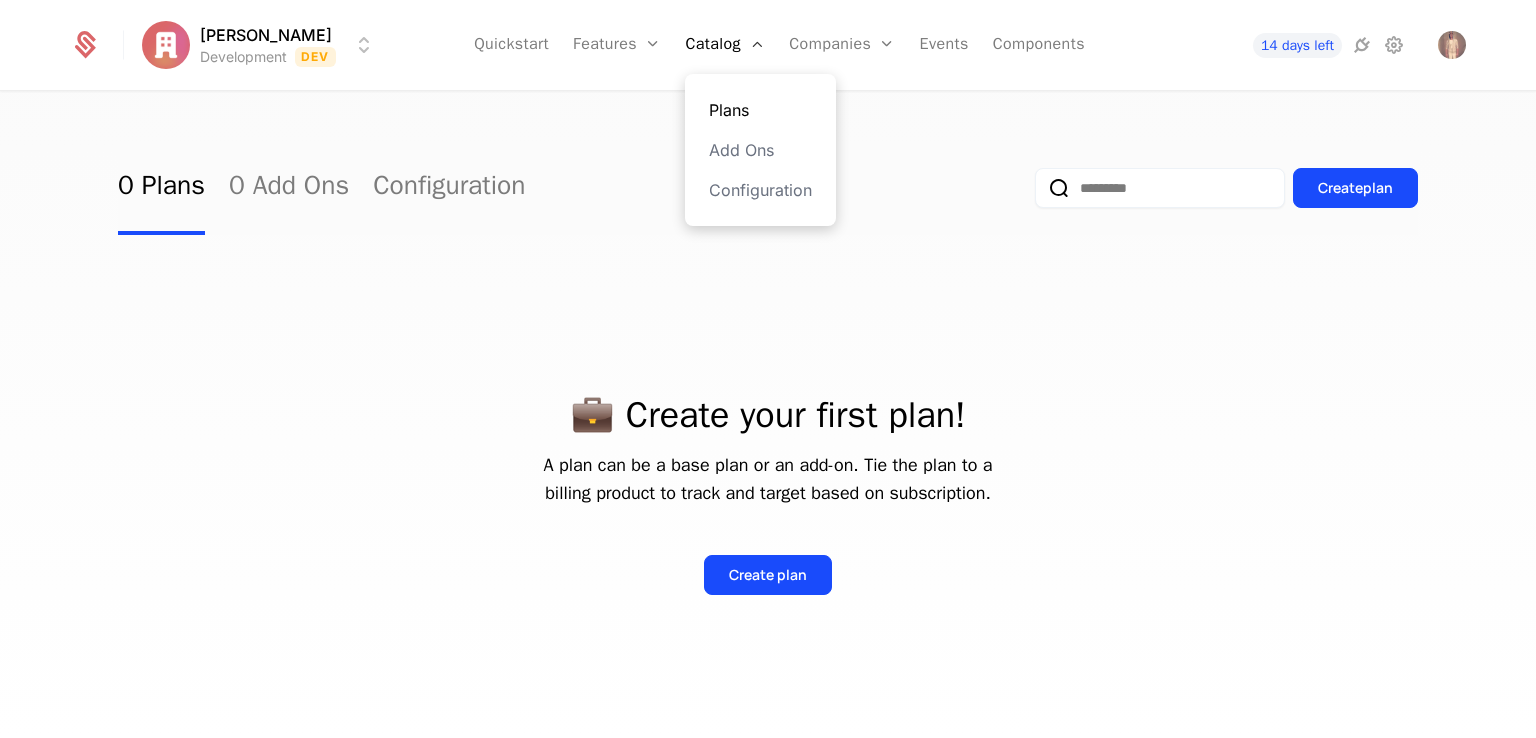 click on "Plans" at bounding box center [760, 110] 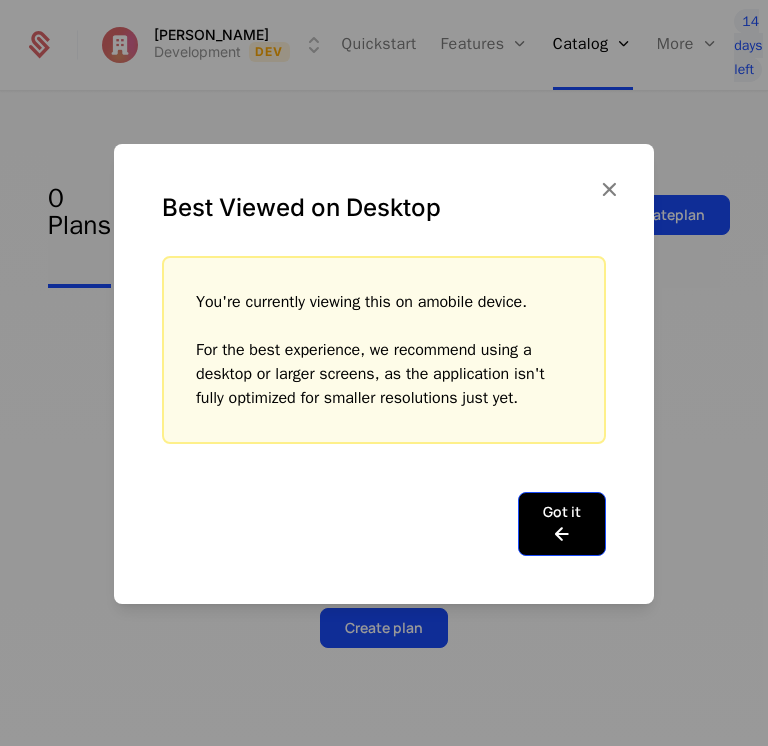 click at bounding box center (562, 534) 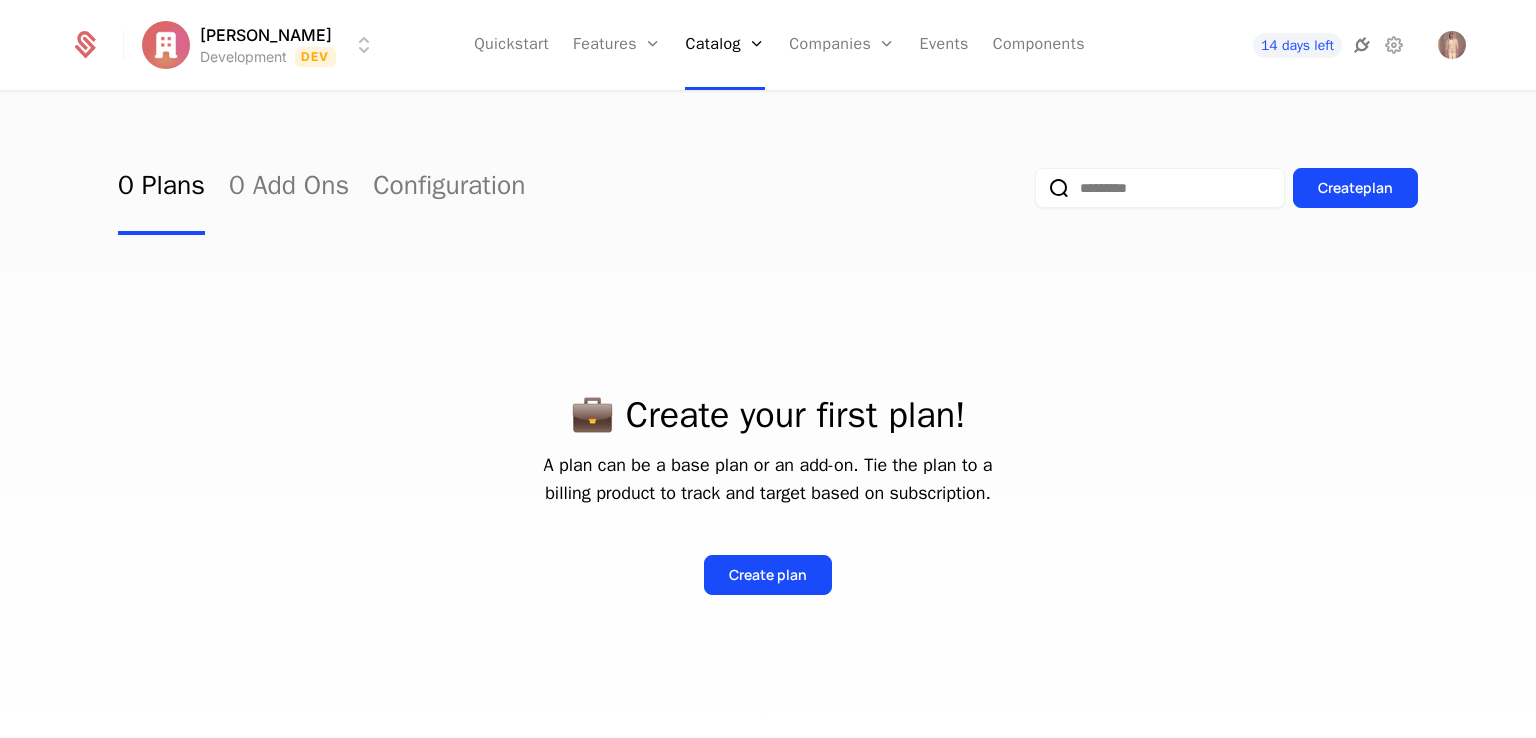 click at bounding box center [1362, 45] 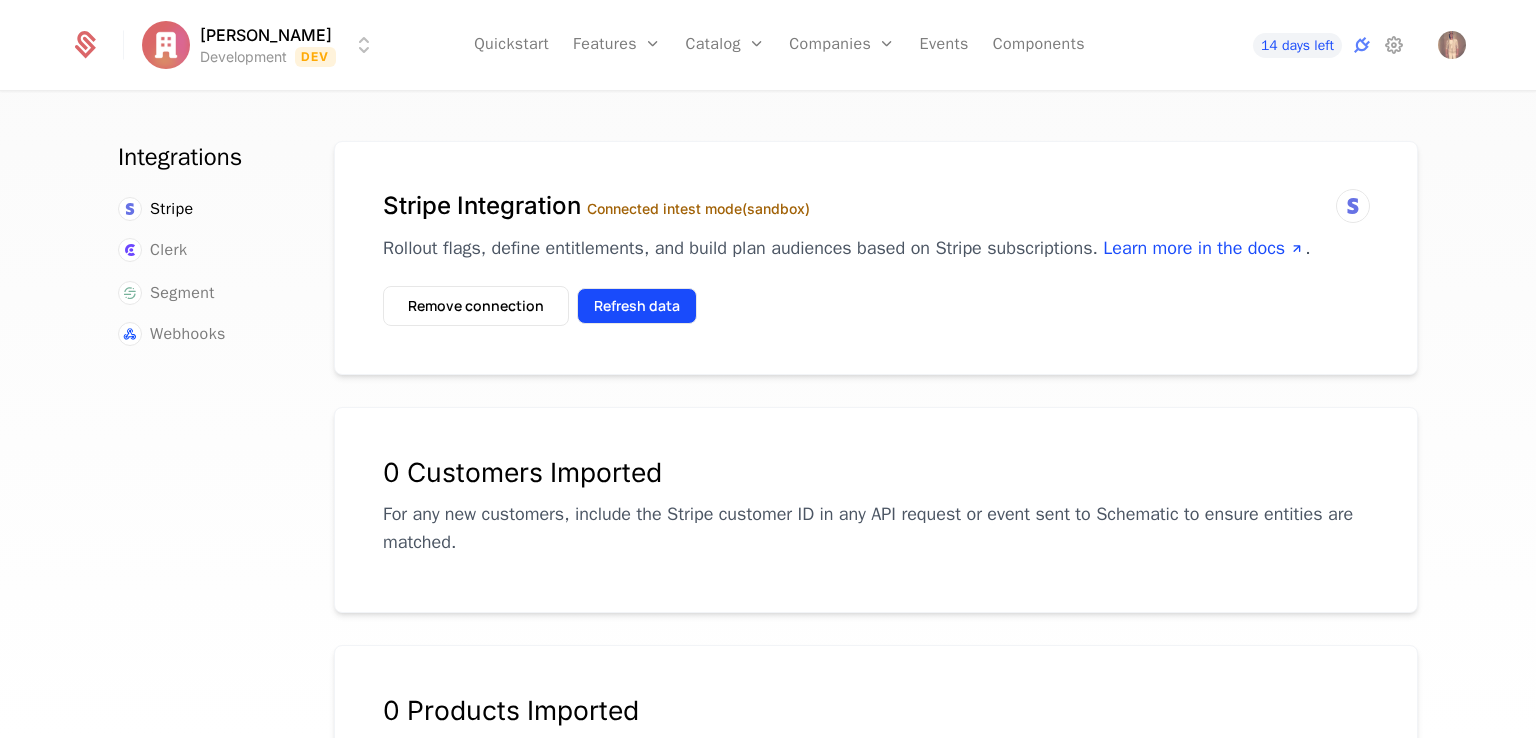 click on "Refresh data" at bounding box center [637, 306] 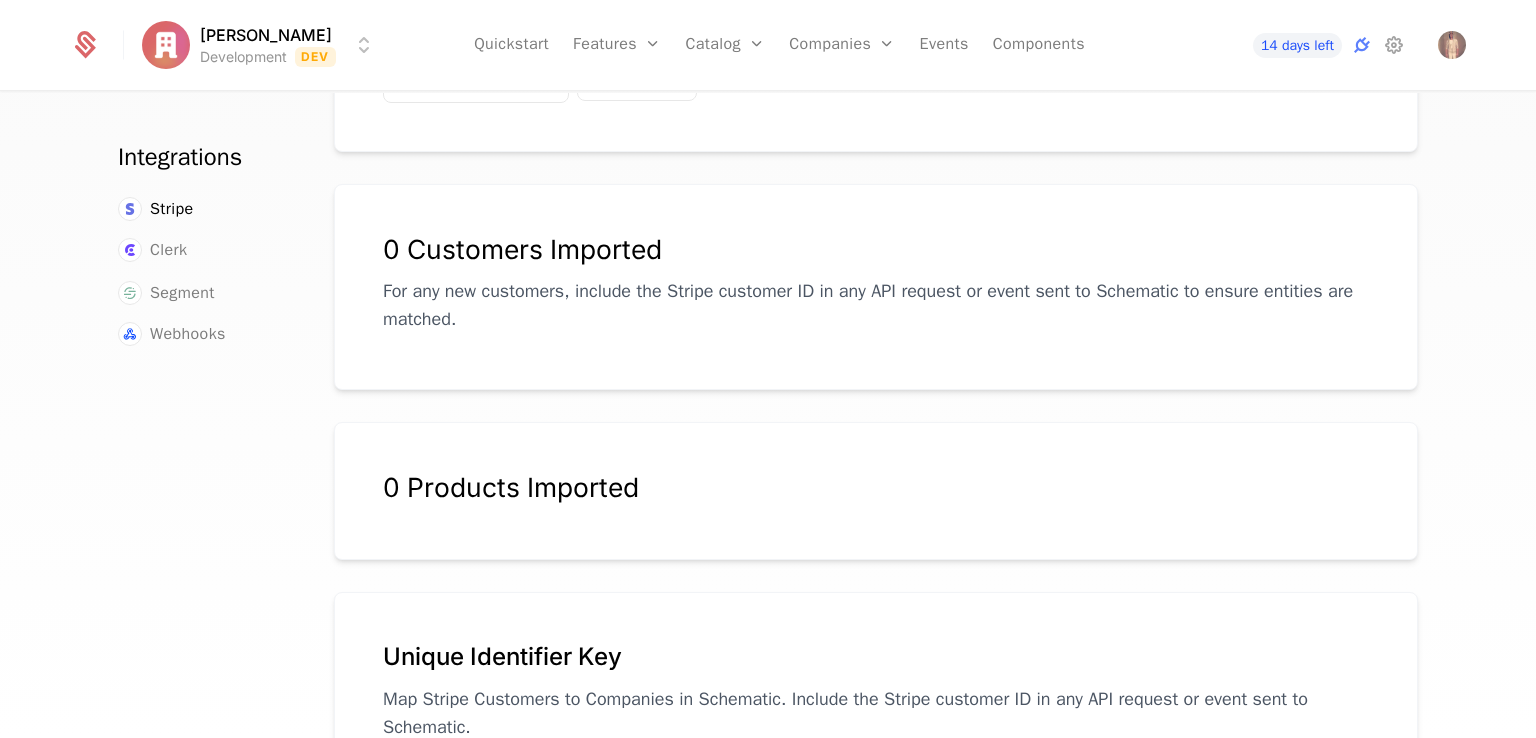scroll, scrollTop: 367, scrollLeft: 0, axis: vertical 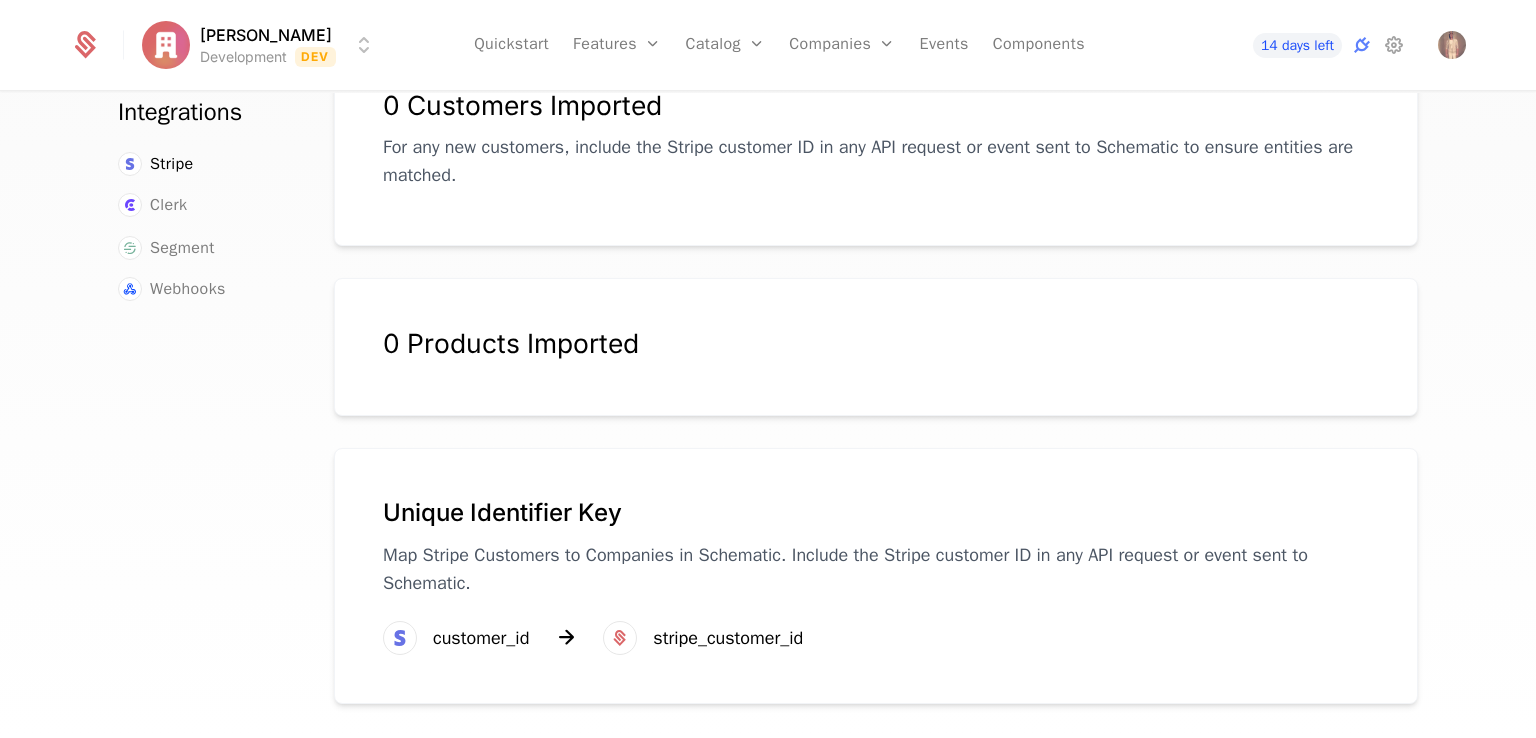 click on "customer_id" at bounding box center (481, 638) 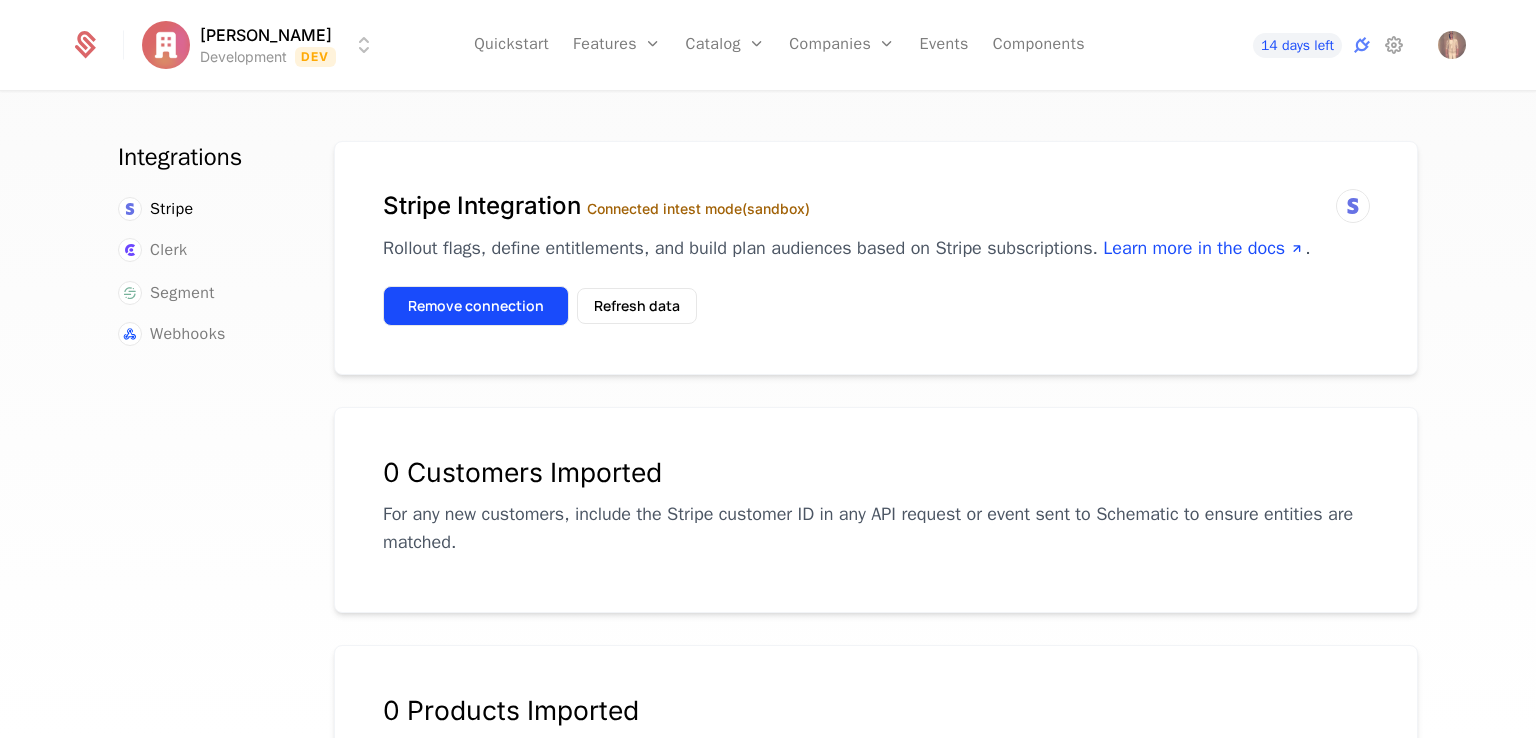 click on "Remove connection" at bounding box center (476, 306) 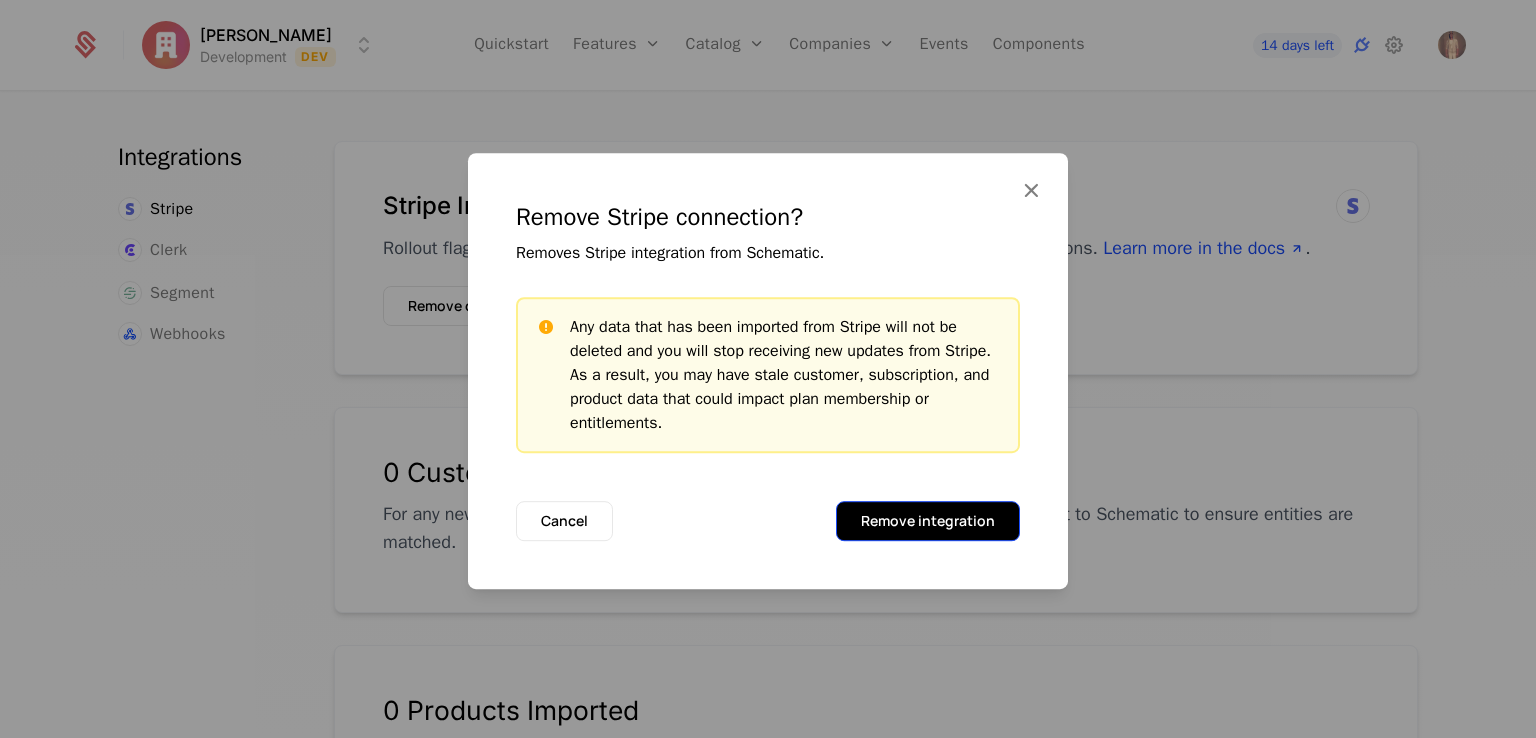 click on "Remove integration" at bounding box center [928, 521] 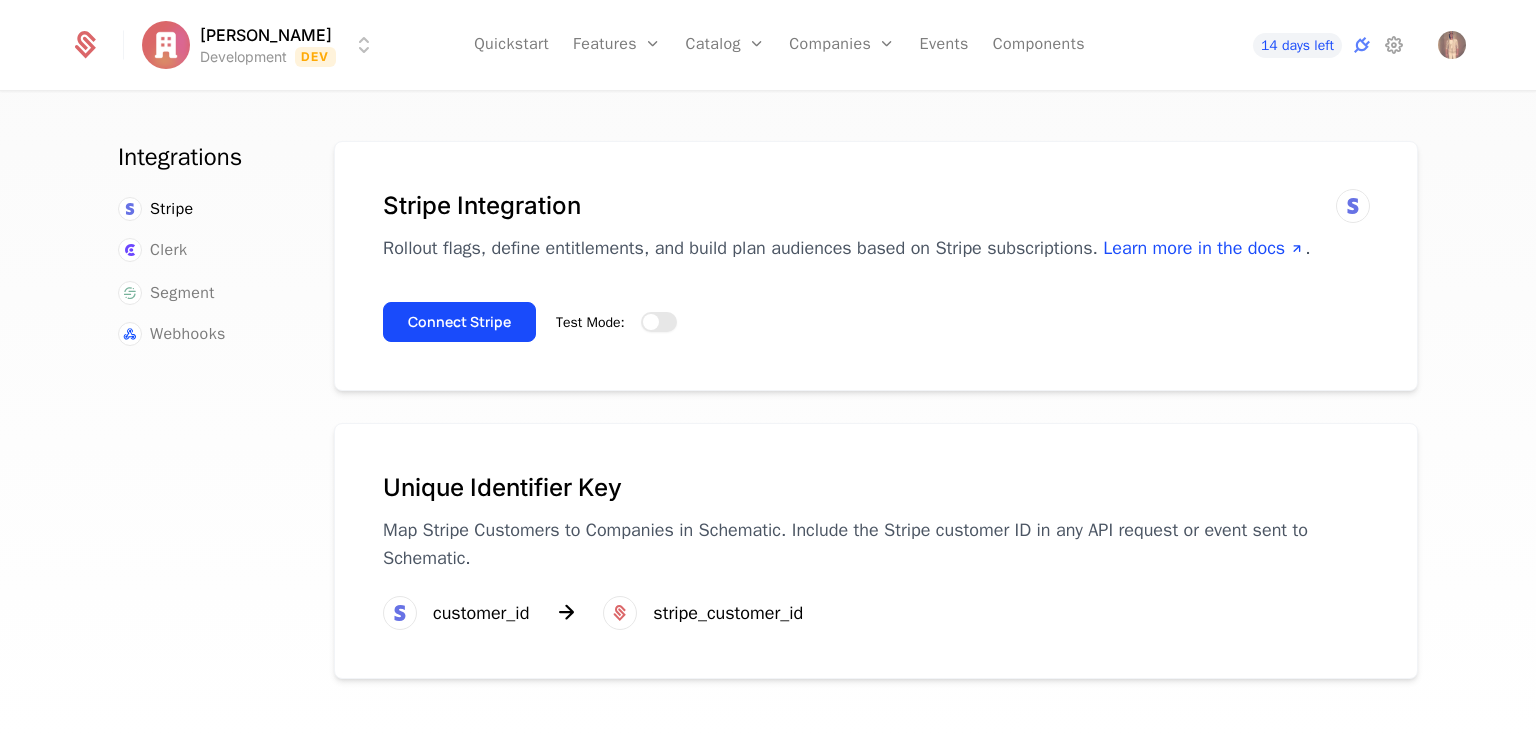 click at bounding box center [651, 322] 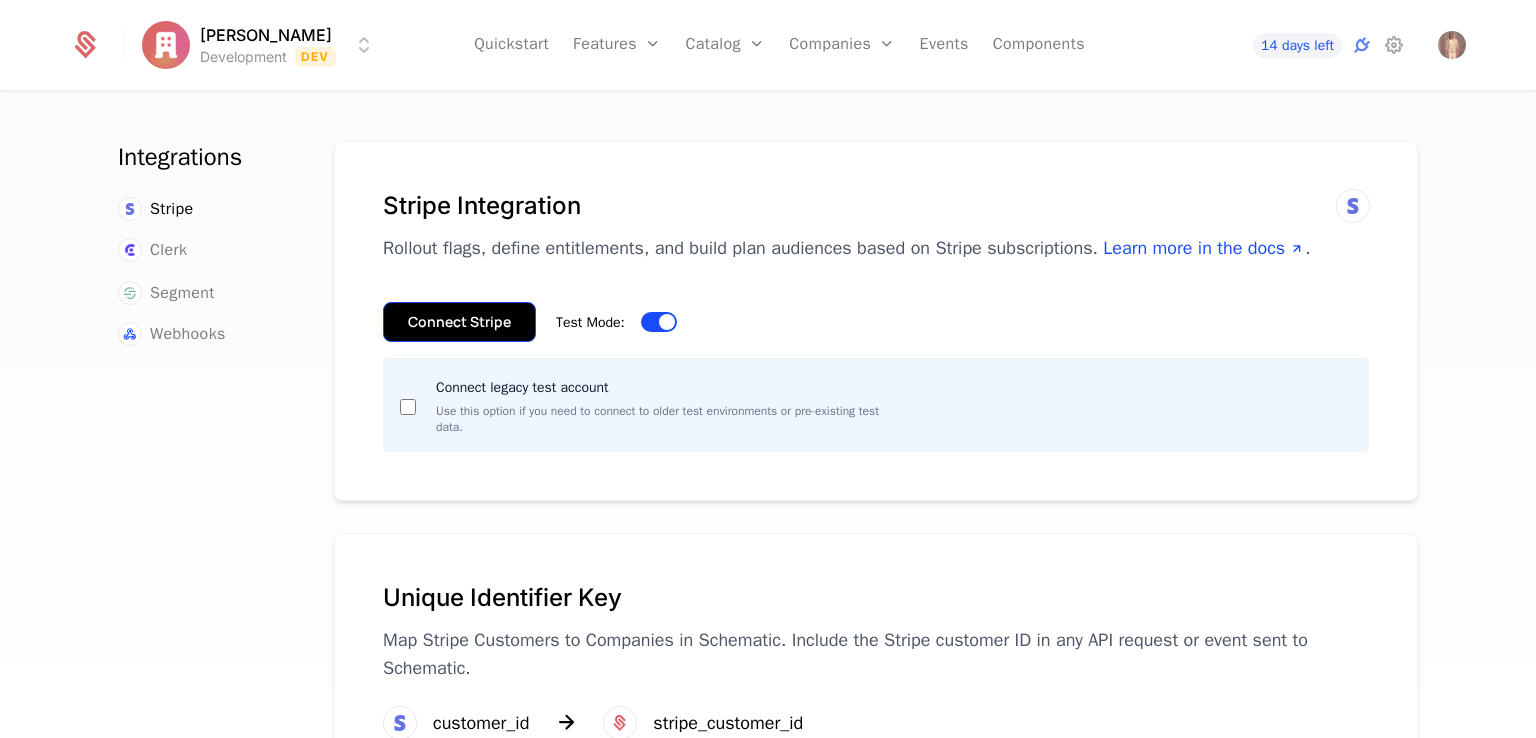 click on "Connect Stripe" at bounding box center [459, 322] 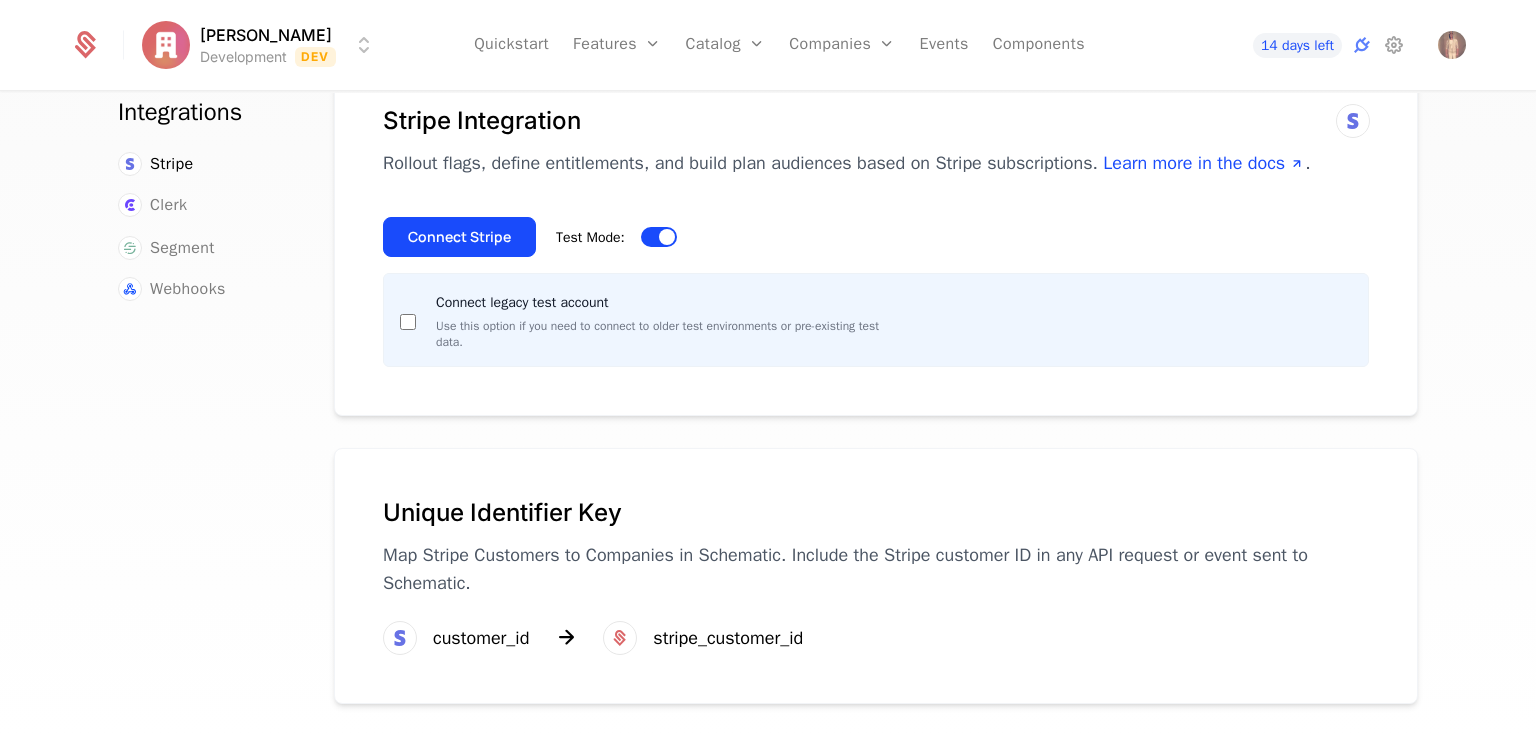 scroll, scrollTop: 0, scrollLeft: 0, axis: both 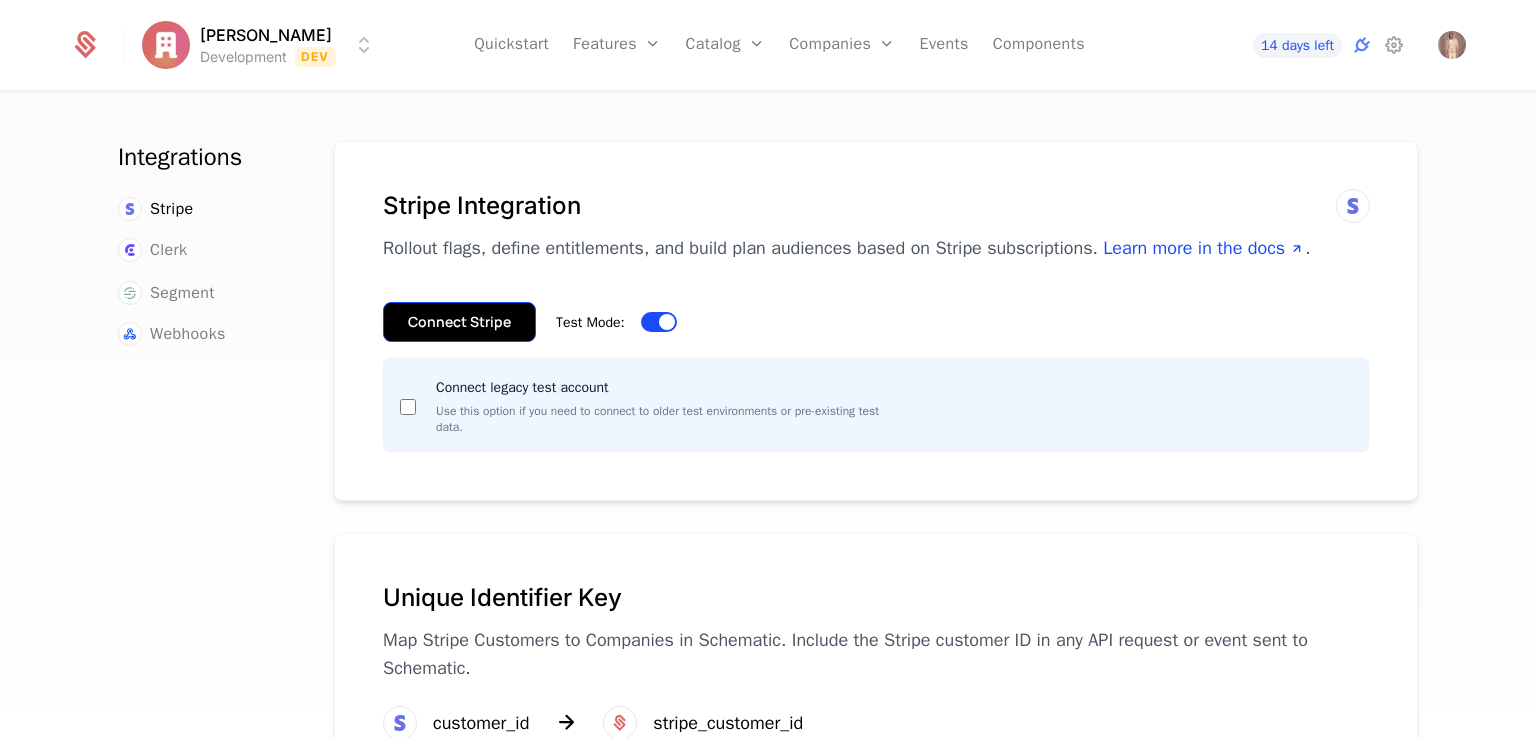 click on "Connect Stripe" at bounding box center [459, 322] 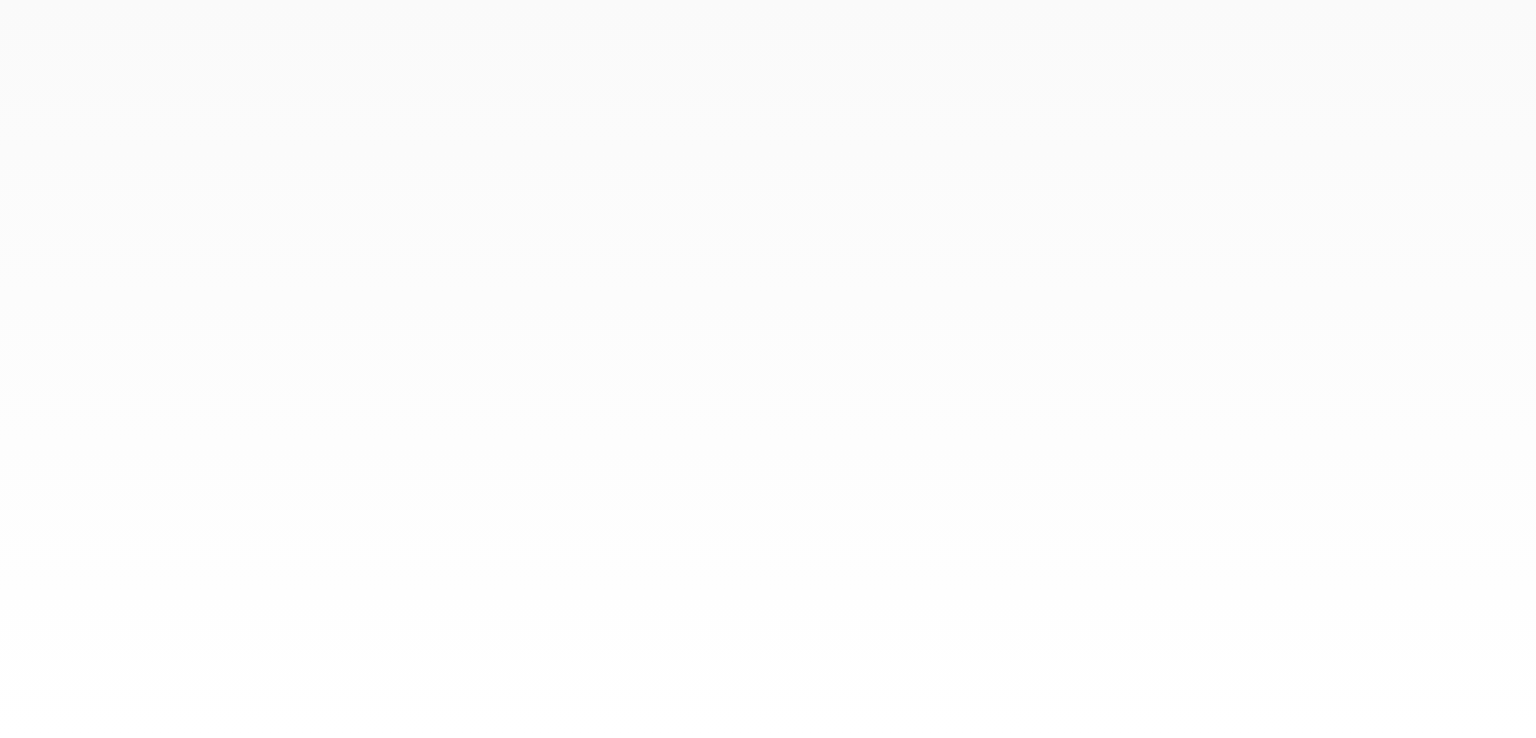 scroll, scrollTop: 0, scrollLeft: 0, axis: both 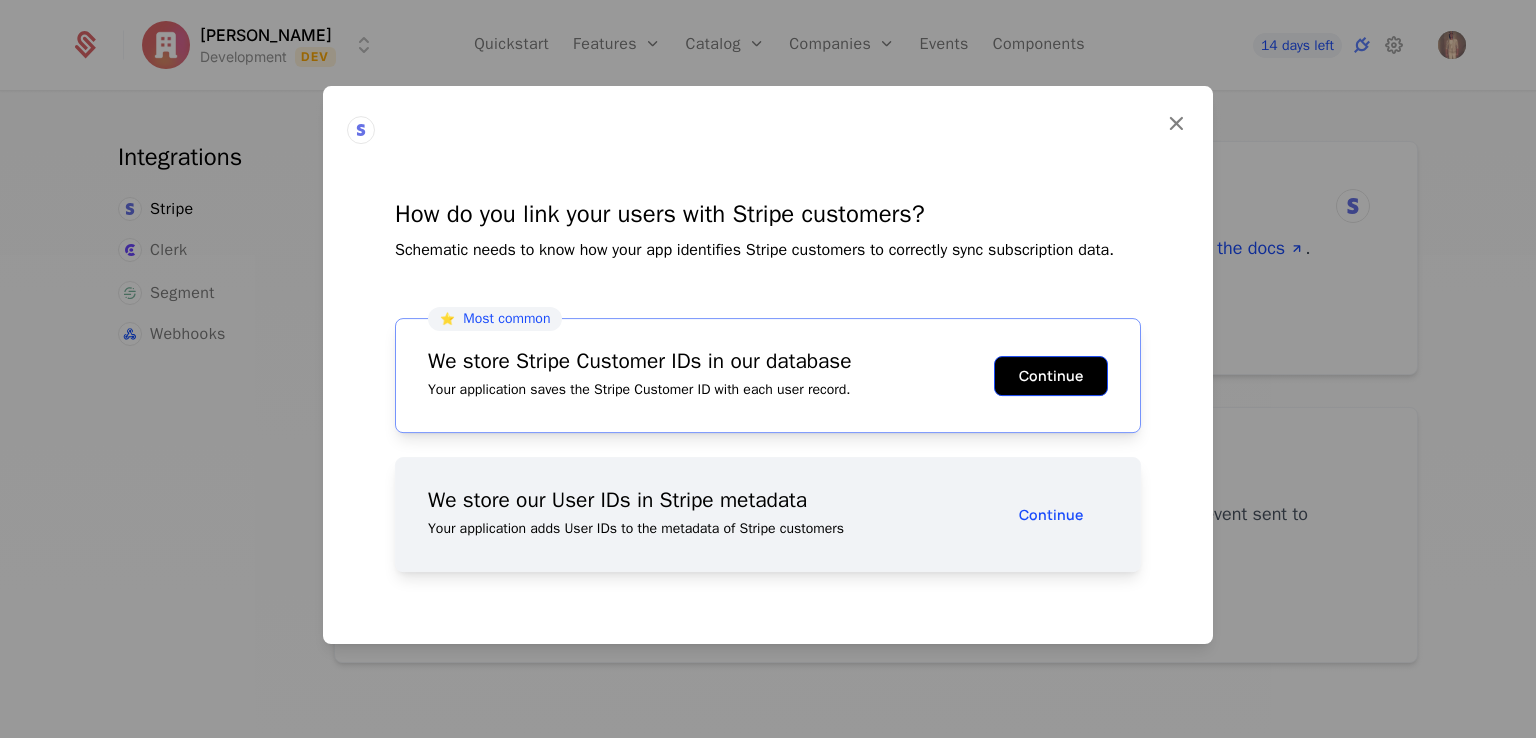 click on "Continue" at bounding box center (1051, 376) 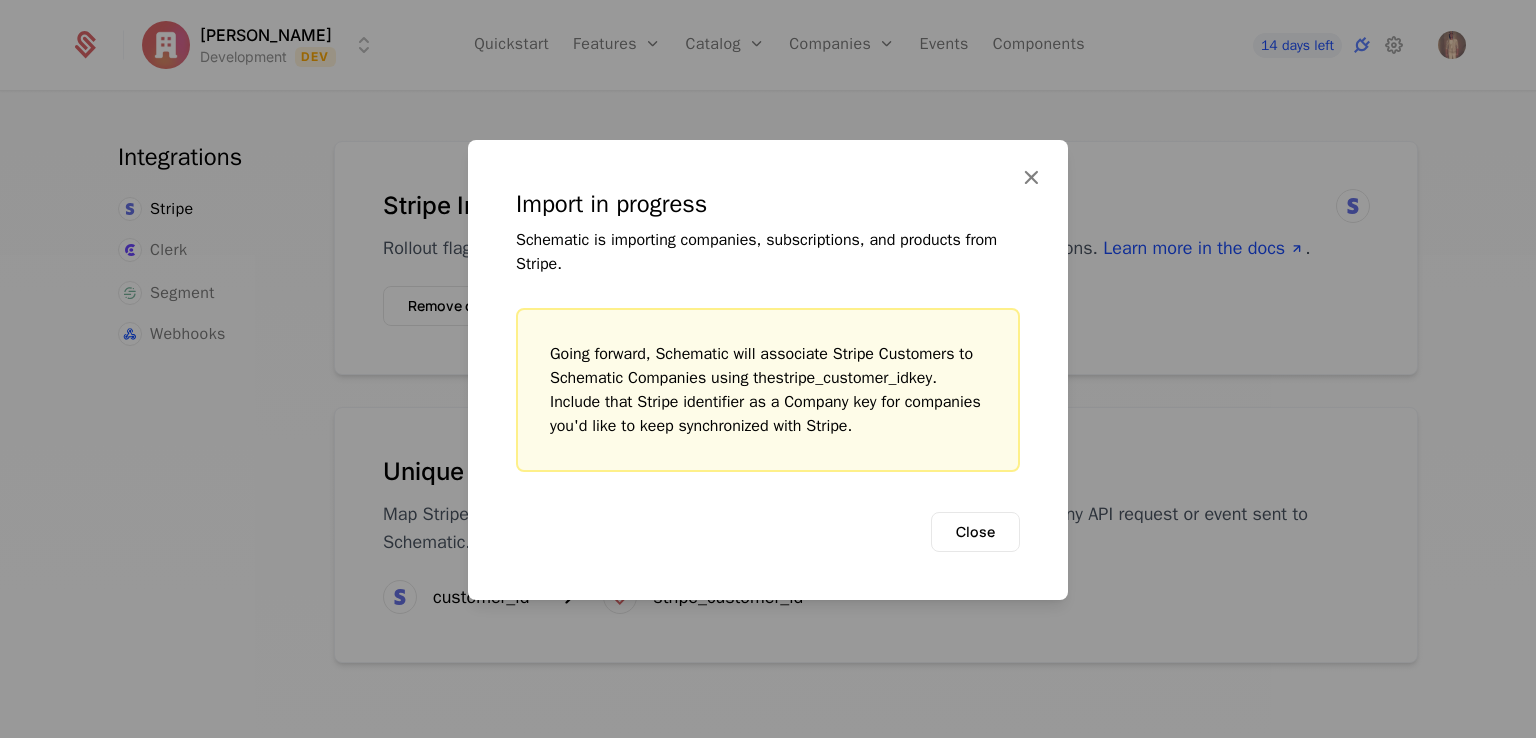 drag, startPoint x: 667, startPoint y: 353, endPoint x: 890, endPoint y: 457, distance: 246.05893 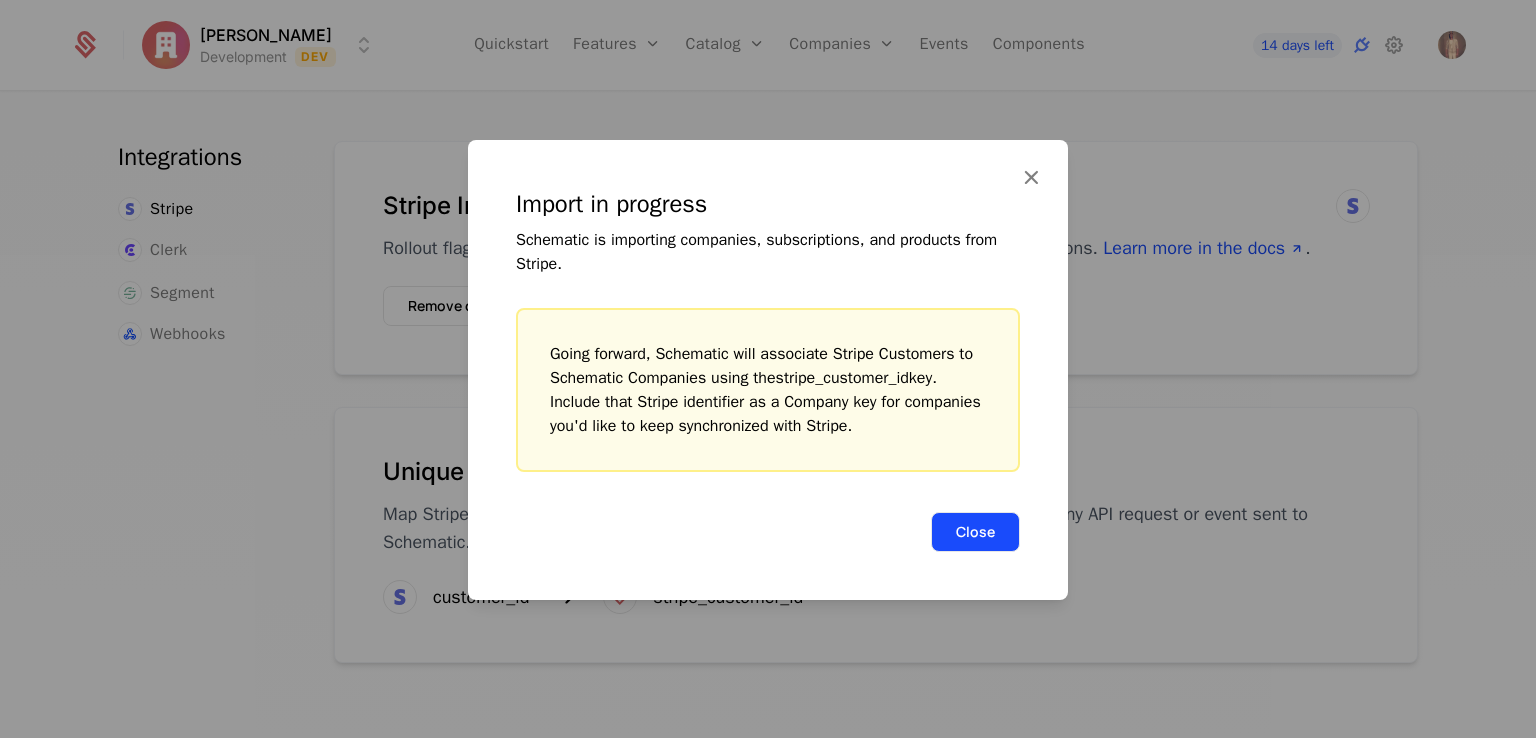 click on "Close" at bounding box center [975, 532] 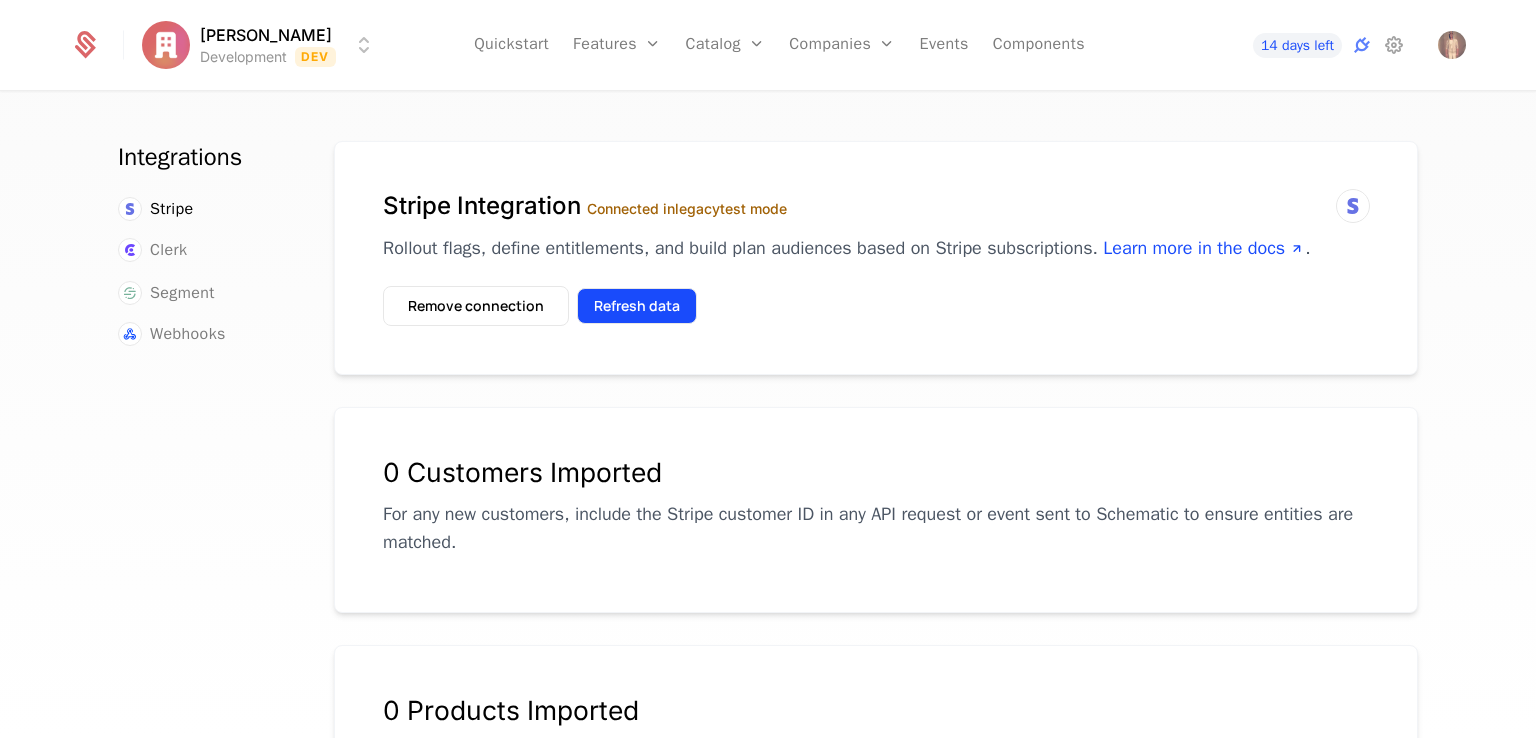 click on "Refresh data" at bounding box center (637, 306) 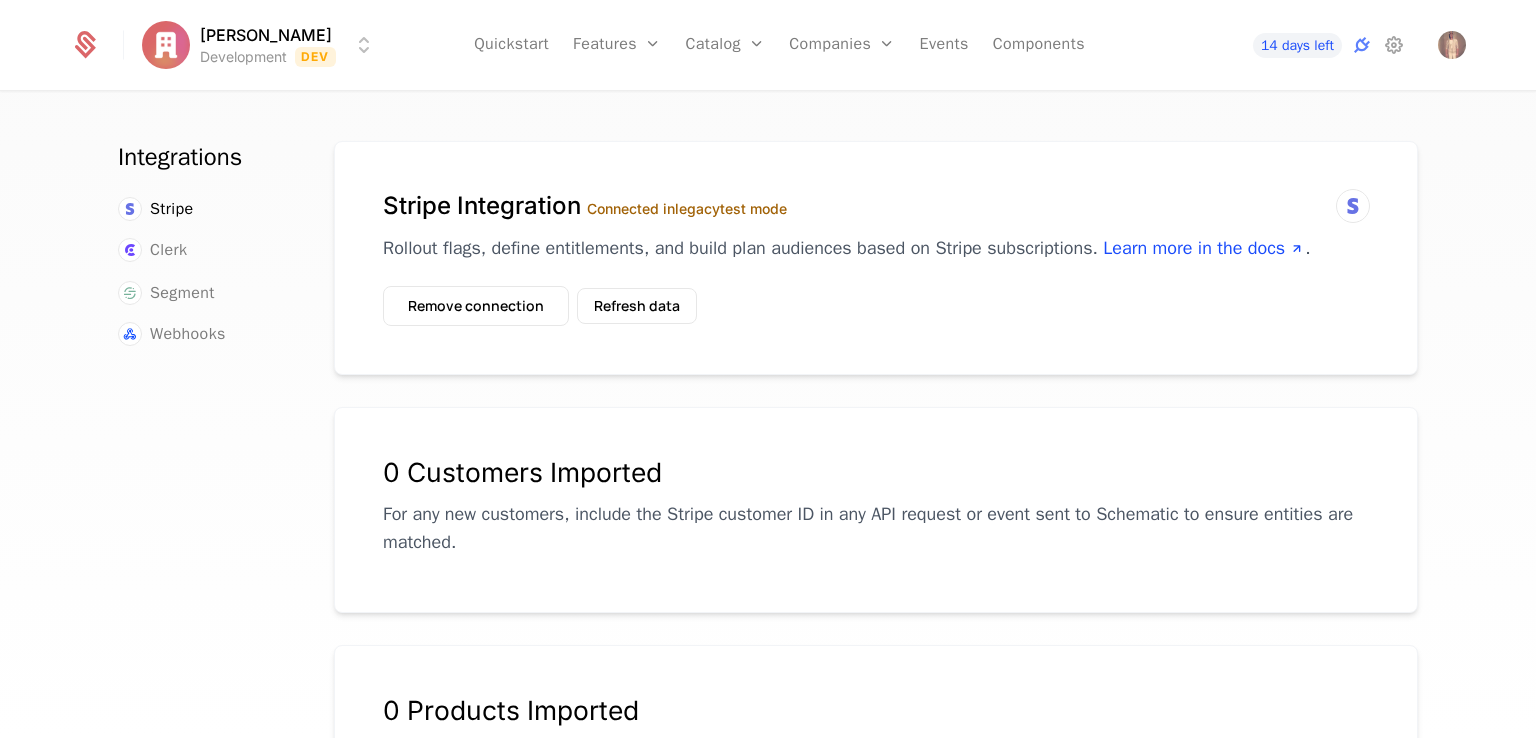 scroll, scrollTop: 0, scrollLeft: 0, axis: both 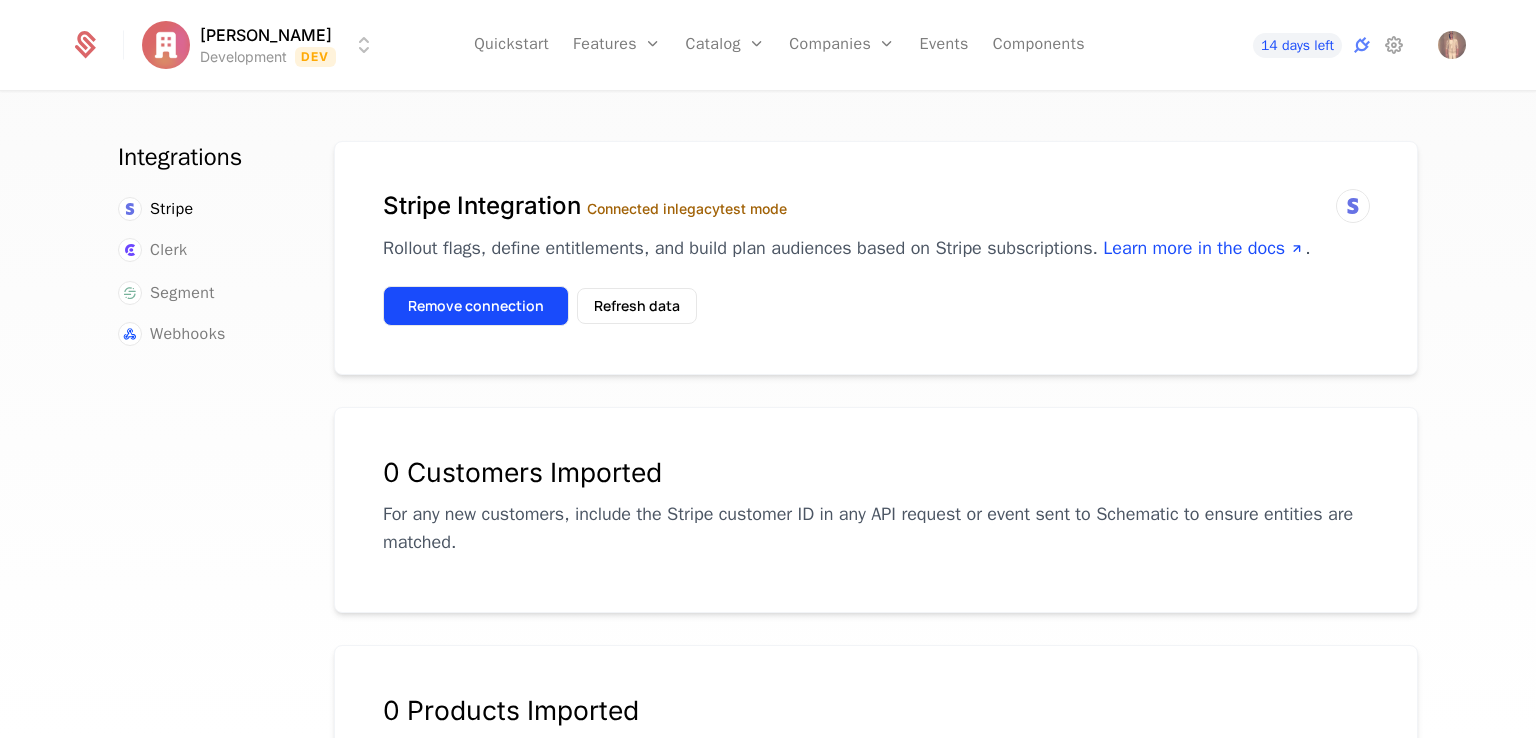 click on "Remove connection" at bounding box center [476, 306] 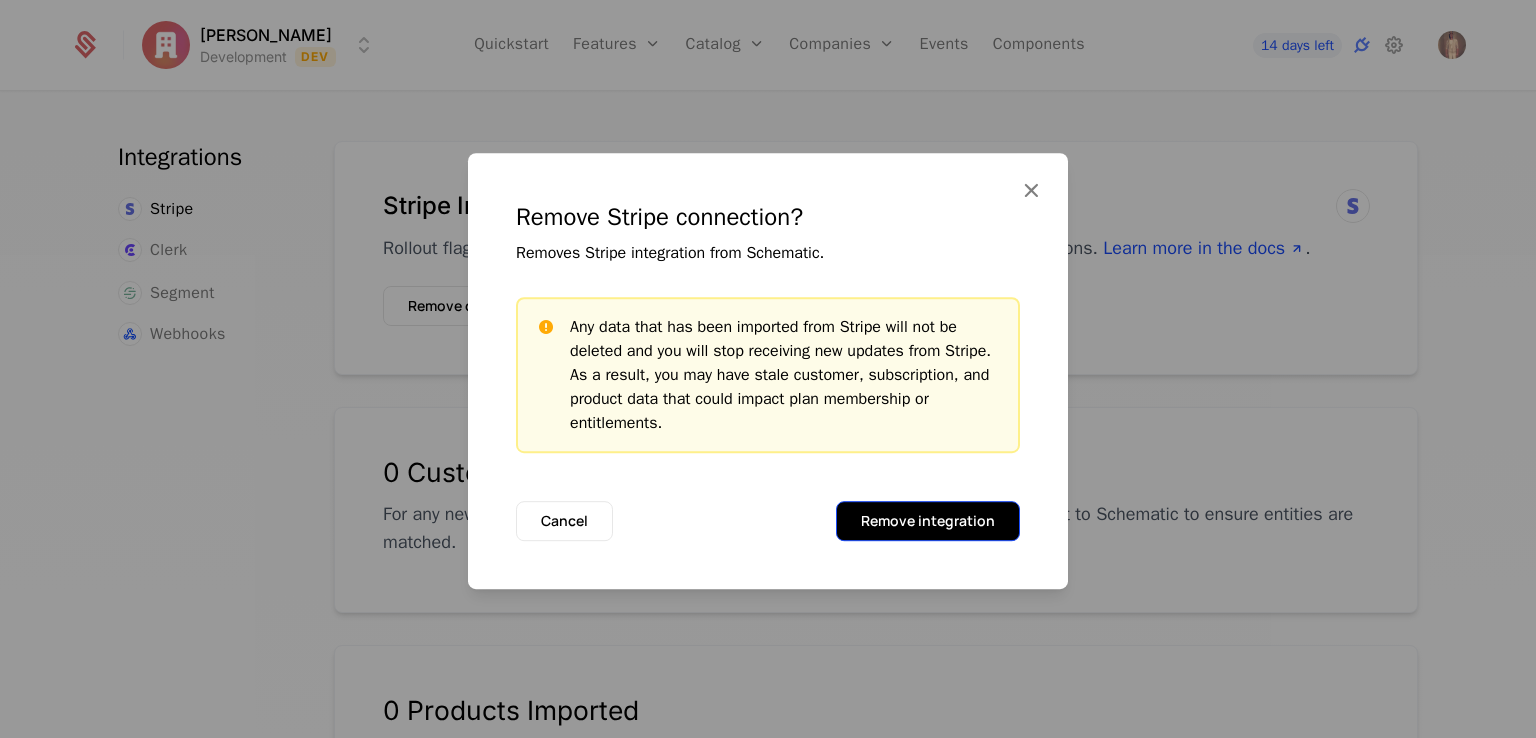 click on "Remove integration" at bounding box center [928, 521] 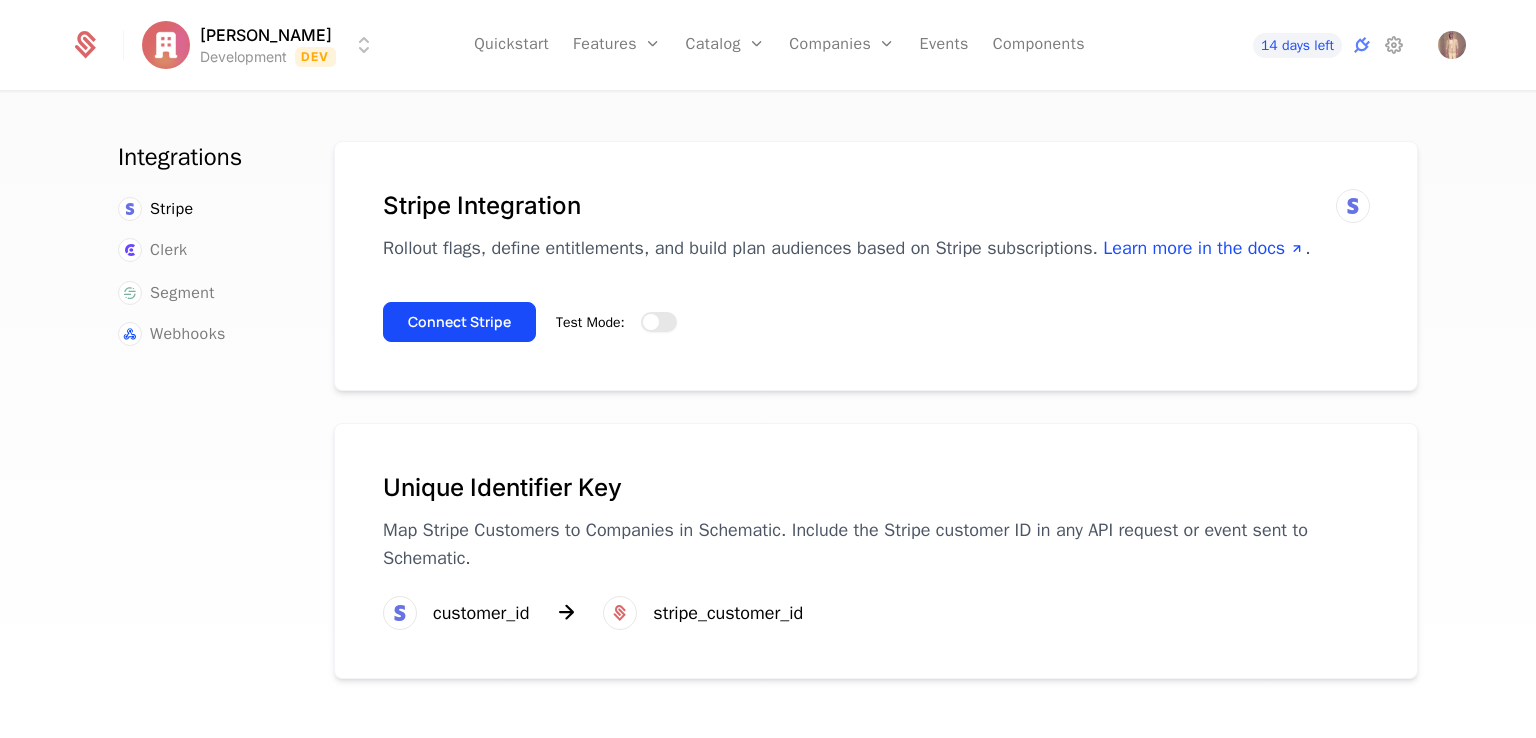 click at bounding box center (651, 322) 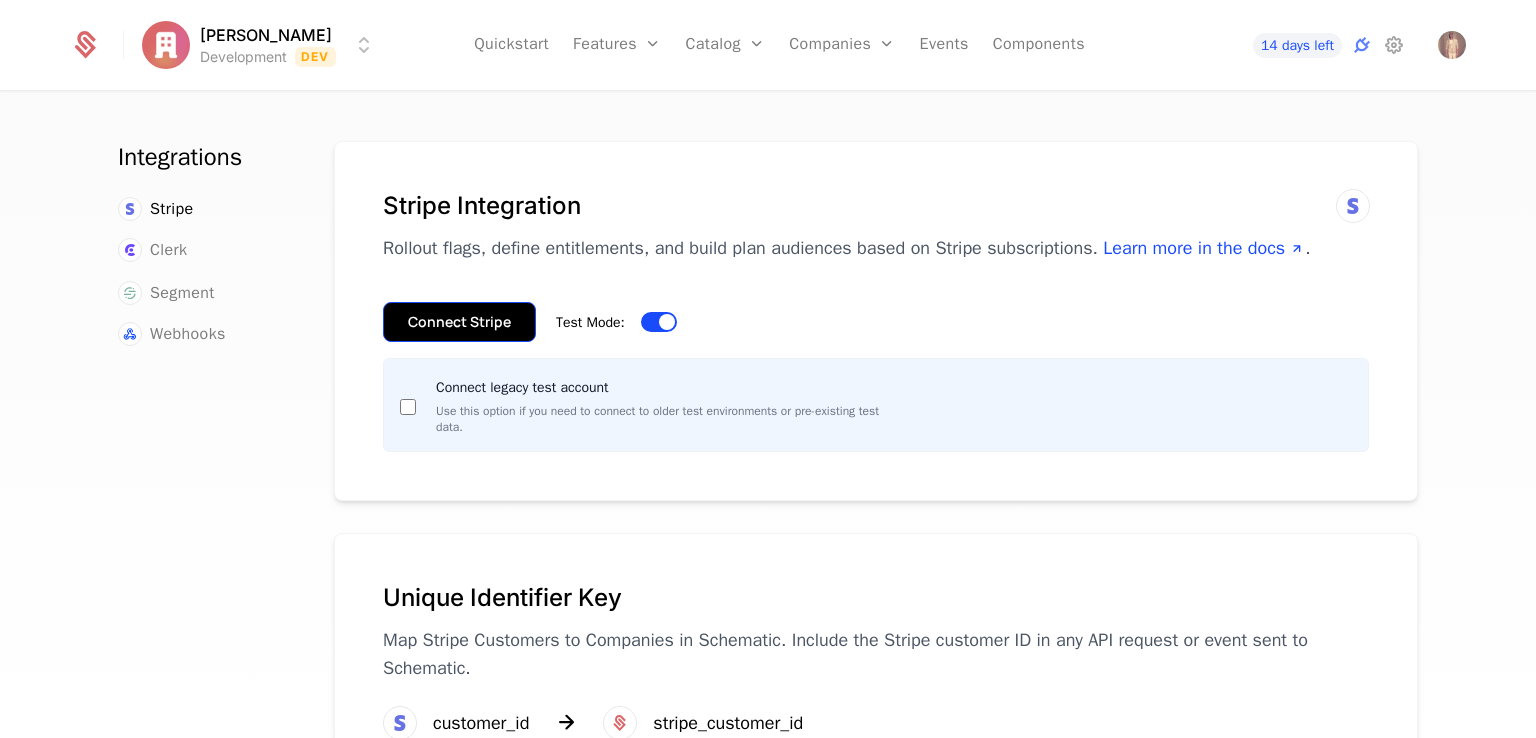 click on "Connect Stripe" at bounding box center (459, 322) 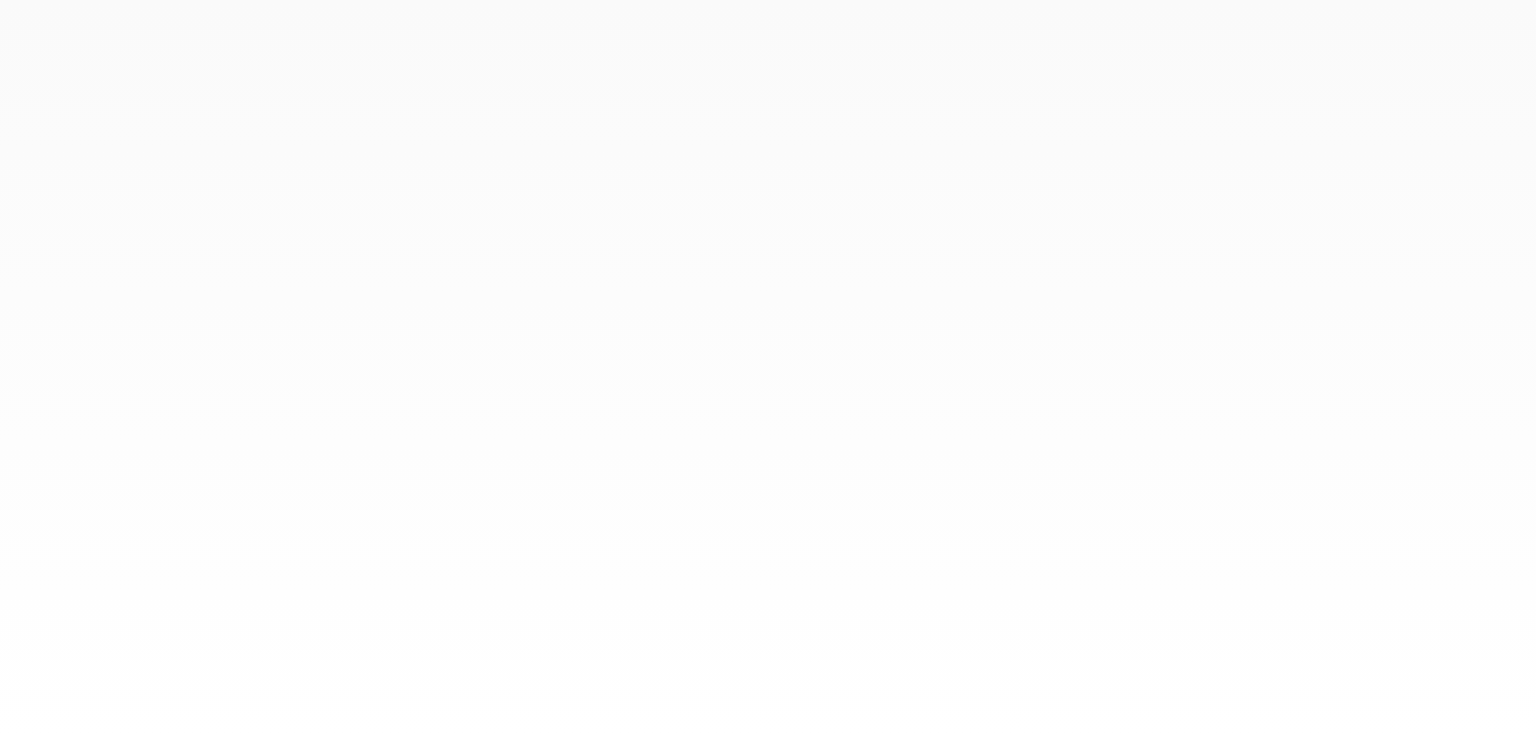 scroll, scrollTop: 0, scrollLeft: 0, axis: both 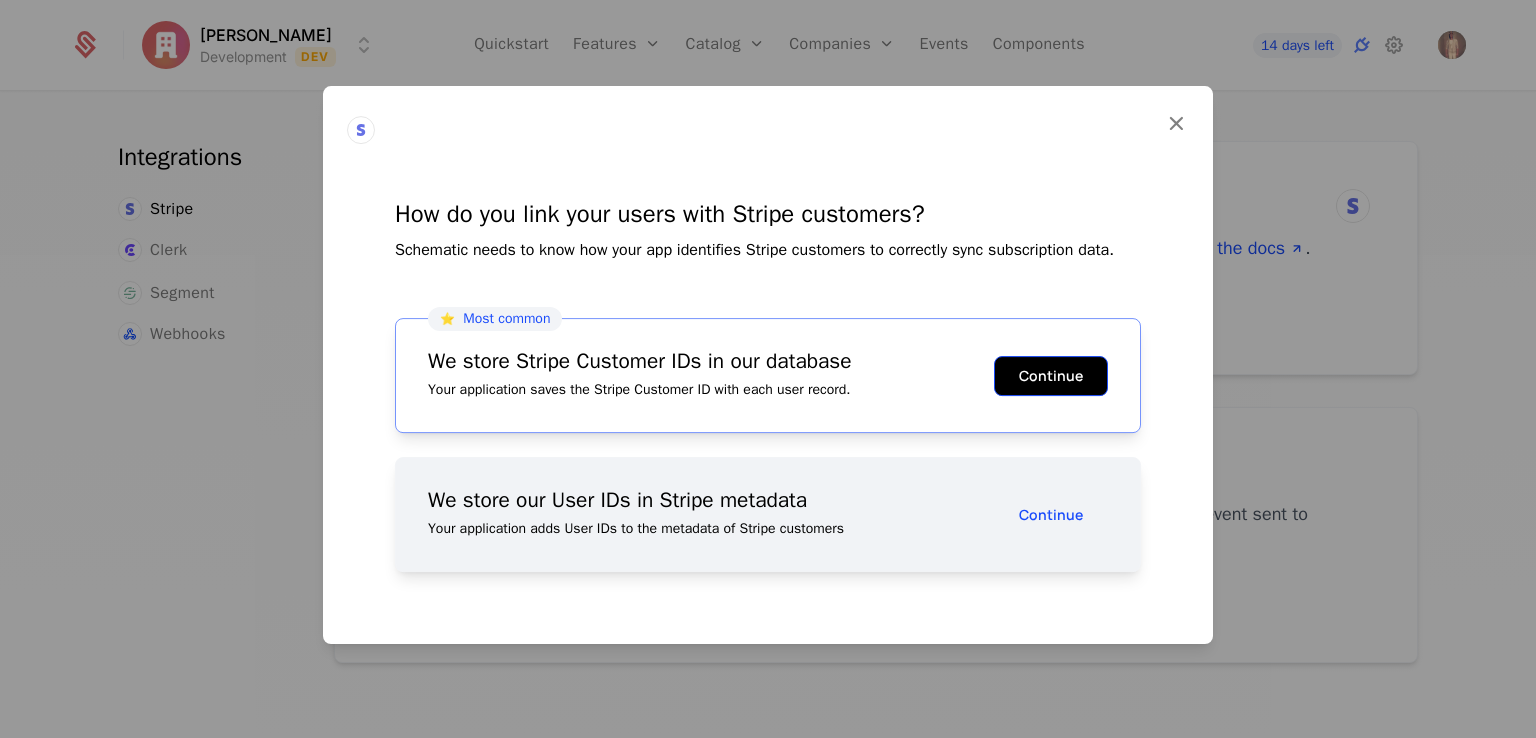 click on "Continue" at bounding box center [1051, 376] 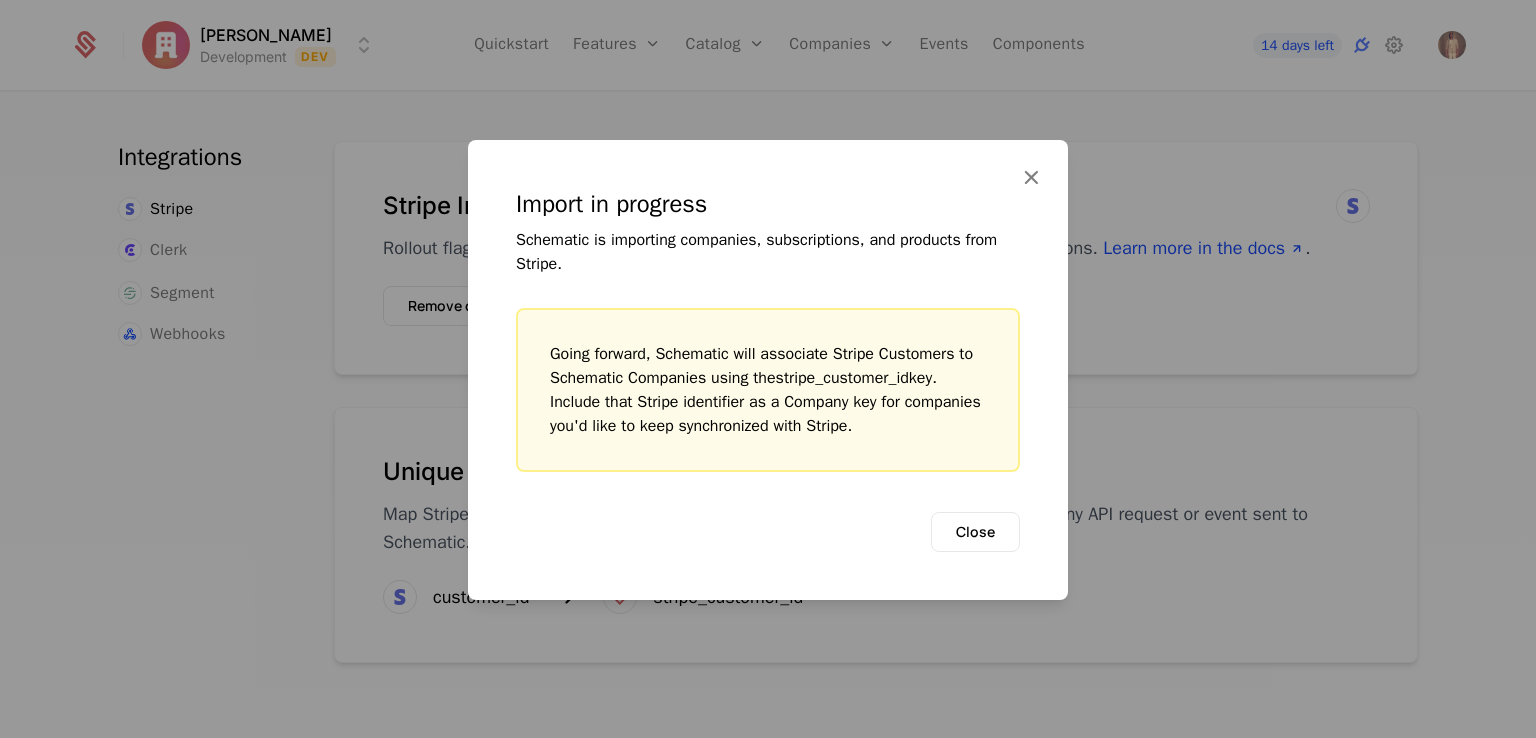 click on "Close" at bounding box center (975, 532) 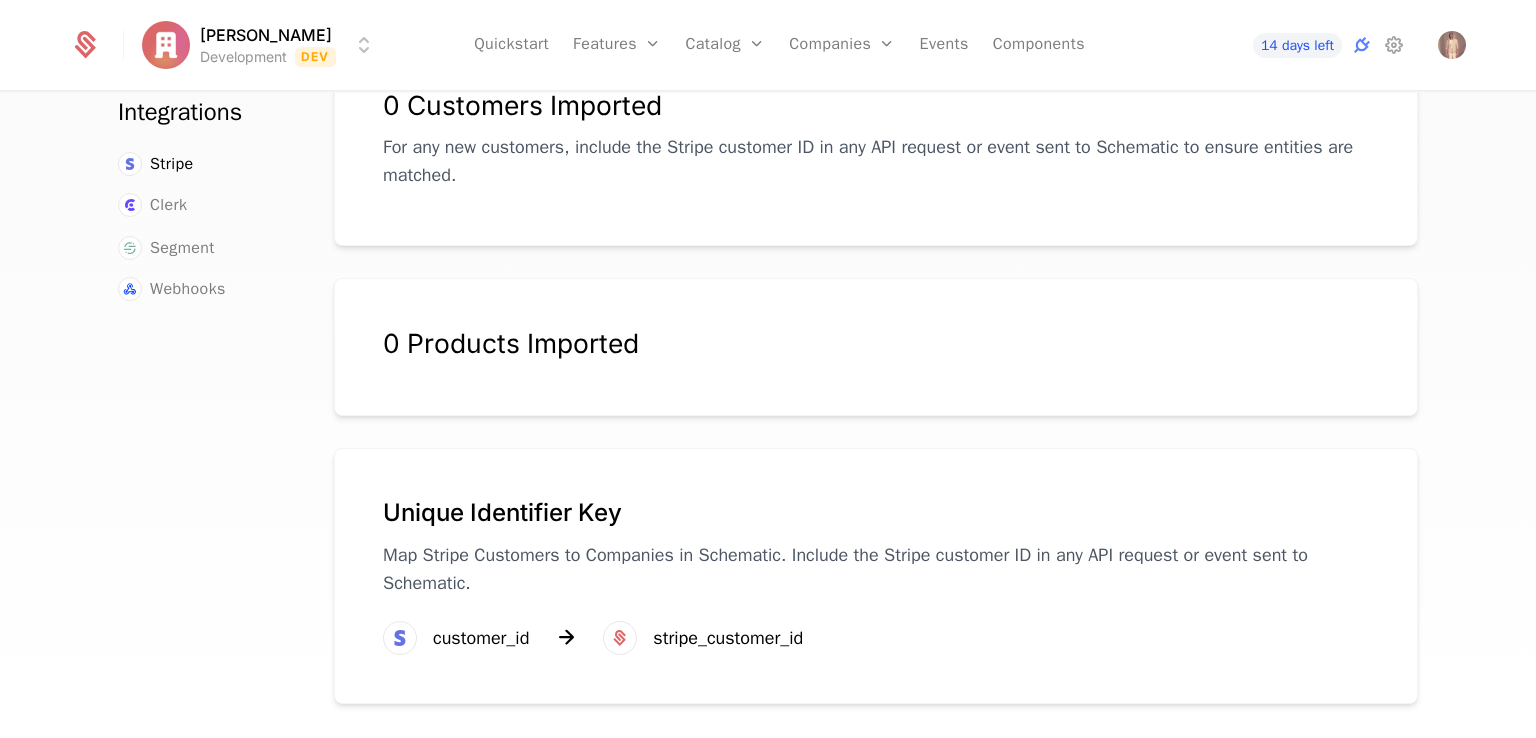 scroll, scrollTop: 0, scrollLeft: 0, axis: both 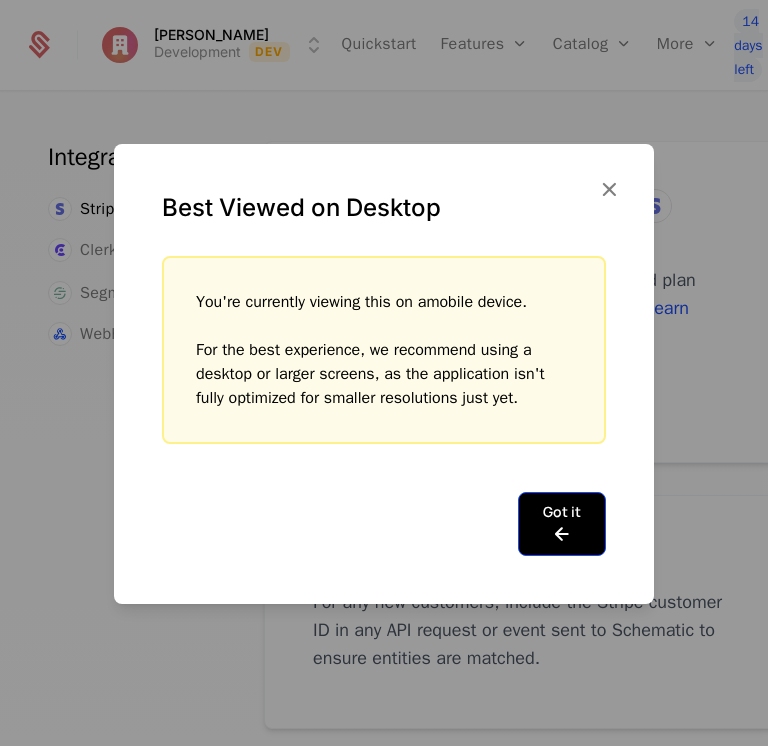 click on "Got it" at bounding box center [562, 524] 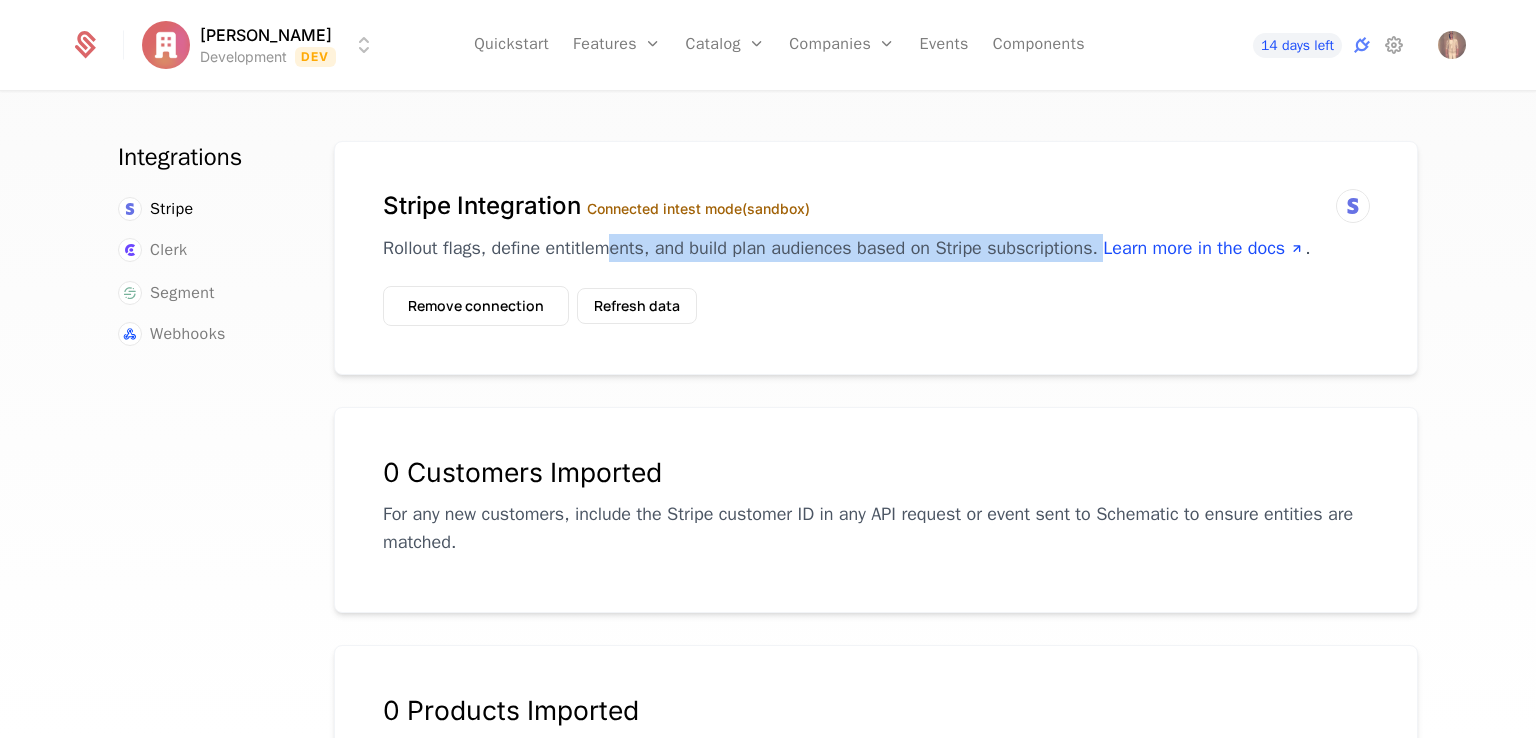 drag, startPoint x: 604, startPoint y: 248, endPoint x: 1088, endPoint y: 251, distance: 484.0093 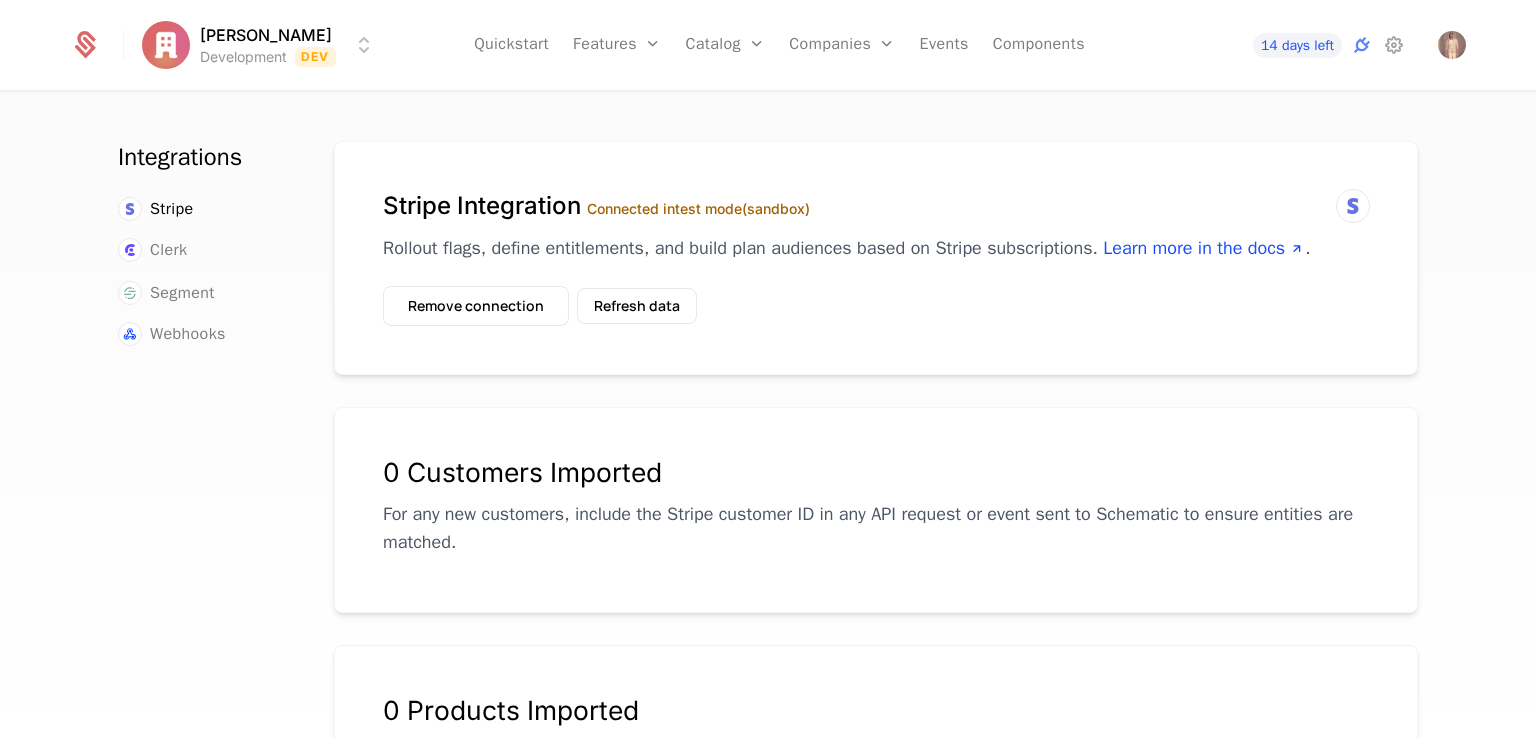 click on "Stripe Integration   Connected in   test mode  (sandbox)   Rollout flags, define entitlements, and build plan audiences based on Stripe subscriptions.   Learn more in the docs . Remove connection Refresh data 0 Customers Imported     For any new customers, include the Stripe customer ID in any API request or event sent to Schematic to ensure entities are matched.  0 Products Imported     Unique Identifier Key     Map Stripe Customers to Companies in Schematic. Include the Stripe customer ID in any API request or event sent to Schematic. customer_id stripe_customer_id" at bounding box center [876, 606] 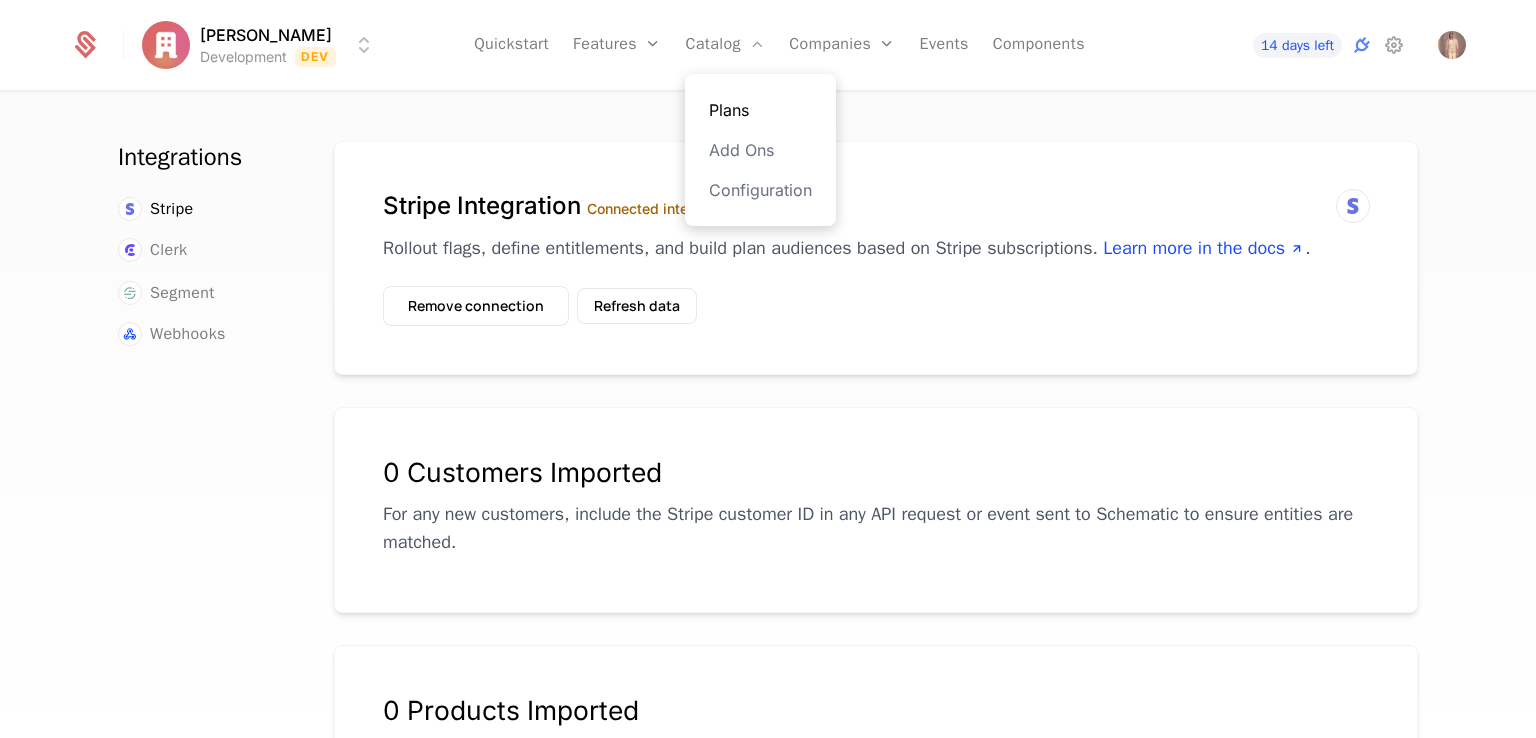 click on "Plans" at bounding box center [760, 110] 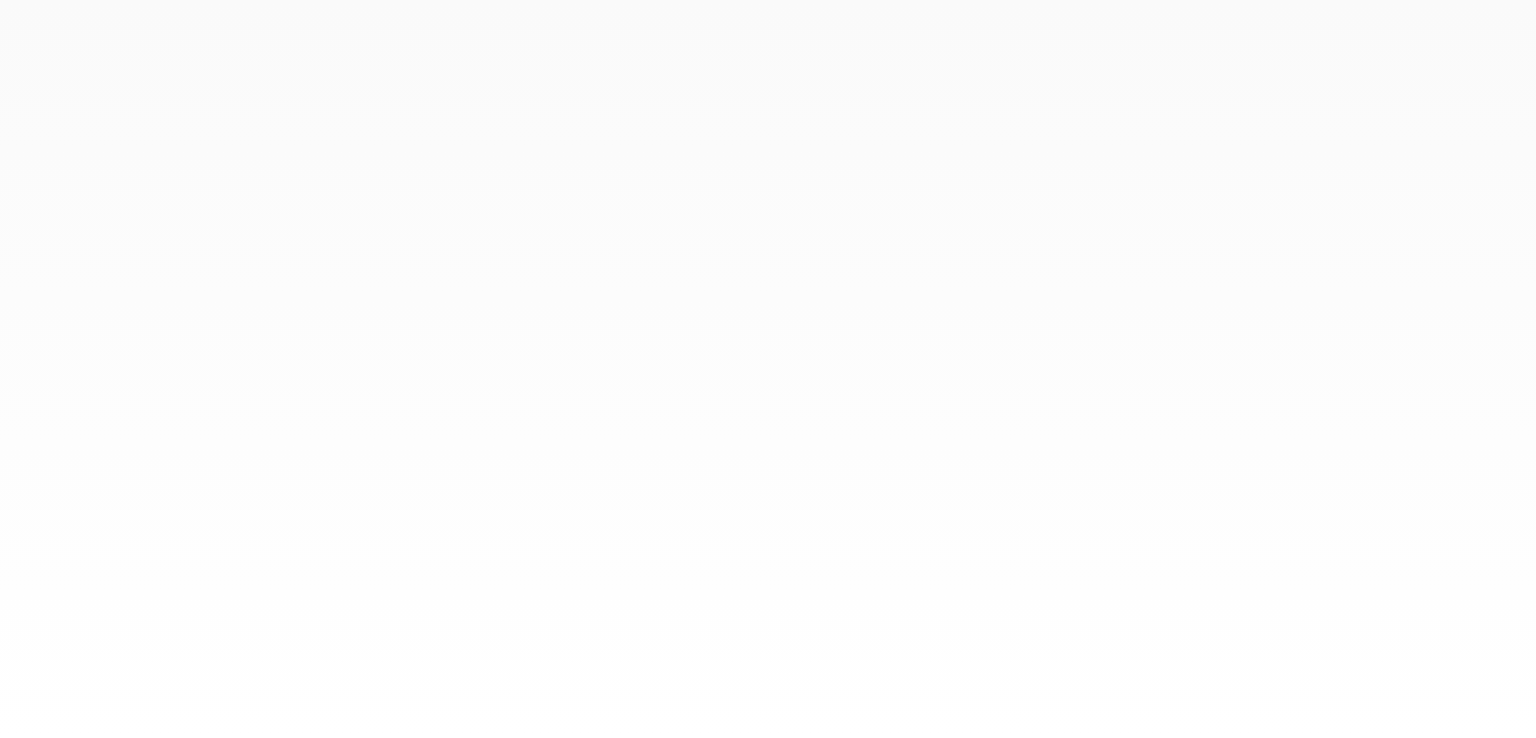 scroll, scrollTop: 0, scrollLeft: 0, axis: both 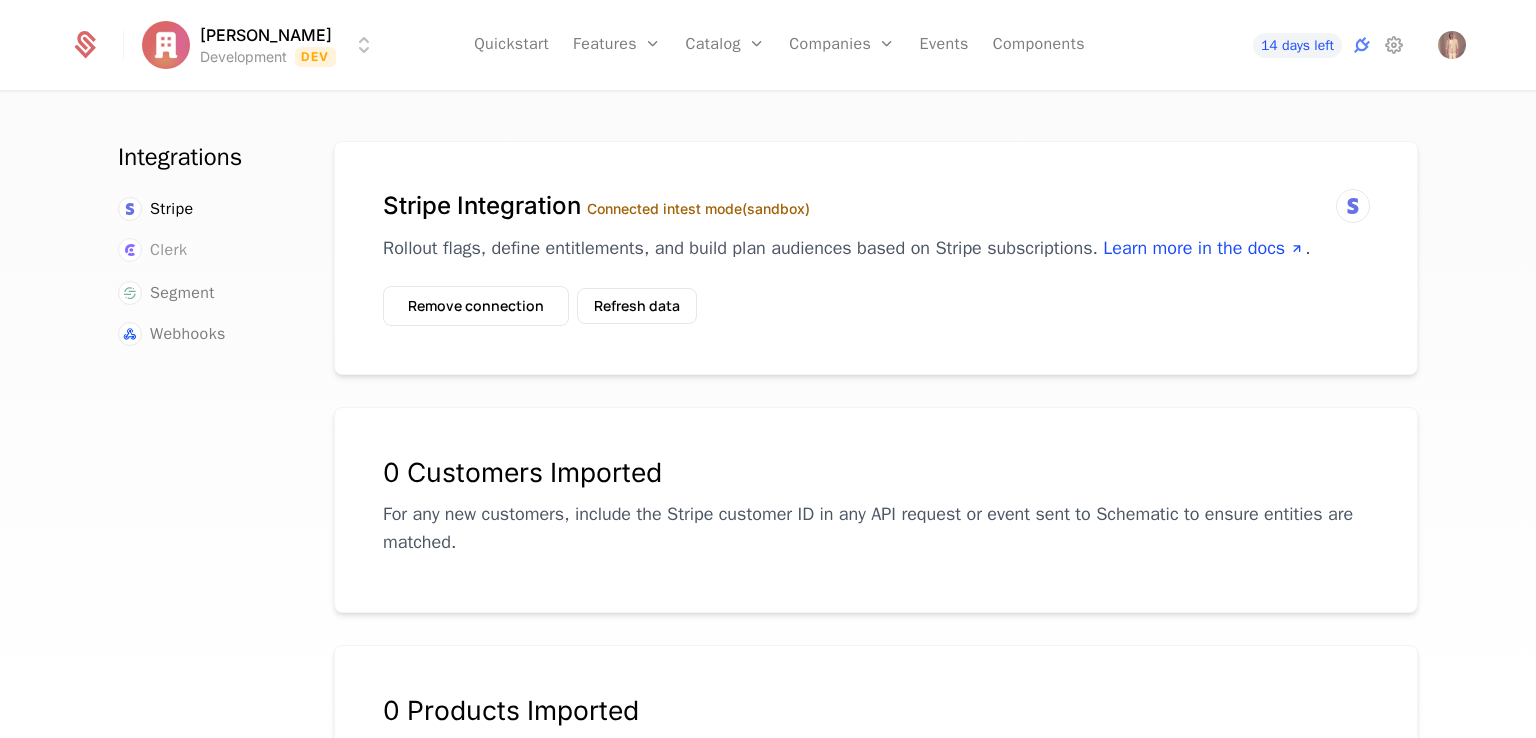 click on "Clerk" at bounding box center [168, 250] 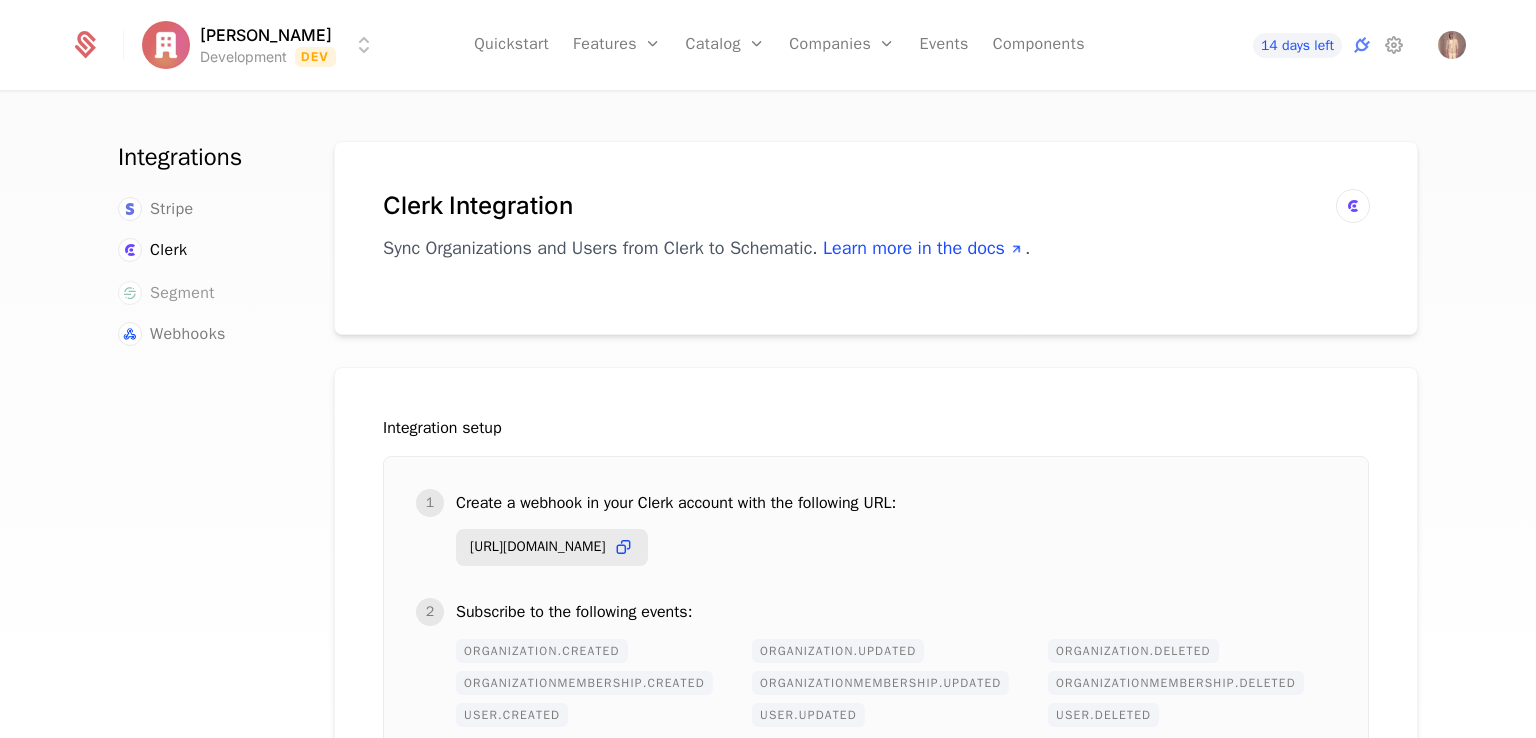click on "Segment" at bounding box center [182, 293] 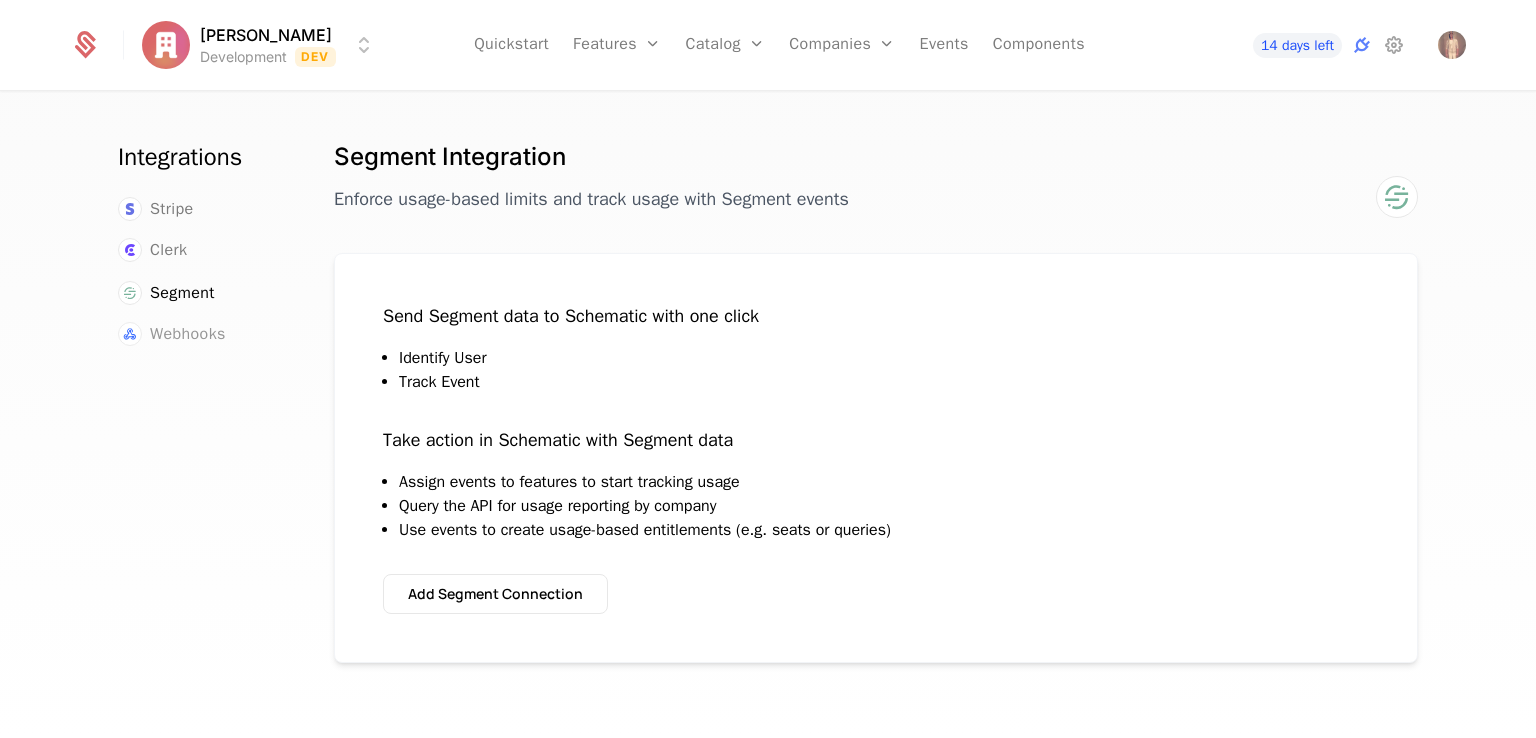 click on "Webhooks" at bounding box center (188, 334) 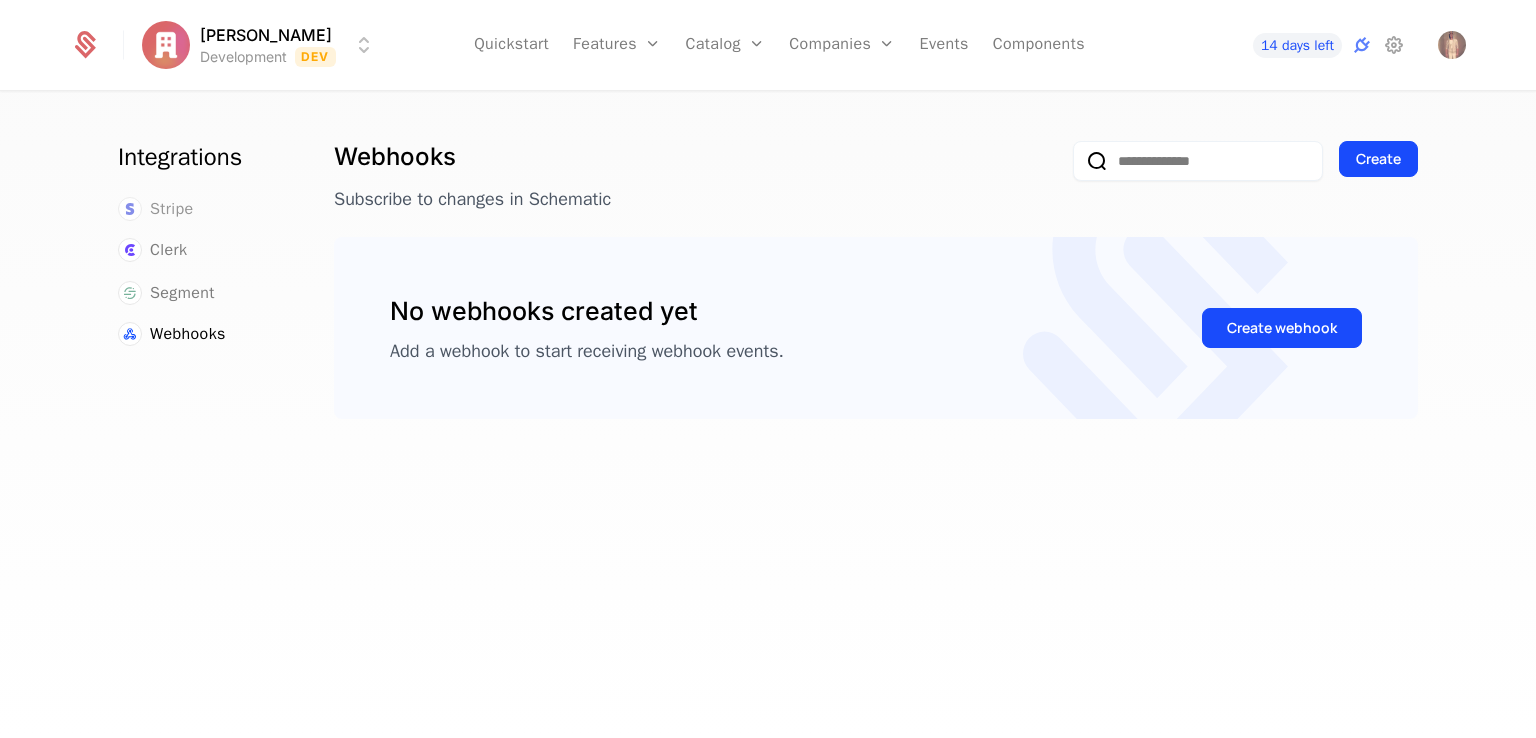 click on "Stripe" at bounding box center (172, 209) 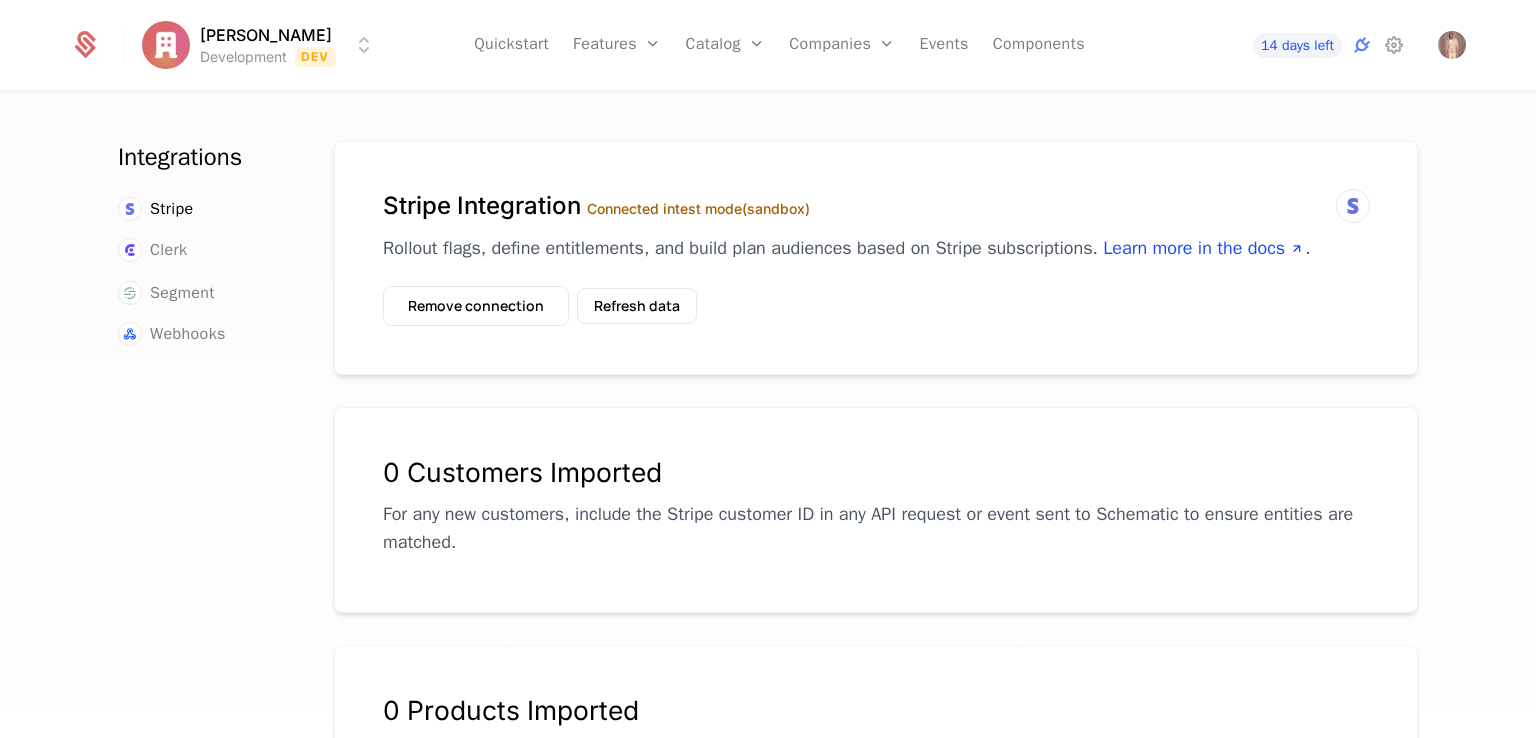 click on "Quickstart Features Features Flags Catalog Plans Add Ons Configuration Companies Companies Users Events Components" at bounding box center [779, 45] 